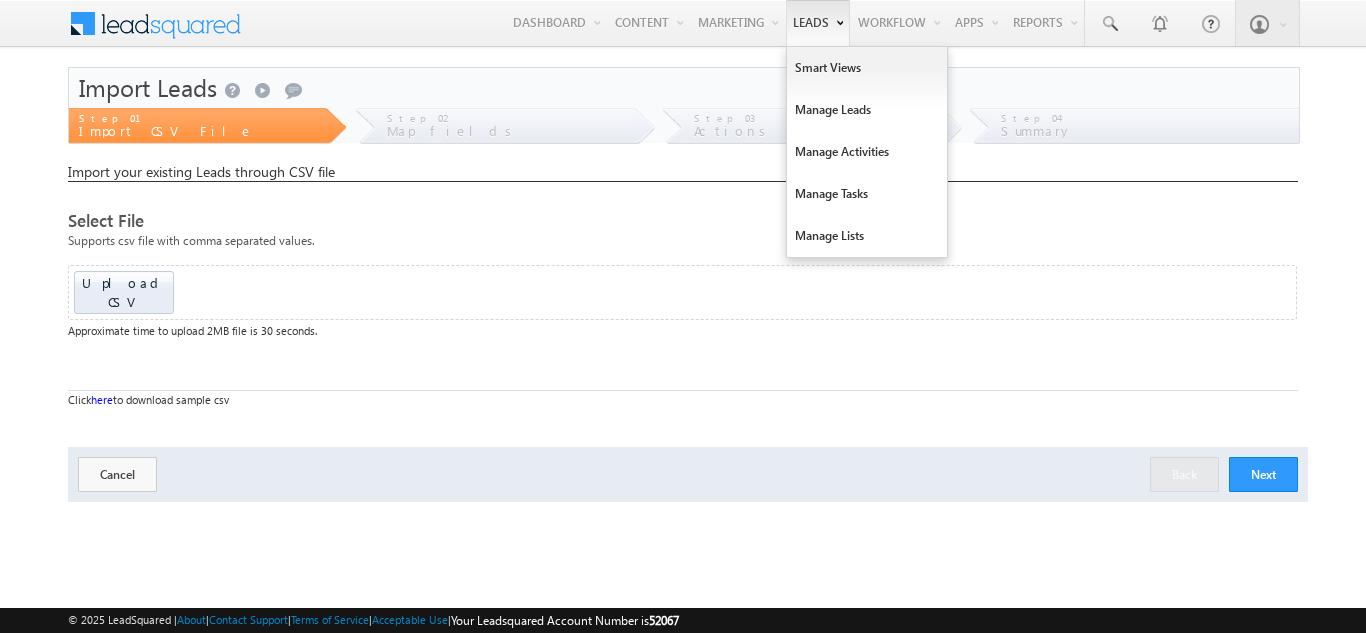 scroll, scrollTop: 0, scrollLeft: 0, axis: both 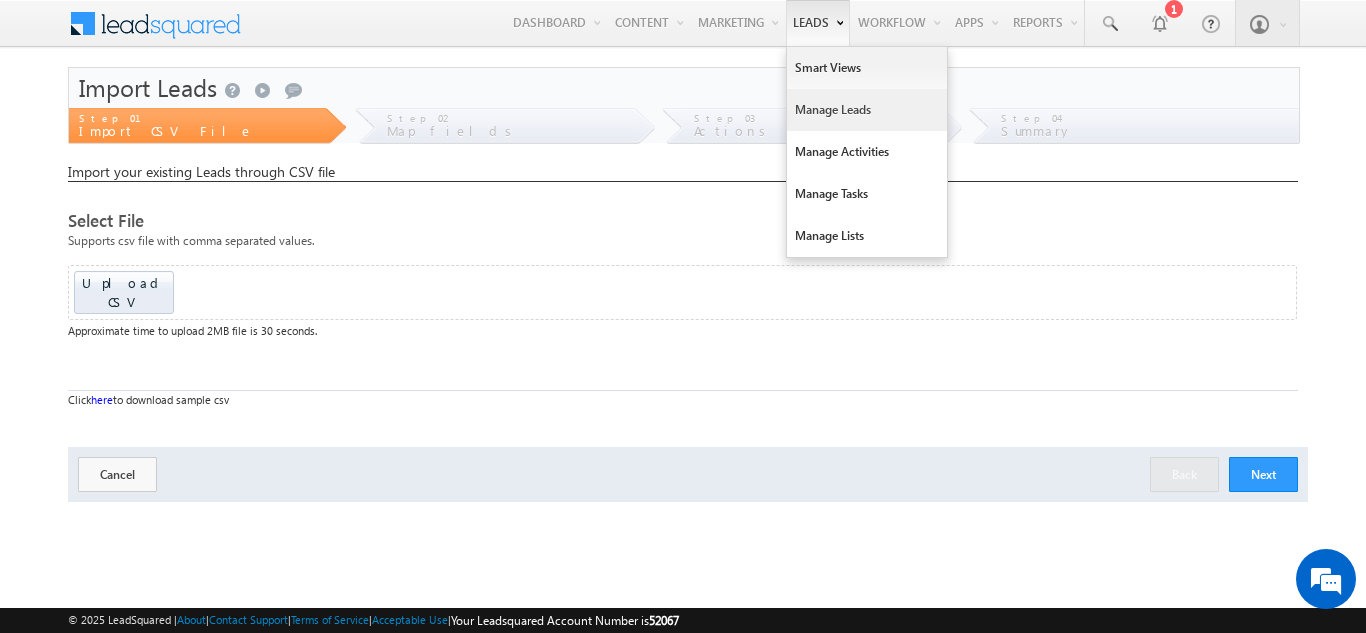 click on "Manage Leads" at bounding box center (867, 110) 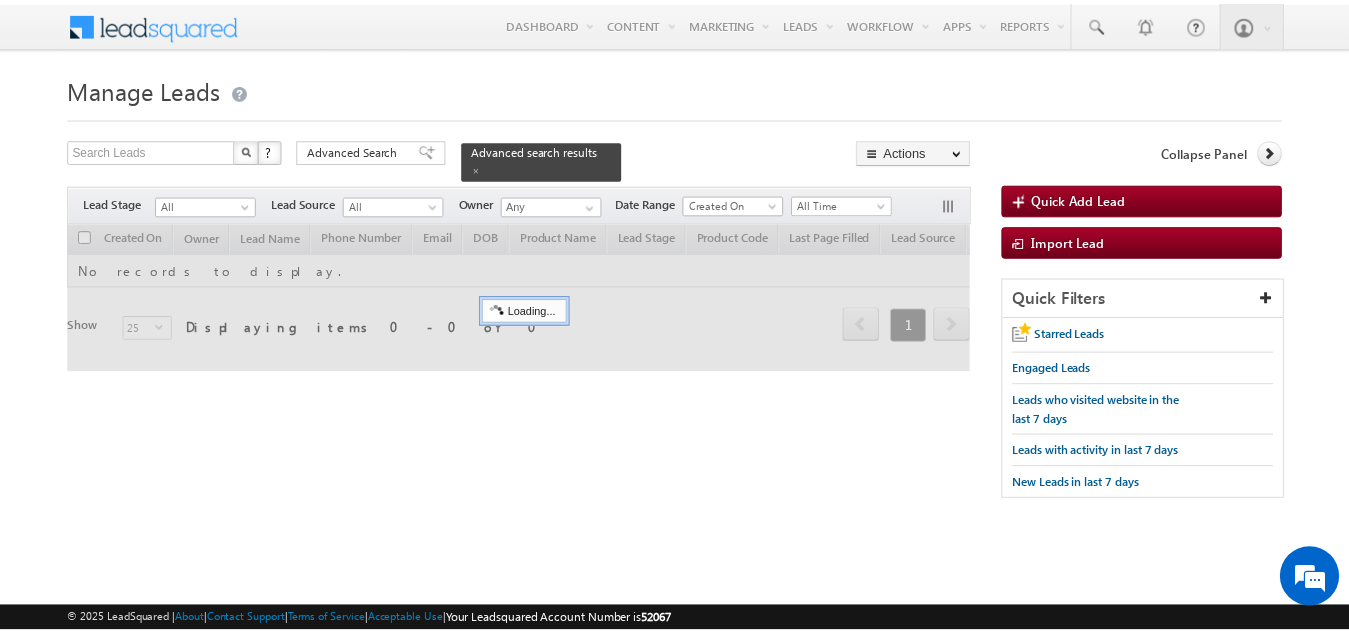 scroll, scrollTop: 0, scrollLeft: 0, axis: both 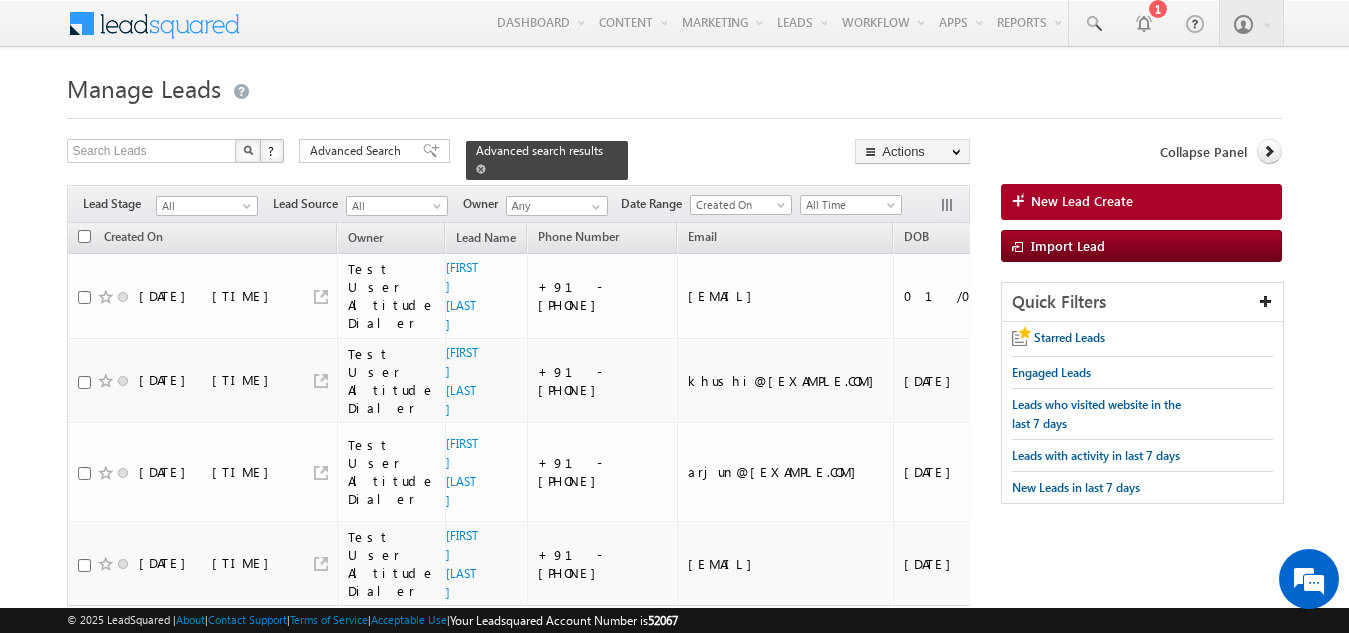 click on "Advanced search results" at bounding box center [547, 160] 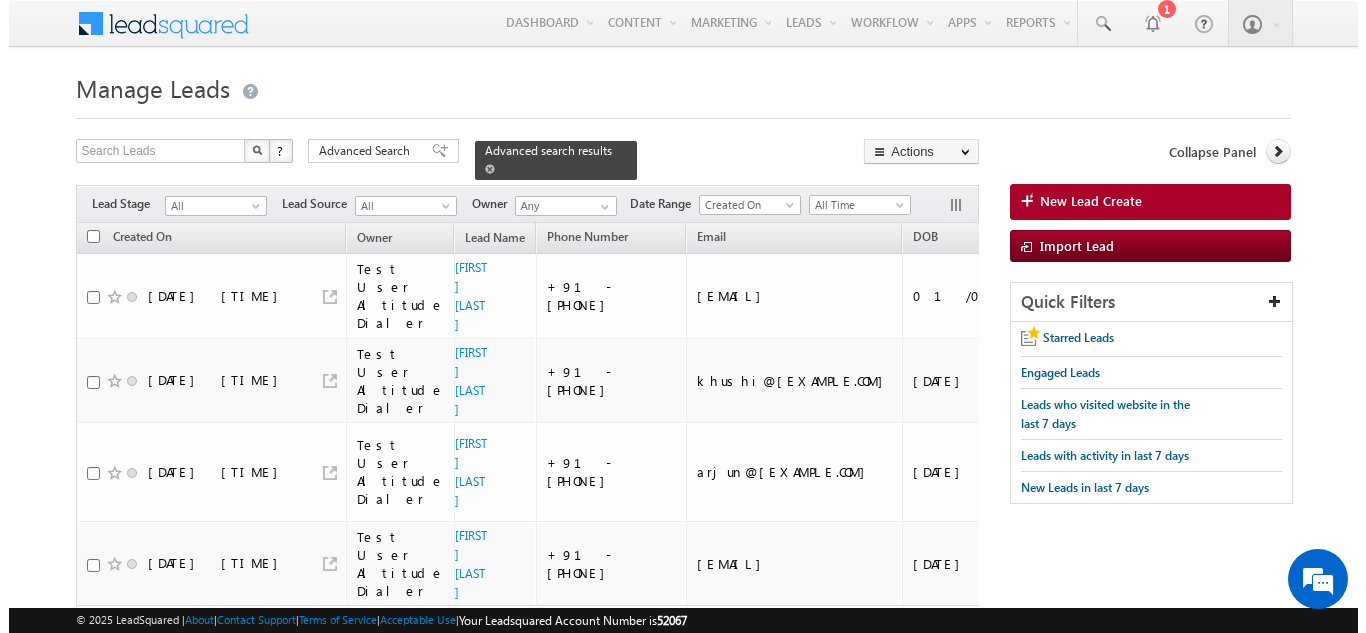 scroll, scrollTop: 0, scrollLeft: 0, axis: both 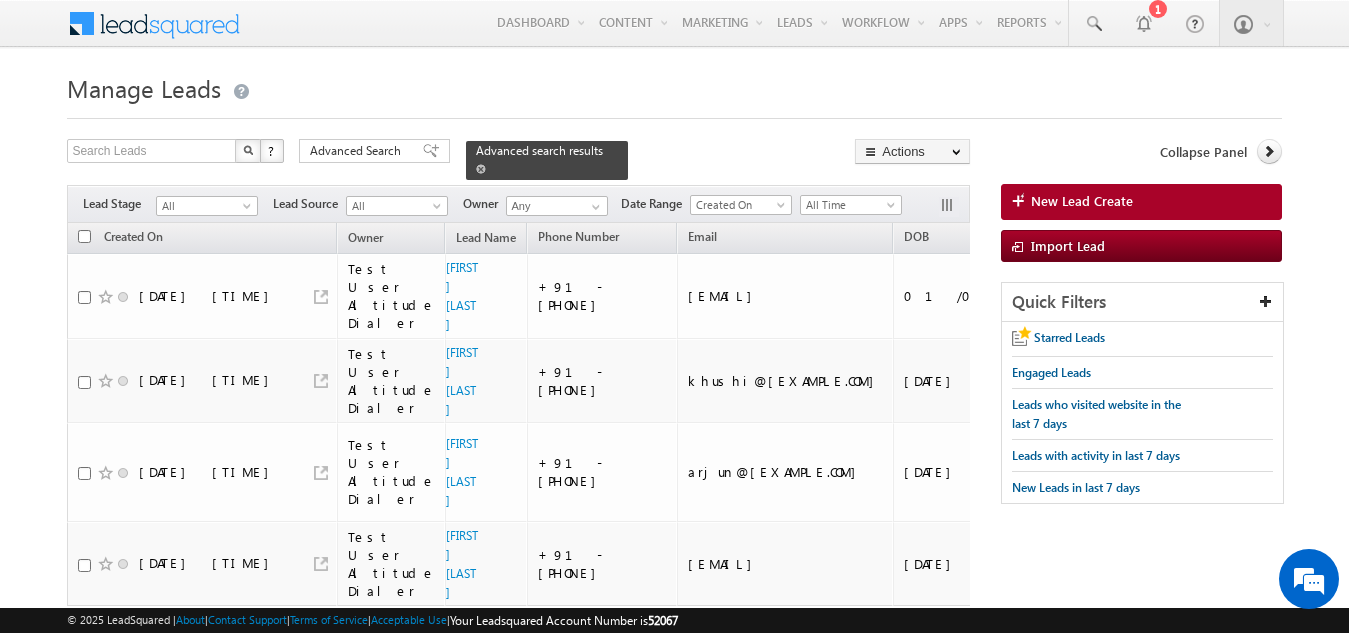click at bounding box center (481, 169) 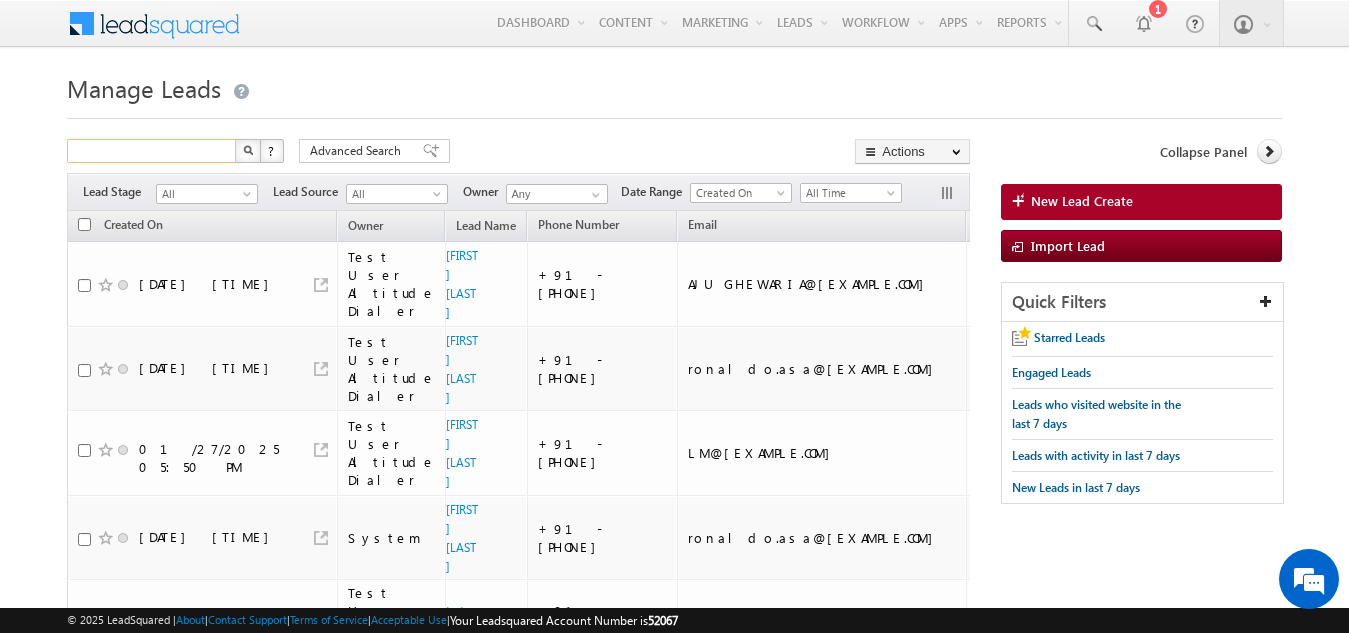 click at bounding box center (152, 151) 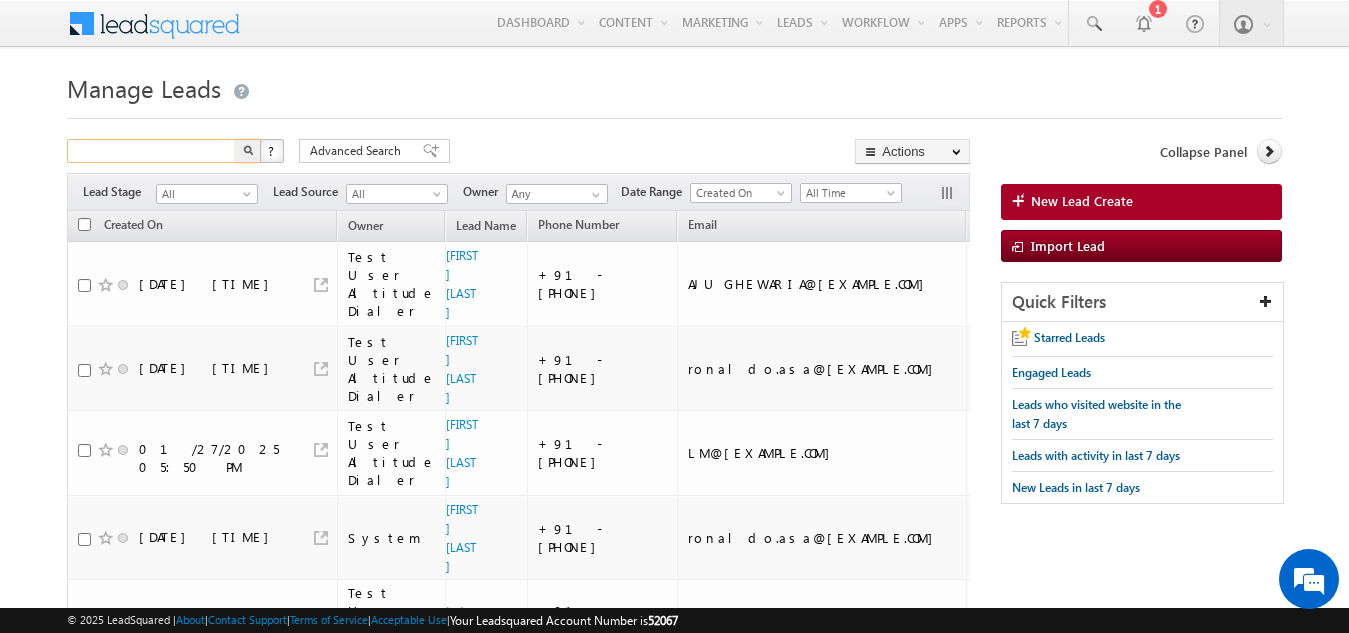 paste on "9872516421" 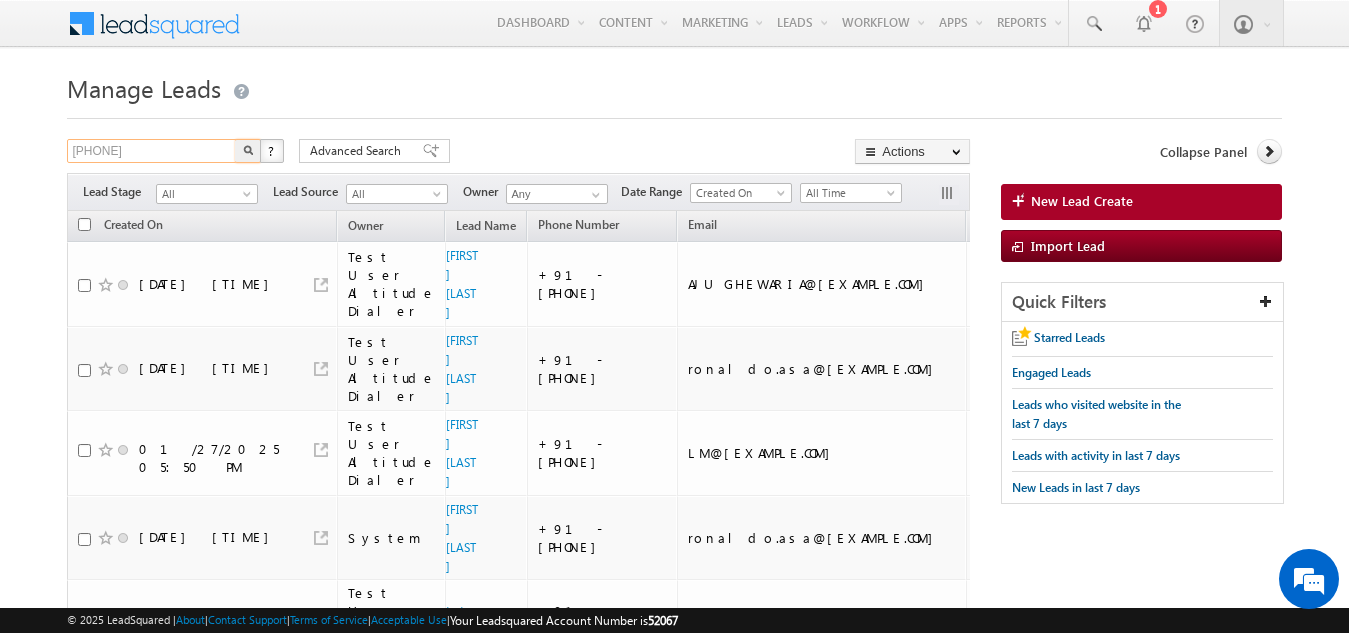 type on "9872516421" 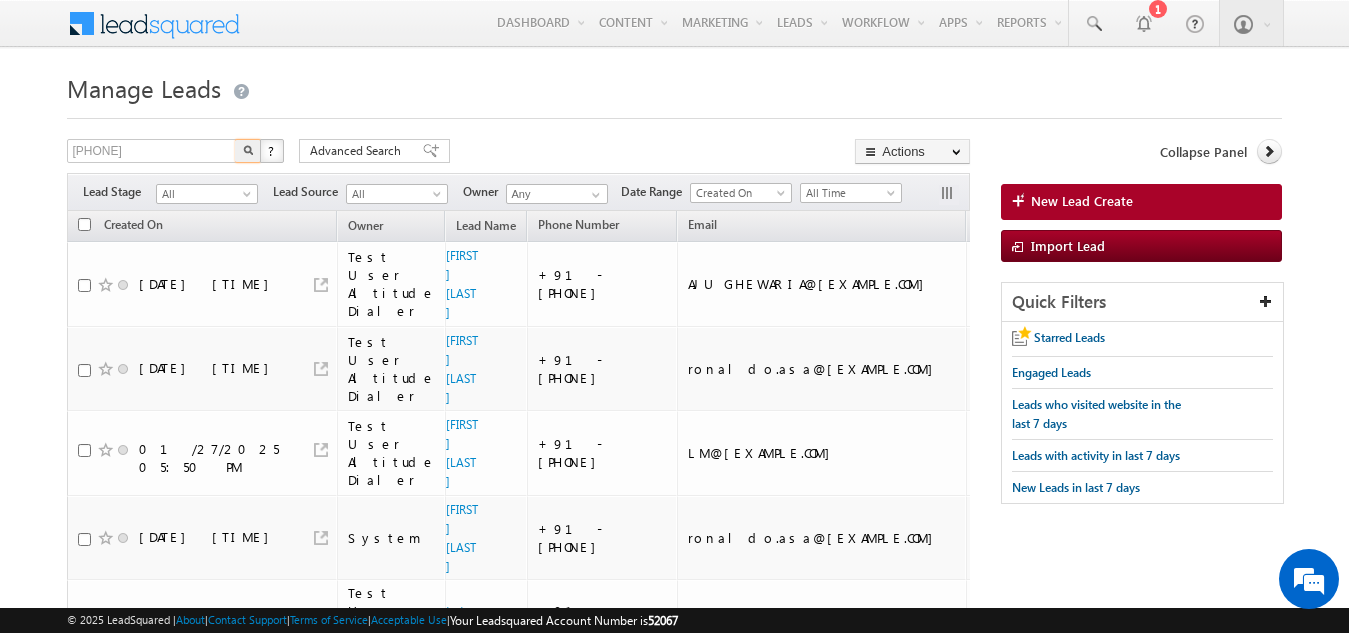 click at bounding box center [248, 151] 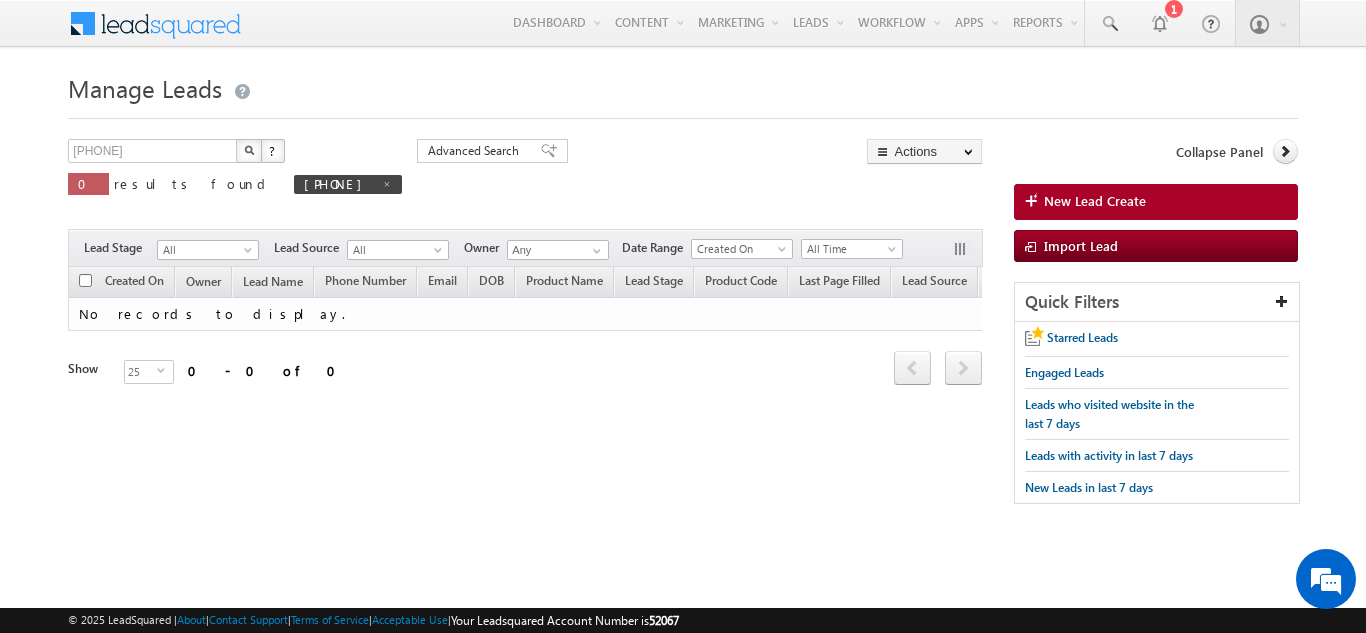 type 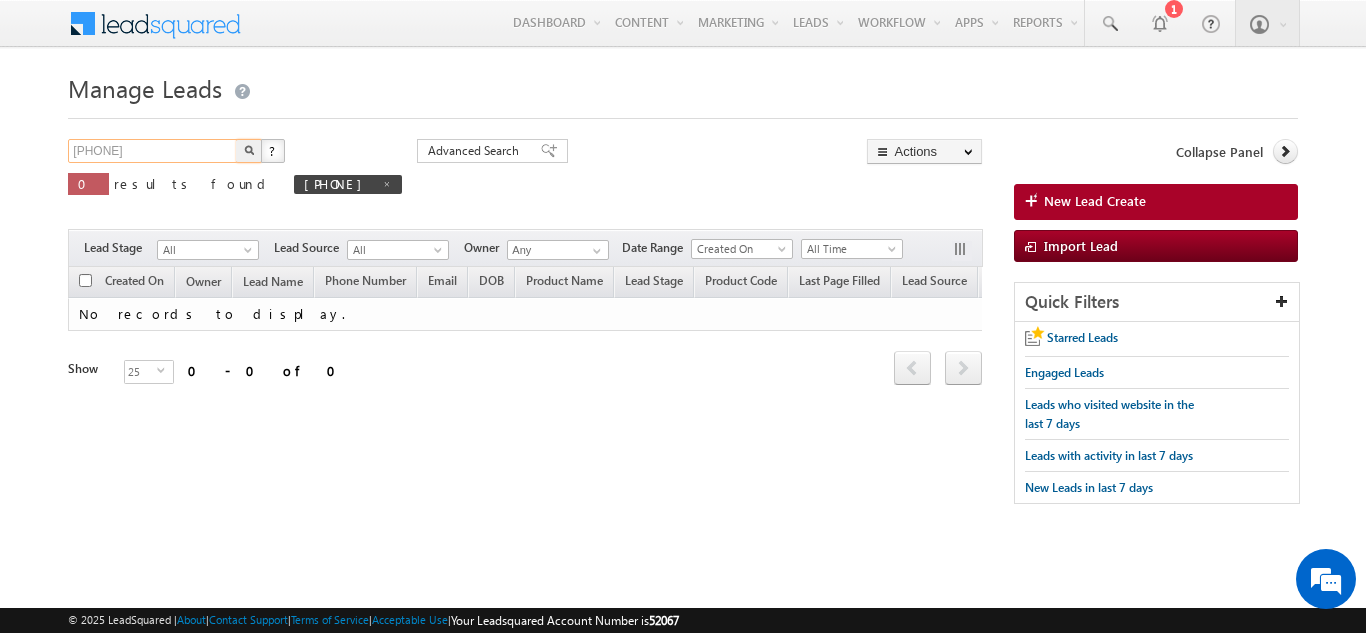drag, startPoint x: 174, startPoint y: 147, endPoint x: 0, endPoint y: 135, distance: 174.4133 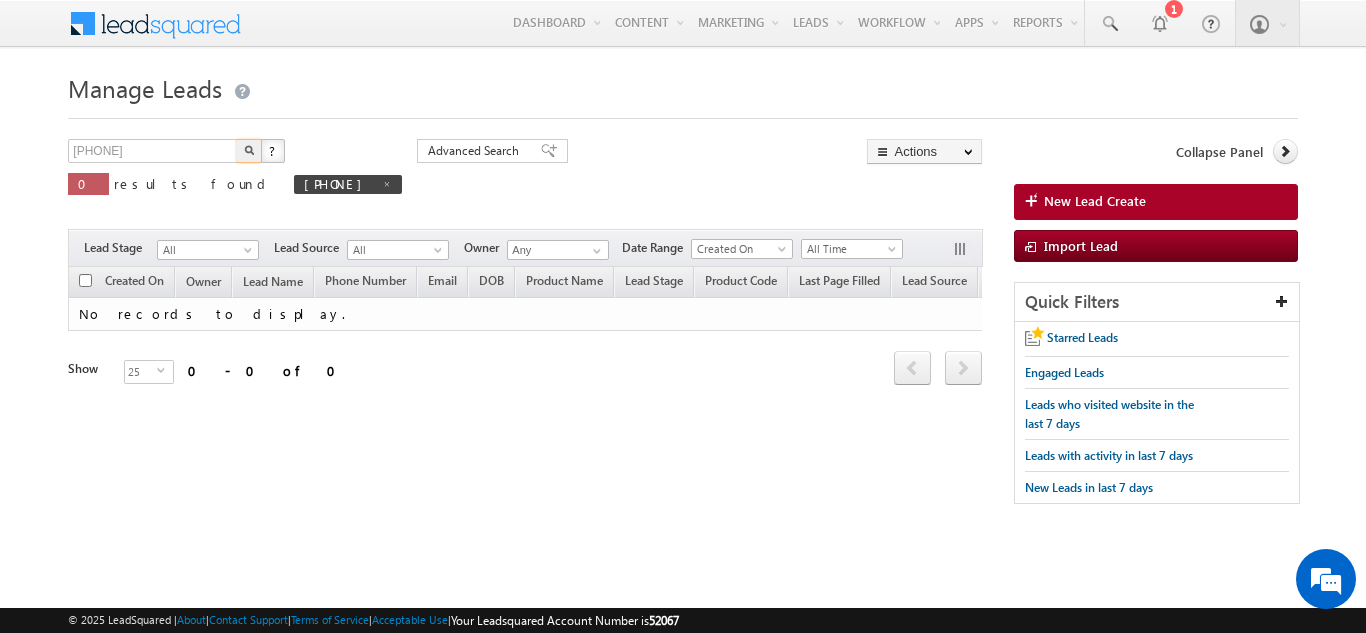 click at bounding box center [249, 151] 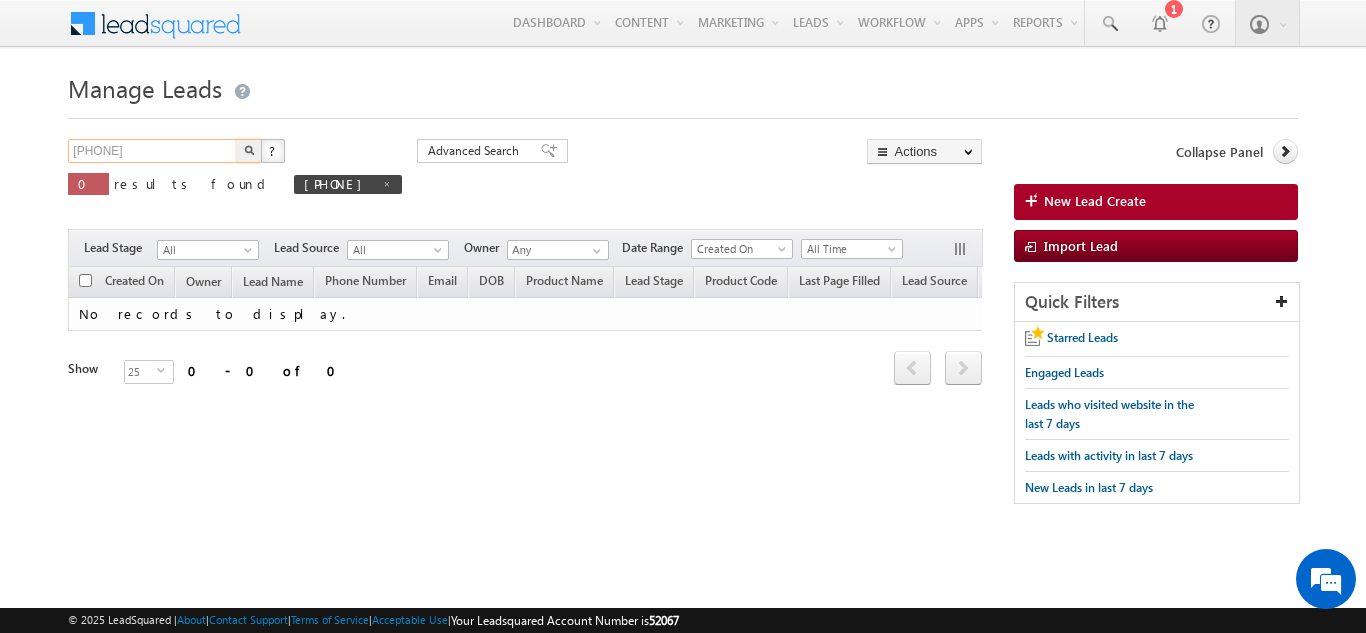 drag, startPoint x: 145, startPoint y: 150, endPoint x: 0, endPoint y: 132, distance: 146.11298 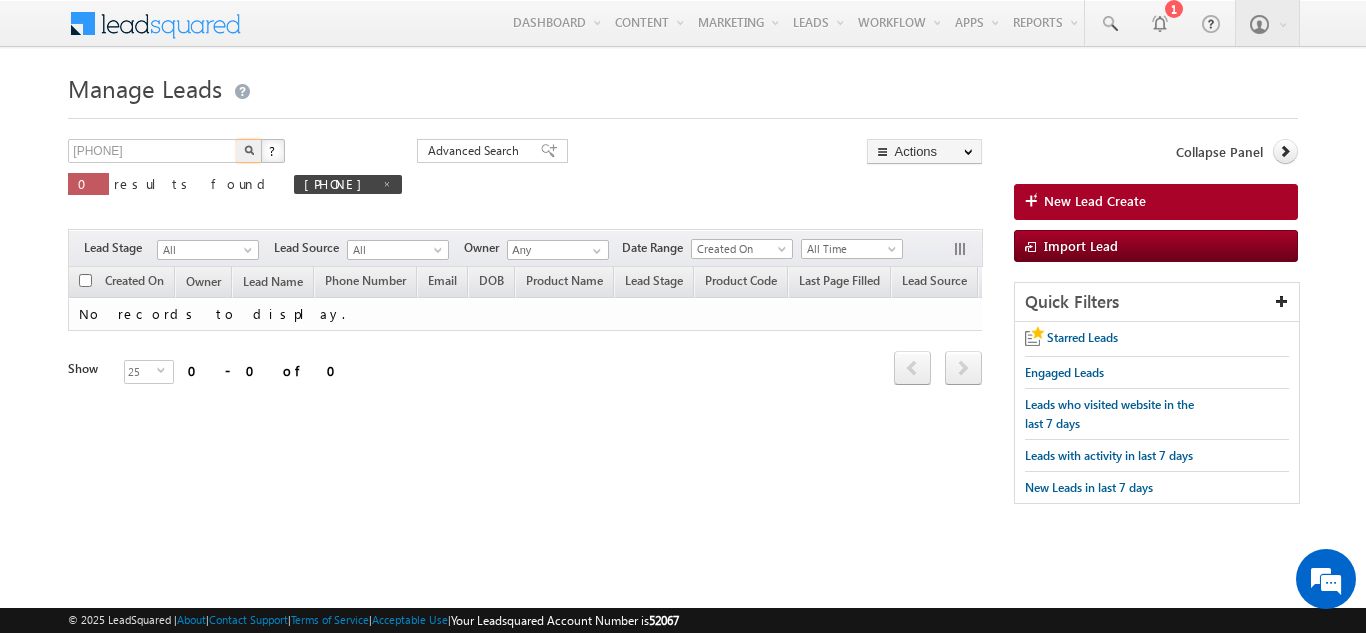 click at bounding box center (249, 150) 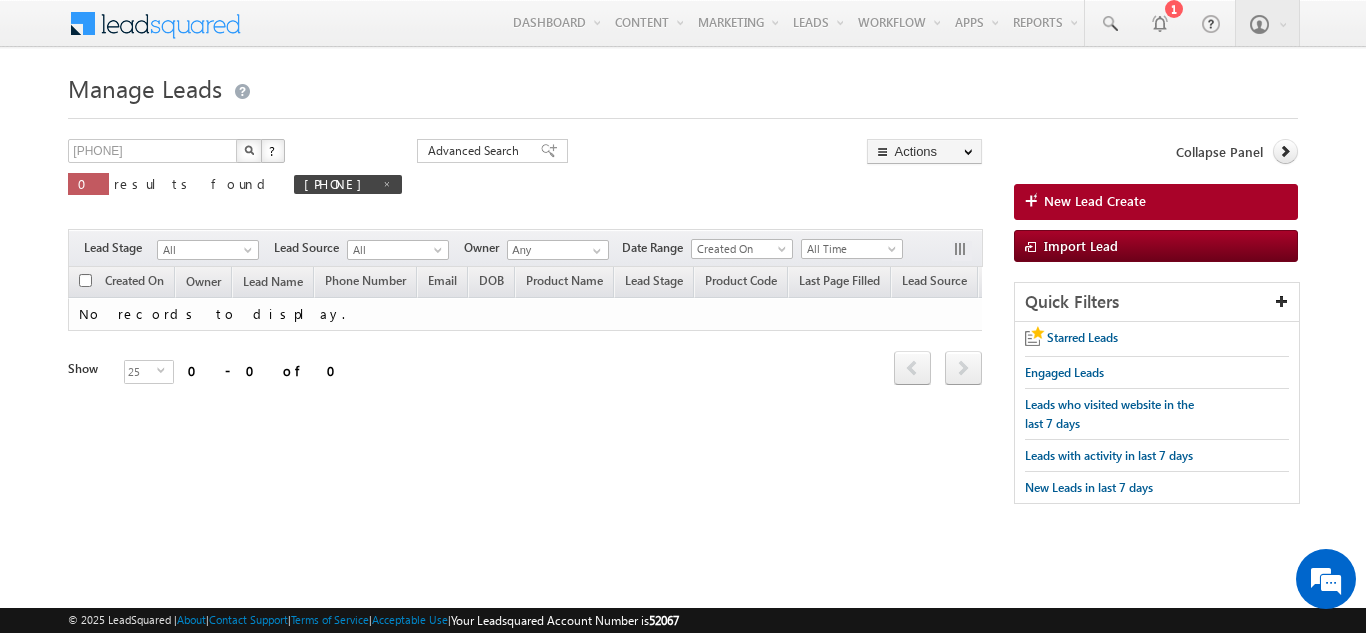 click at bounding box center [249, 151] 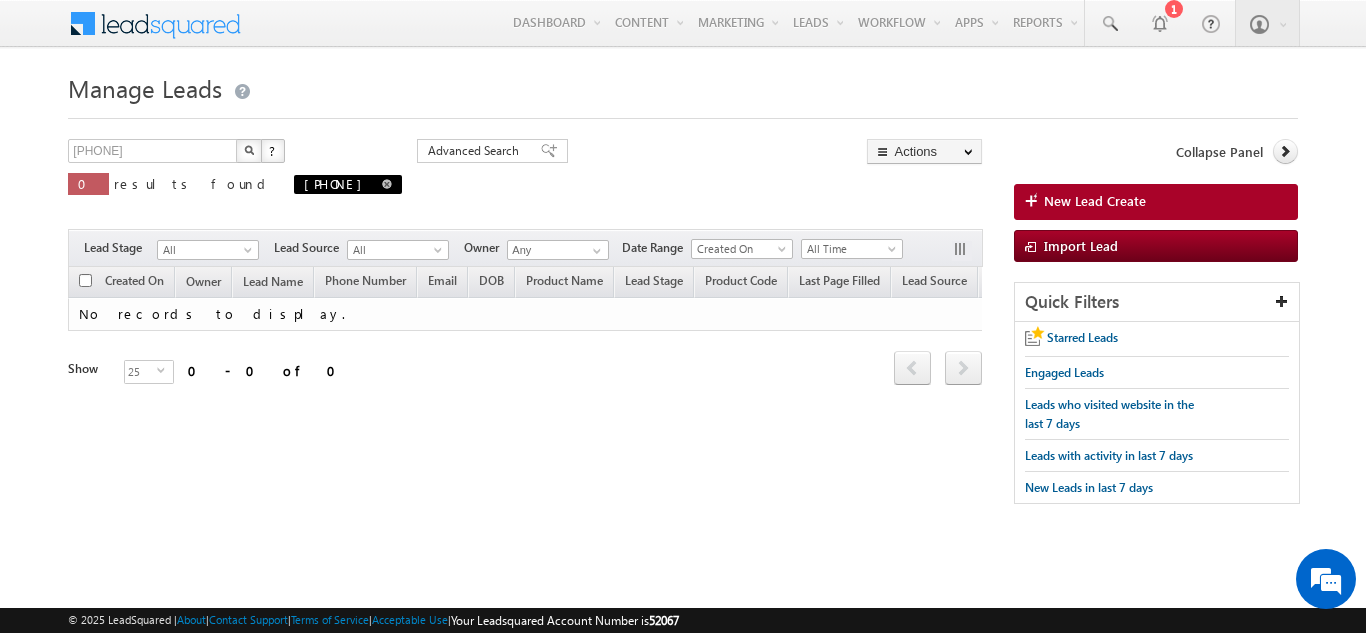 click at bounding box center (387, 183) 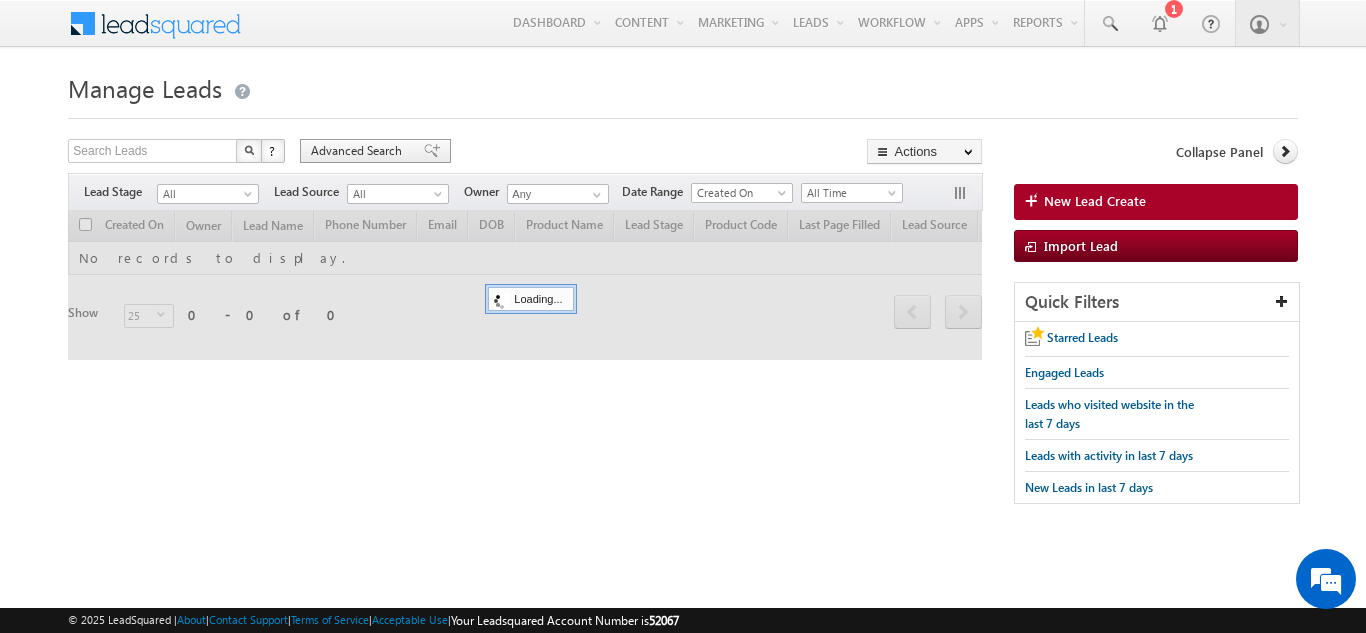 click on "Advanced Search" at bounding box center (359, 151) 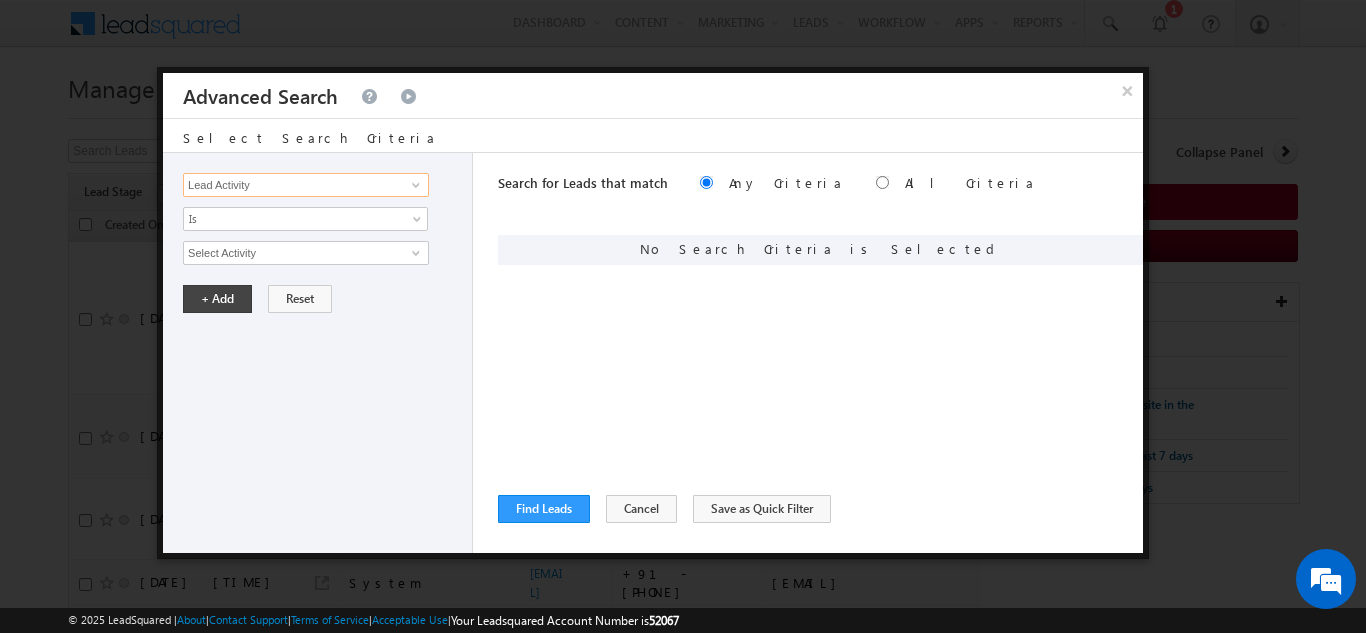 click on "Lead Activity" at bounding box center [306, 185] 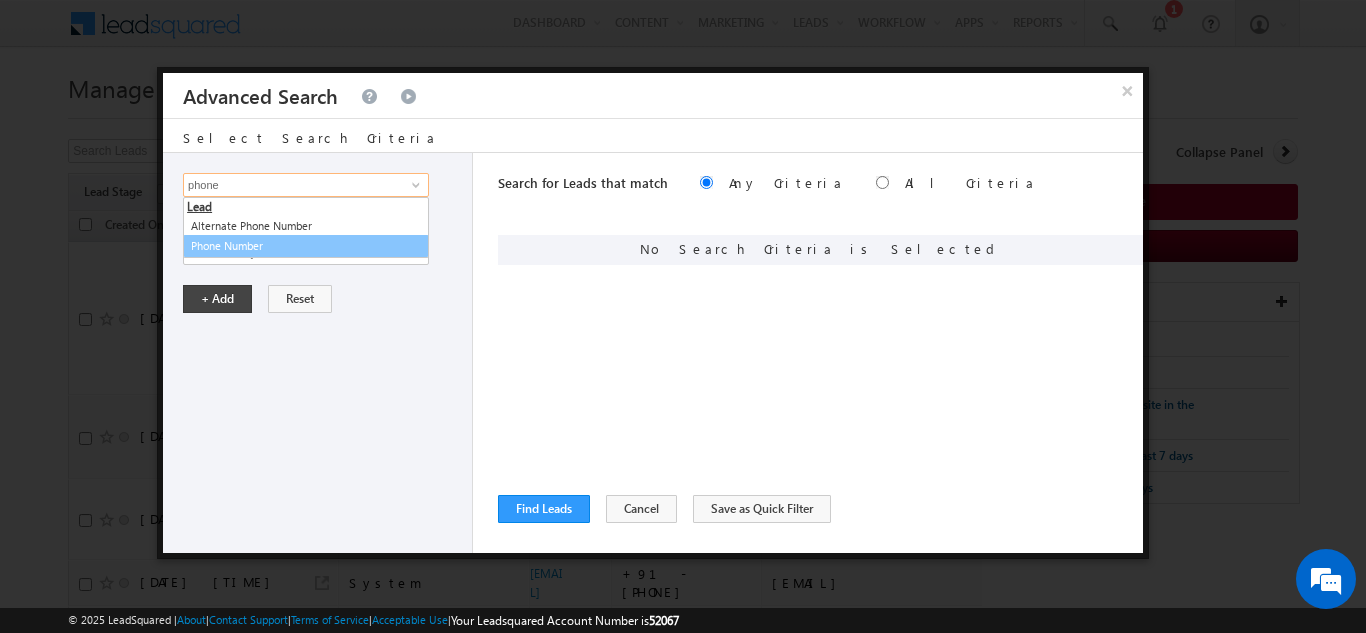 type on "phone" 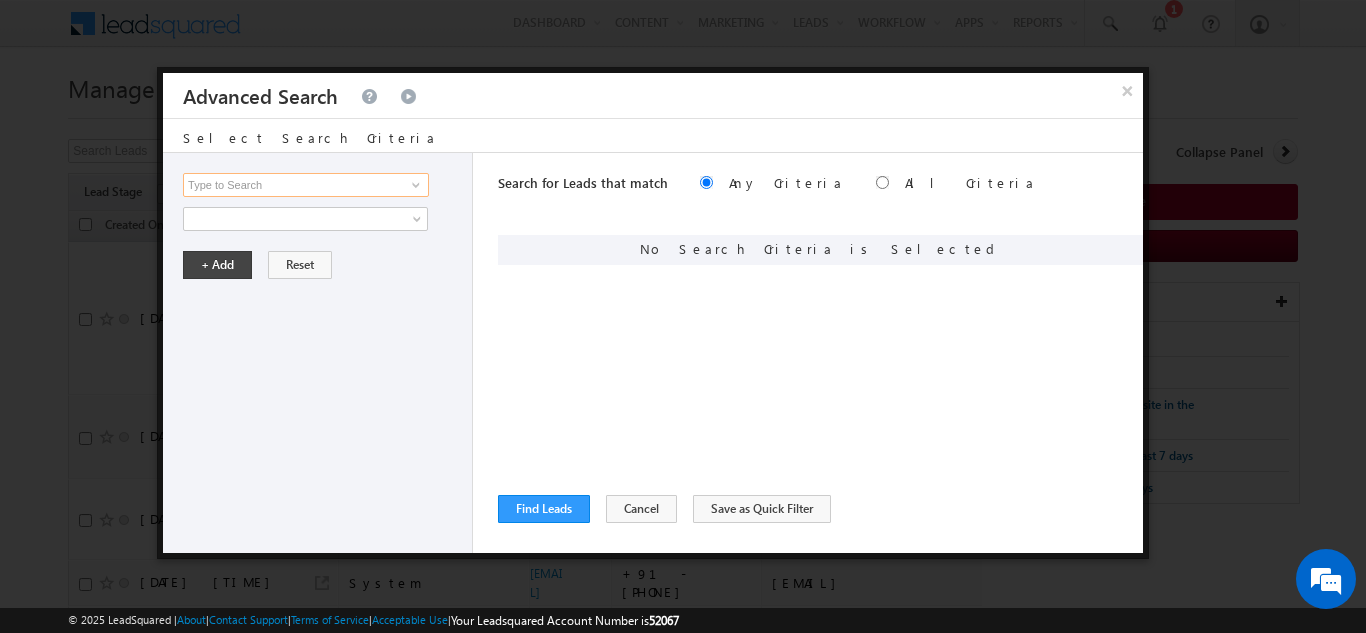 click at bounding box center [306, 185] 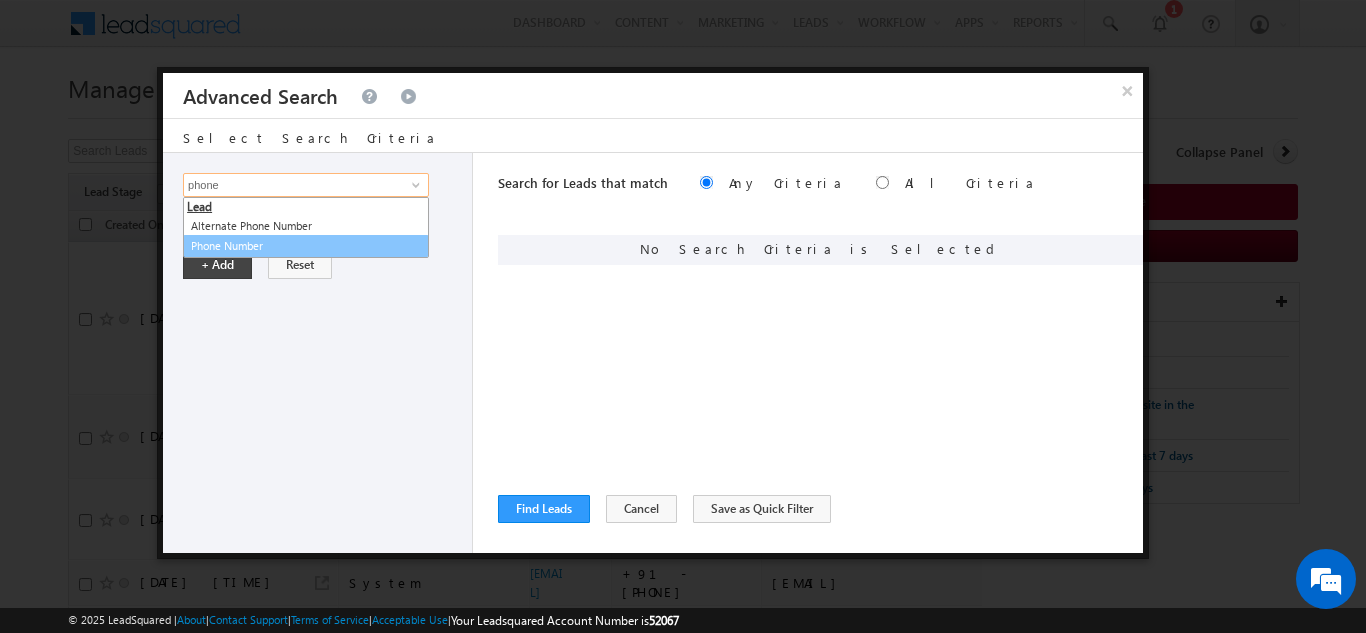 click on "Phone Number" at bounding box center [306, 246] 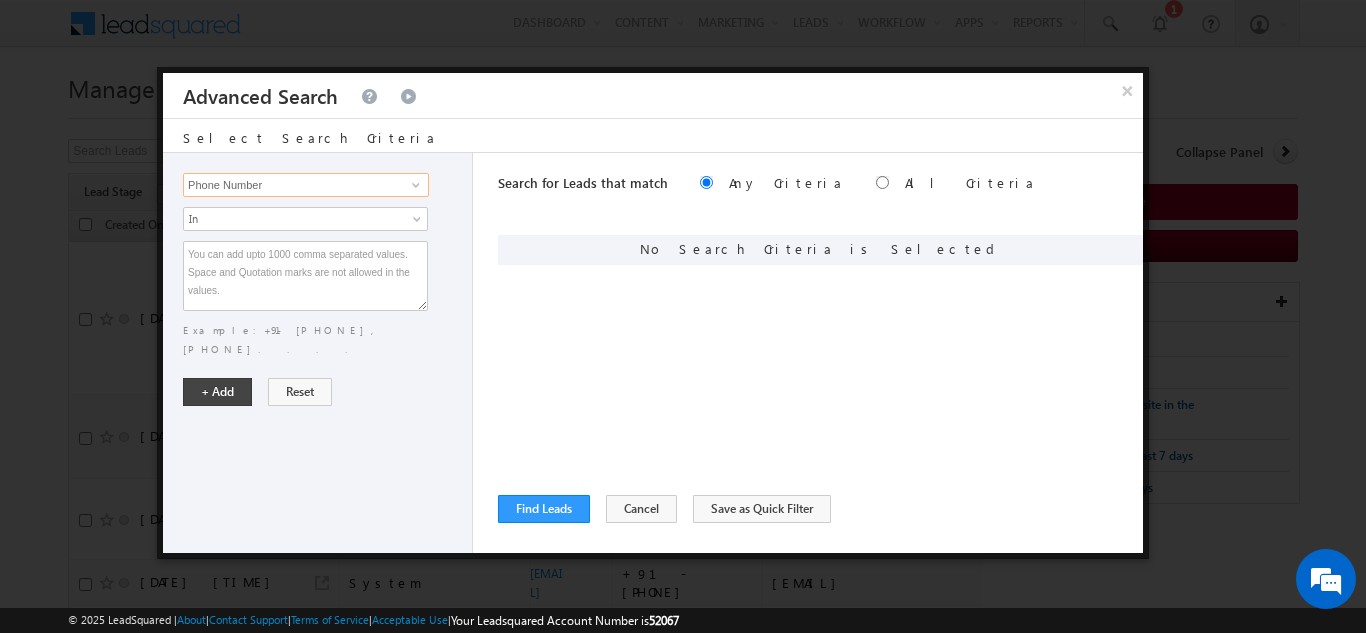 type on "Phone Number" 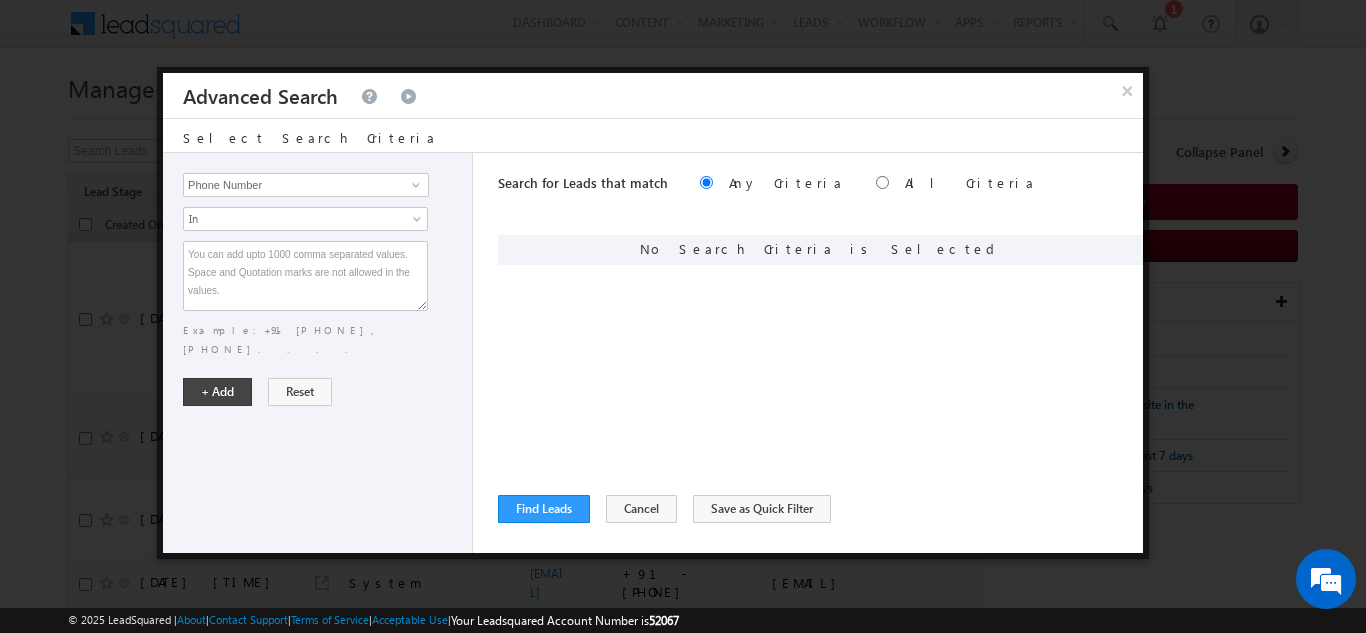 click on "Lead Activity Task Sales Group  Prospect Id 29 Jul Open Leads 30 days not converted 5 percentage Discount Aadhar Authentication Aadhar authentication status Aadhar PAN linking status Accidental Death Benefit  Account holder Name Account No Account number Account Type Accumulation Period Actual Annual Income Actual Income as per CC Add On Benefits Address 1 Address 2 Address Proof Address Proof Reject Reason Age Age Proof  Age Proof  Reject Reason Agriculture Income Alternate Email Alternate Mobile Alternate Name Alternate Phone Number Amount after discount Annual Income Appointee Appointee DOB Appointee Full Name Appointee Mob no Appointee Number Appointee Relation Assisted Backdation date Balanced Bank verification status_Success_Failure BASBA Ageing BASBA Date and Time BASBA End date Bonus Option Business Call Centre Agent Name call recommendation Cancelled cheque required_Y_N Cash Payout Frequency Category Channel Citizen of any other country City Classic Opportunities DOB" at bounding box center (318, 353) 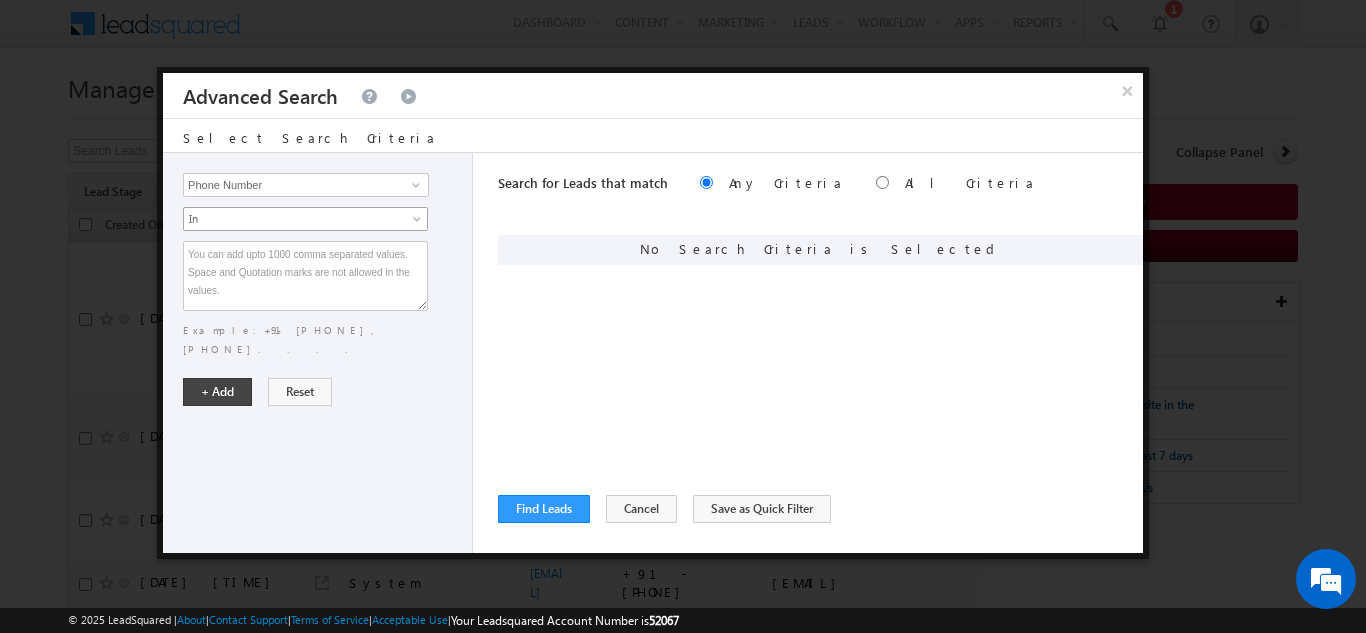 click on "In" at bounding box center (292, 219) 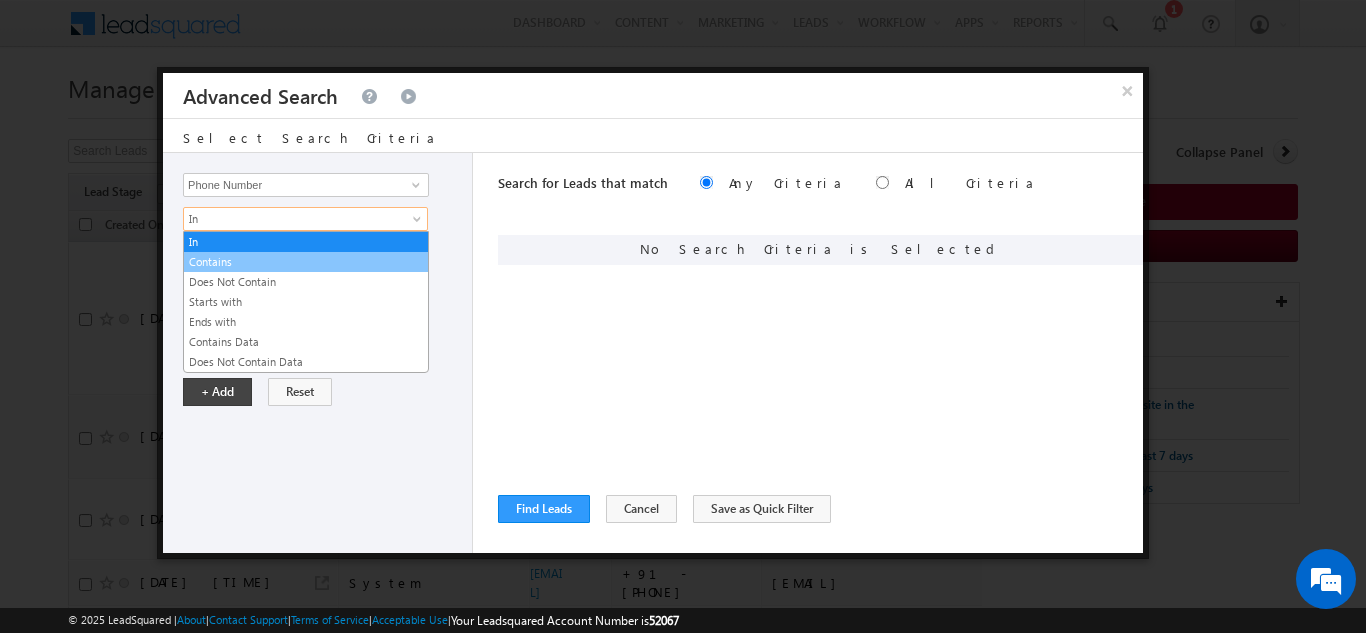 click on "Contains" at bounding box center [306, 262] 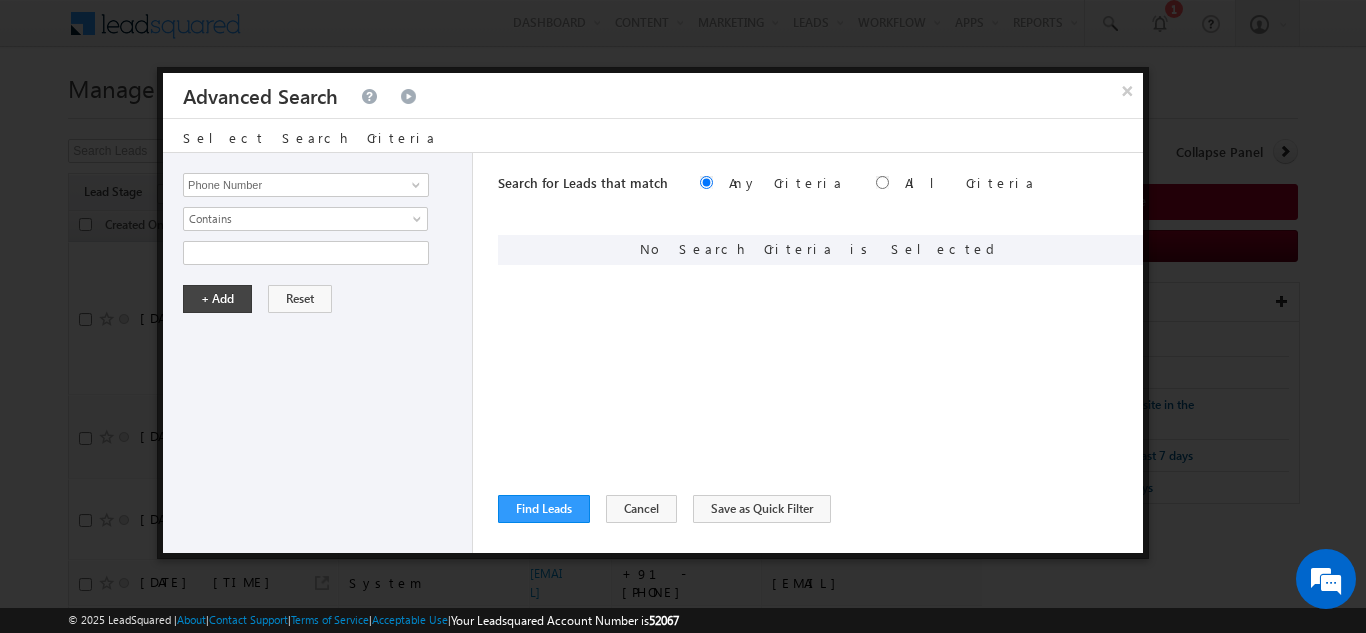click at bounding box center (306, 253) 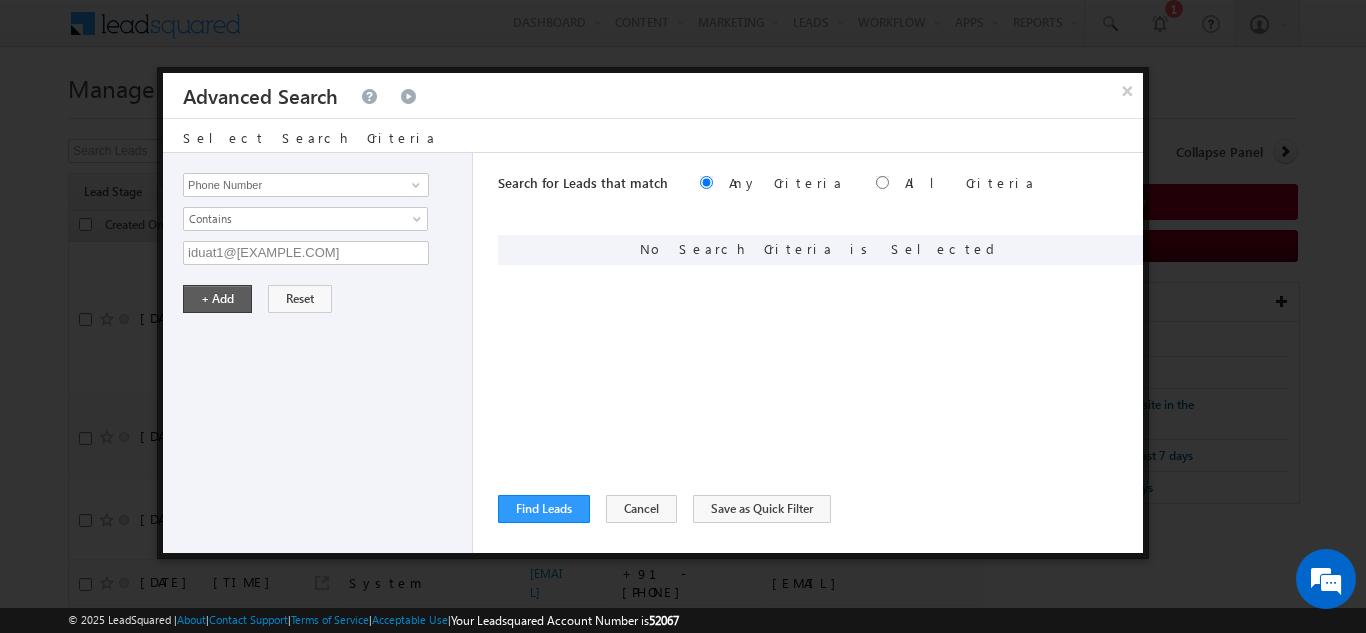 type on "iduat1@gmail.com" 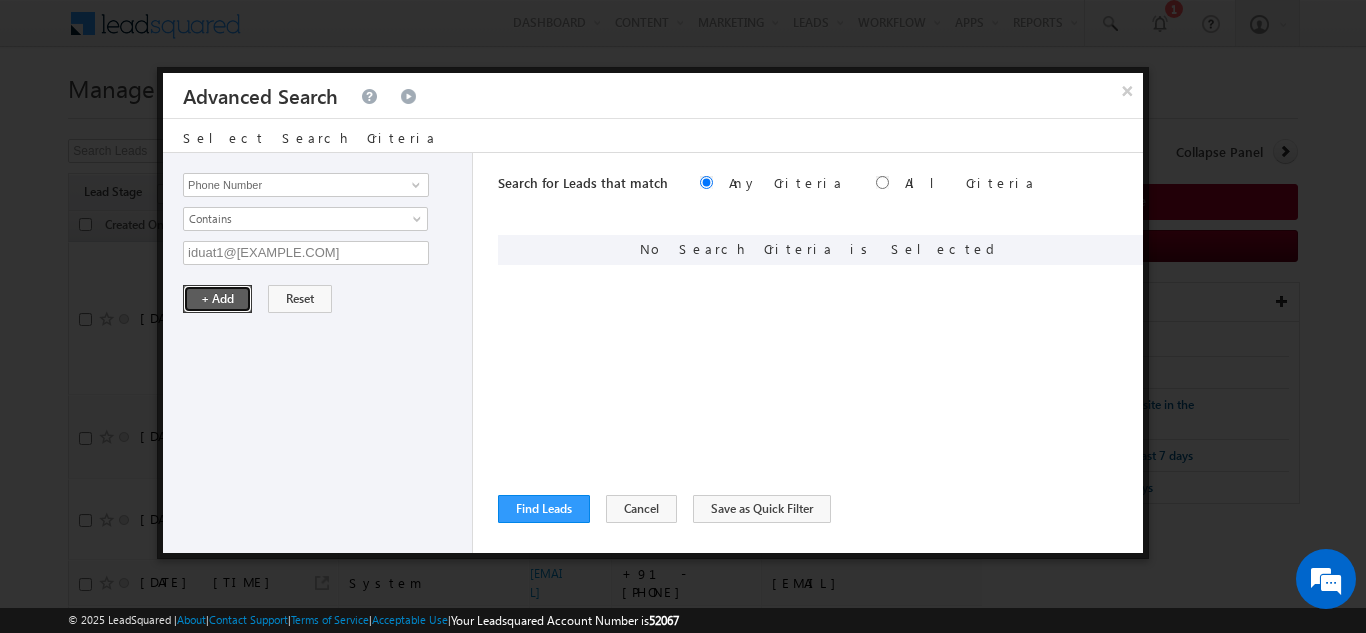 click on "+ Add" at bounding box center (217, 299) 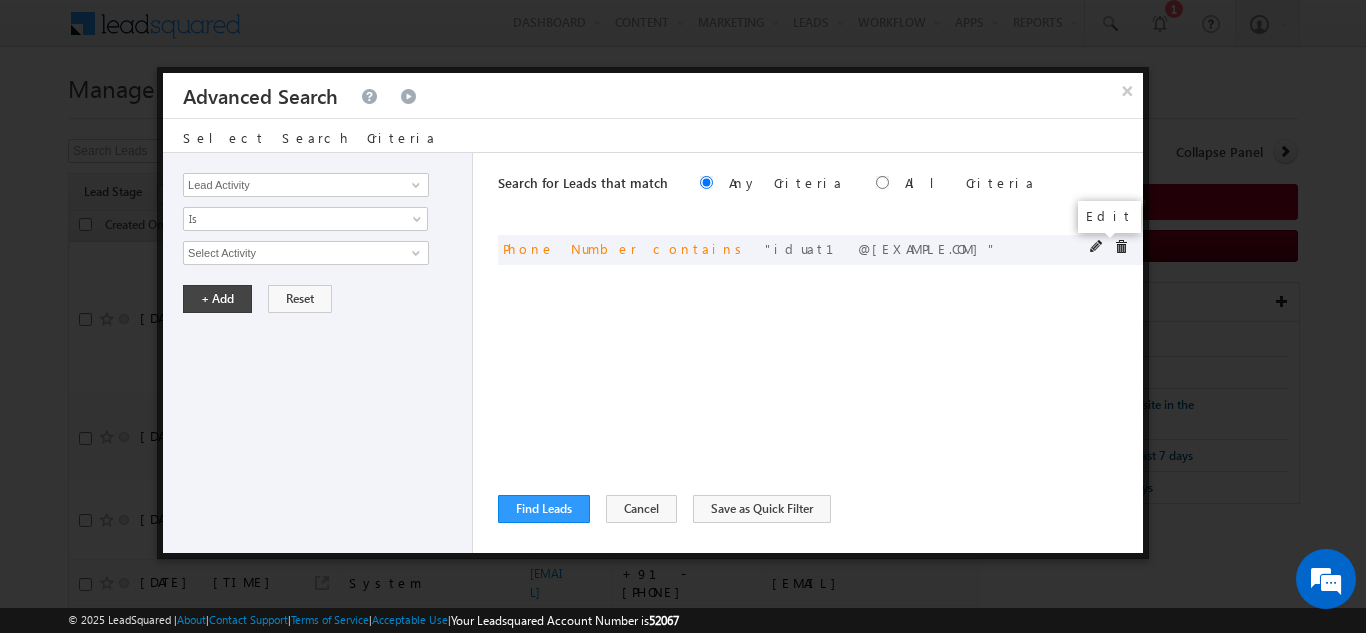 click at bounding box center [1097, 247] 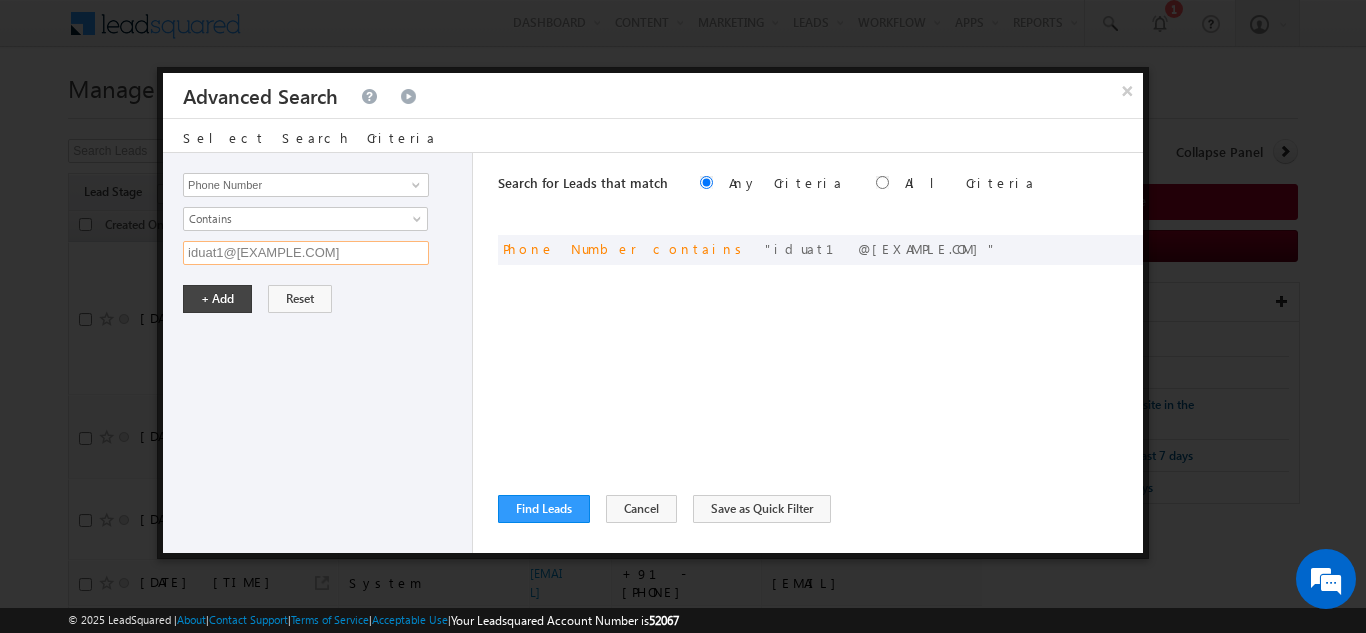 click on "iduat1@gmail.com" at bounding box center [306, 253] 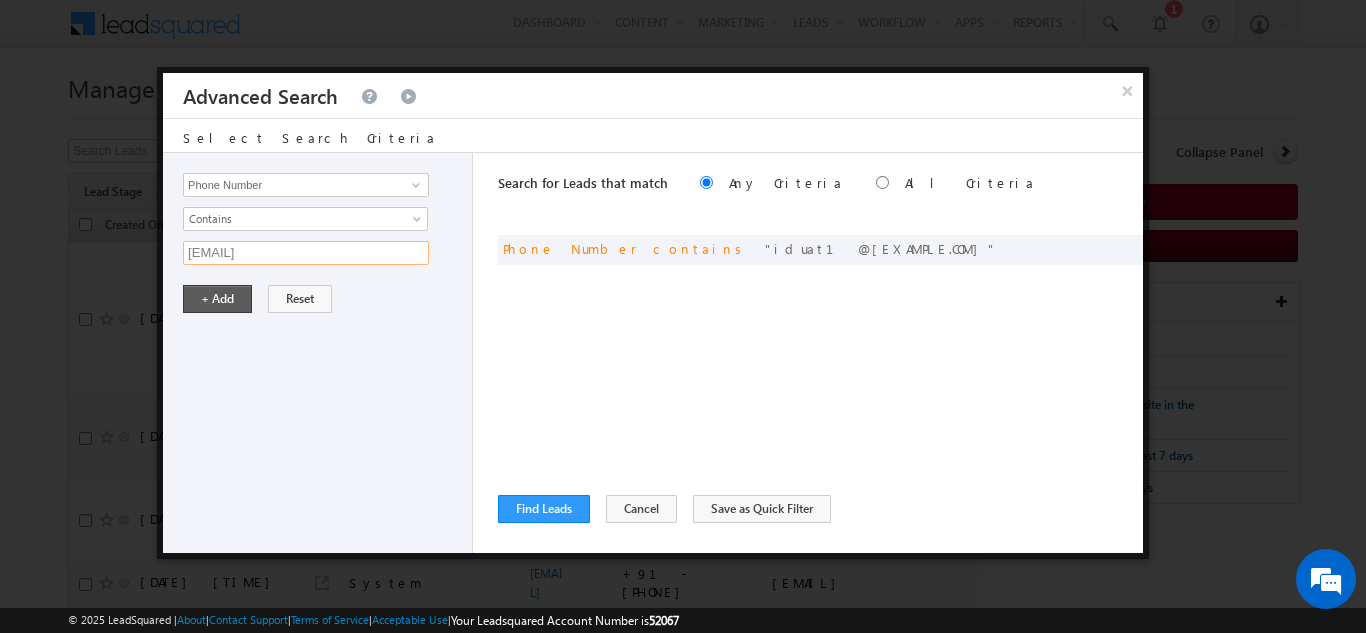 type on "siduat1@gmail.com" 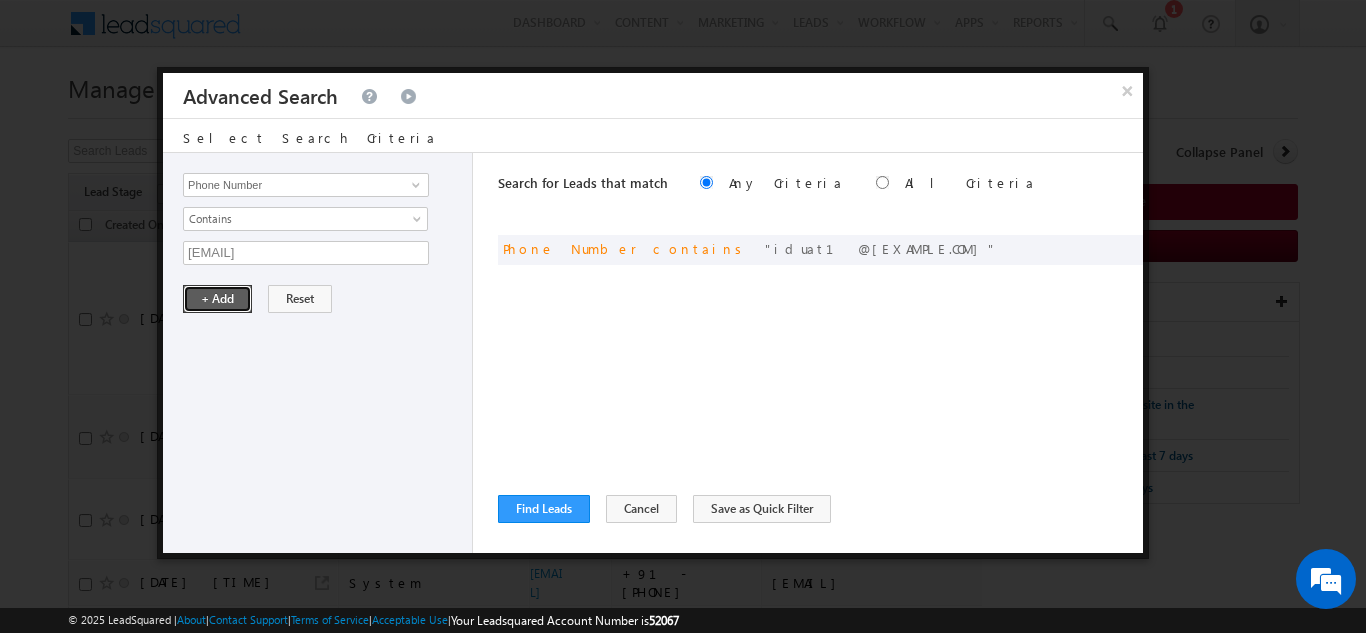 click on "+ Add" at bounding box center (217, 299) 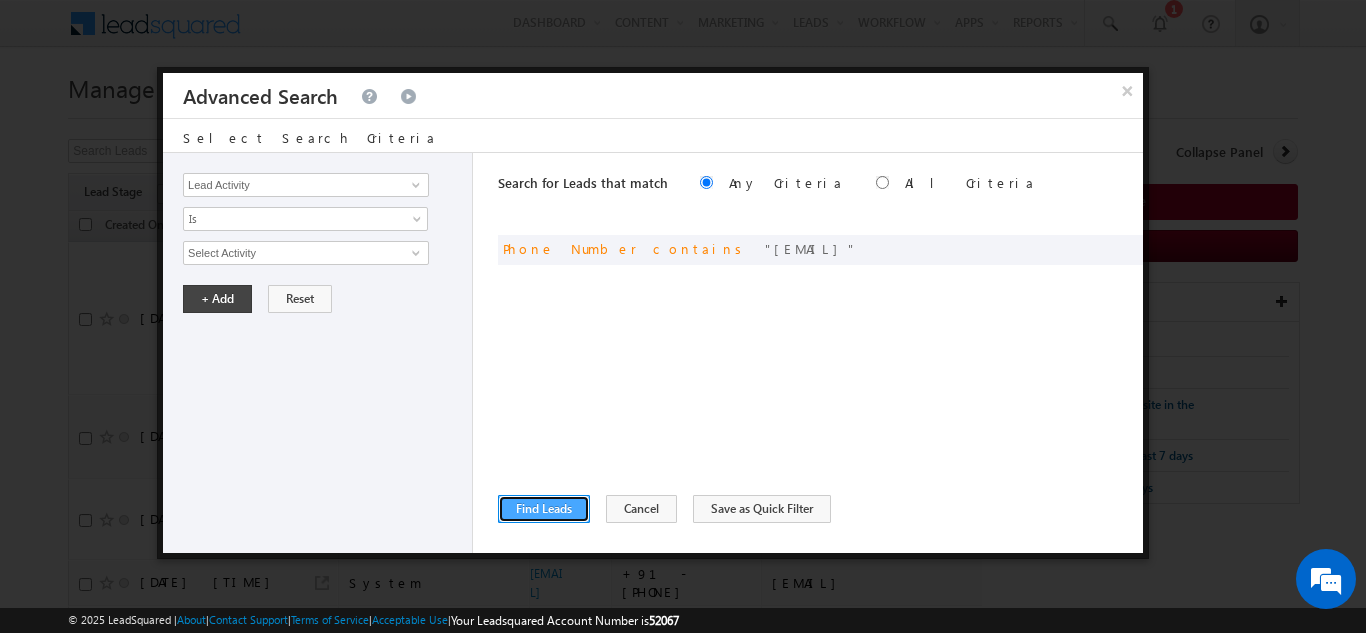 click on "Find Leads" at bounding box center [544, 509] 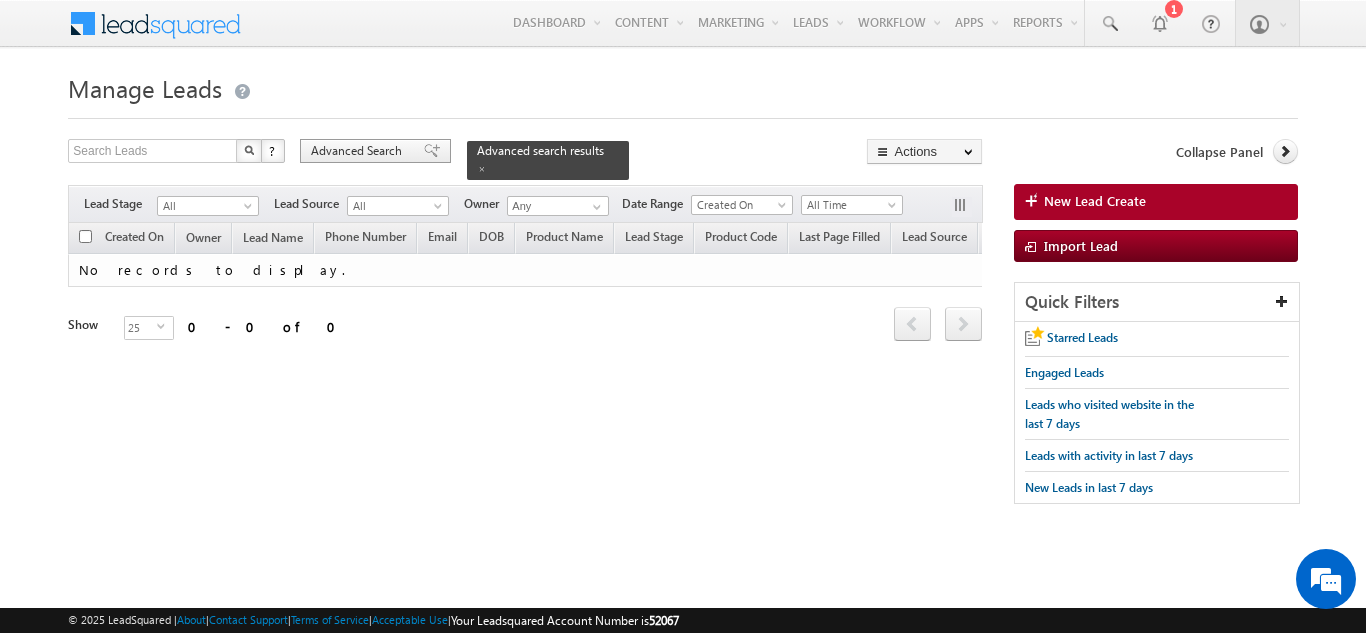 click on "Advanced Search" at bounding box center [359, 151] 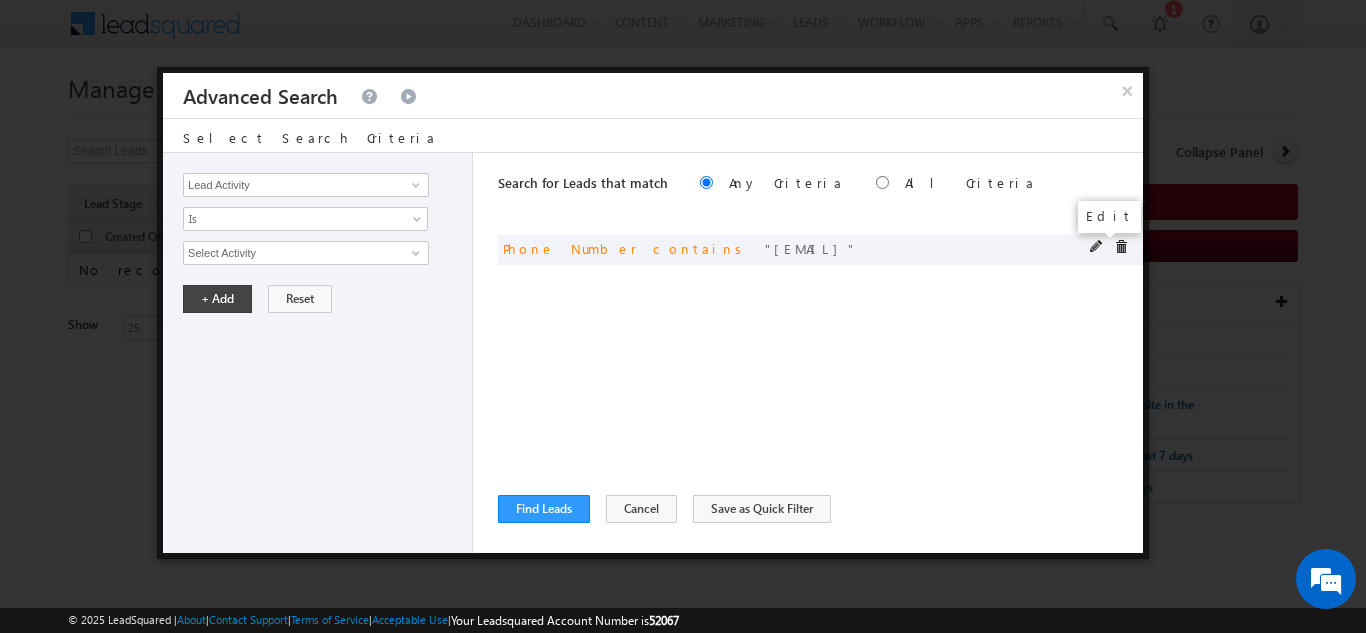 click at bounding box center (1097, 247) 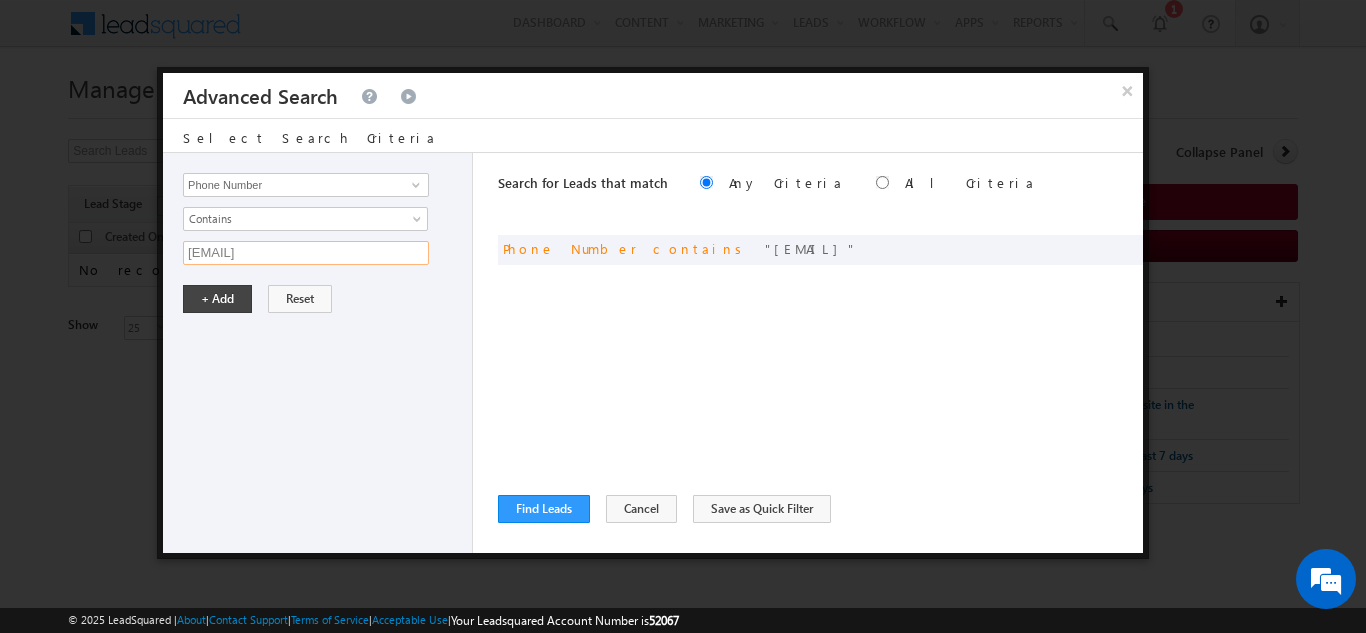 drag, startPoint x: 315, startPoint y: 257, endPoint x: 146, endPoint y: 257, distance: 169 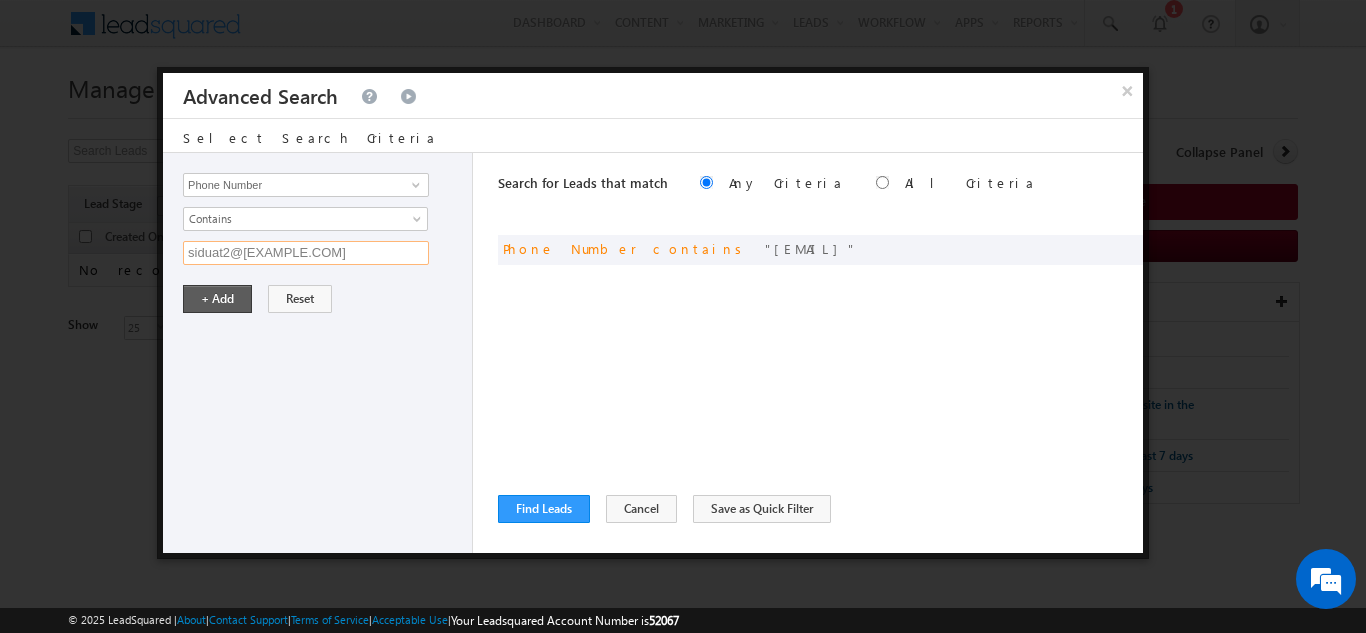 type on "siduat2@gmail.com" 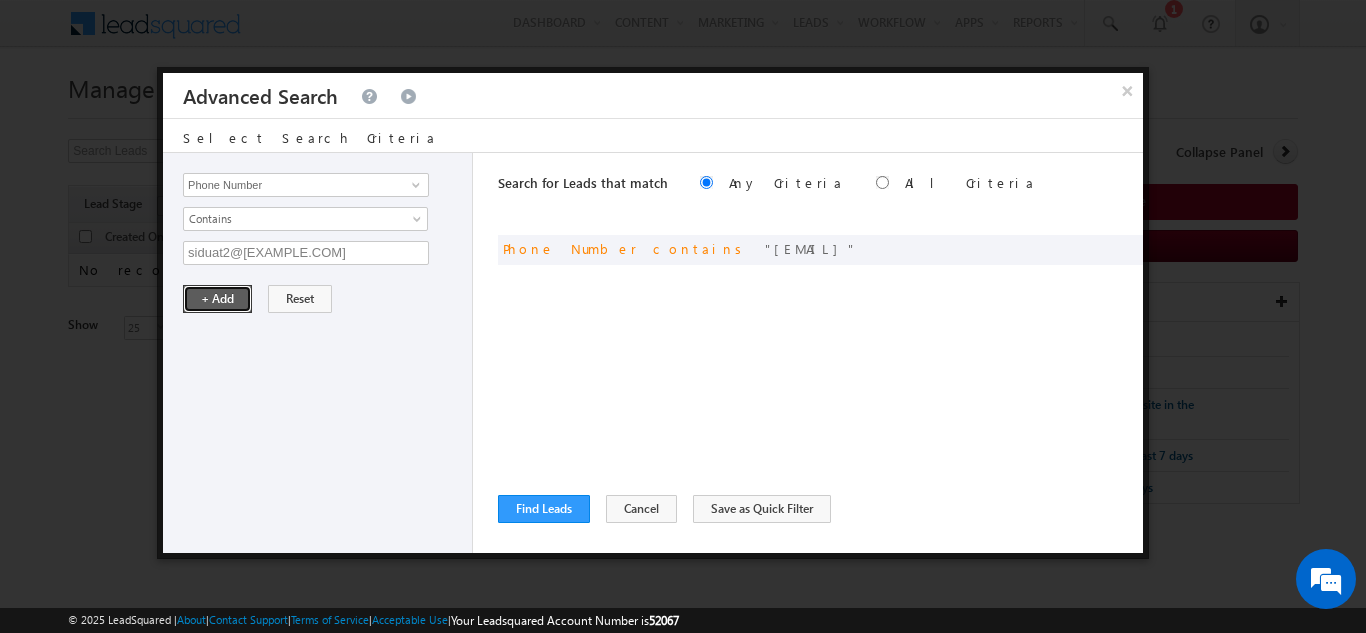 click on "+ Add" at bounding box center [217, 299] 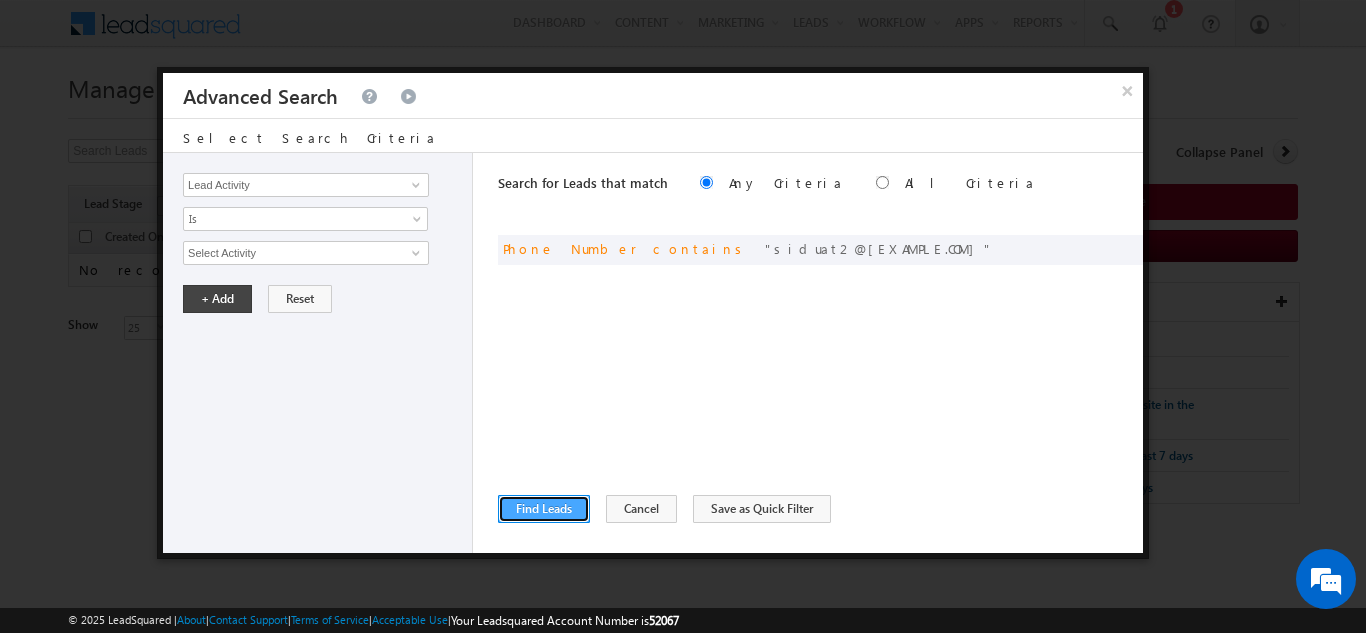click on "Find Leads" at bounding box center (544, 509) 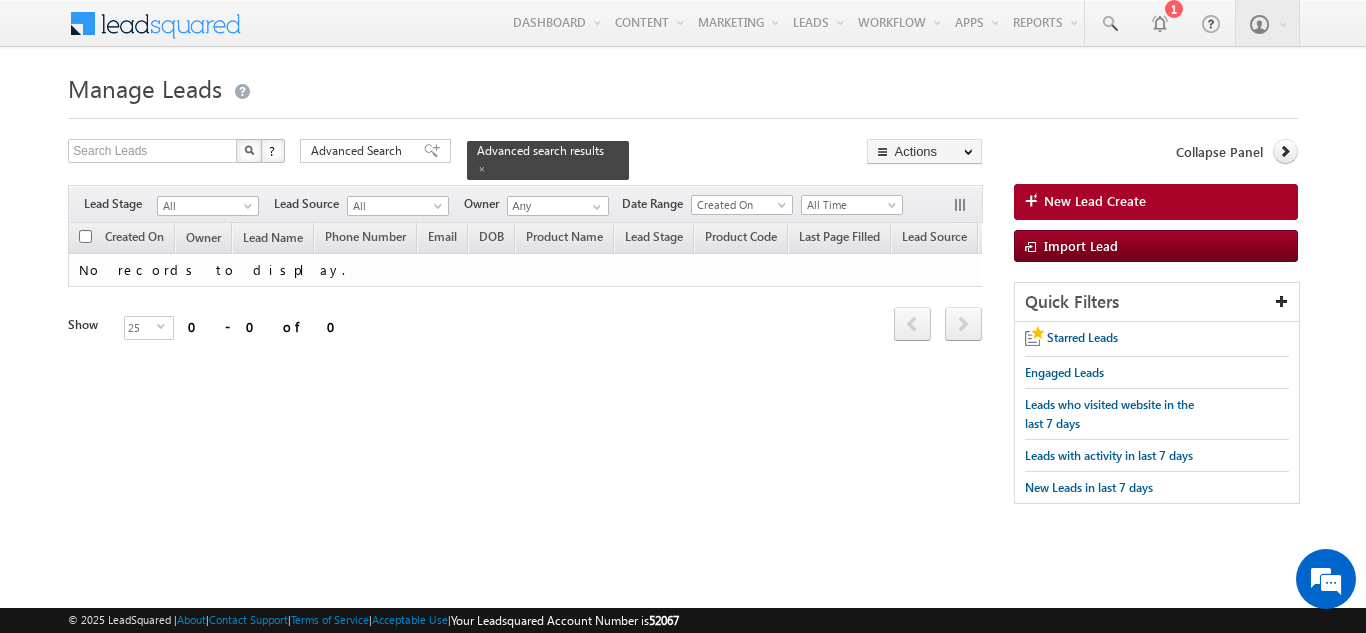 click on "Manage Leads
New Lead Create
Search Leads X ?   0 results found
Advanced Search
Advanced Search
Actions Actions" at bounding box center [682, 295] 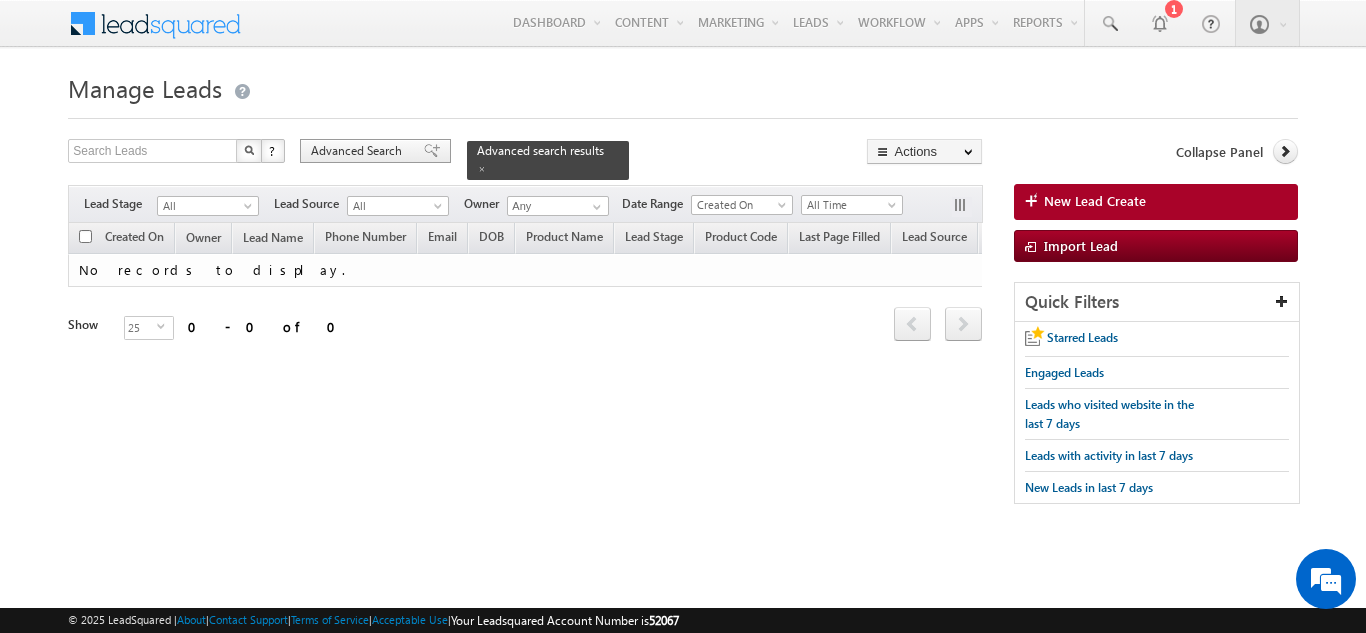 click on "Advanced Search" at bounding box center [359, 151] 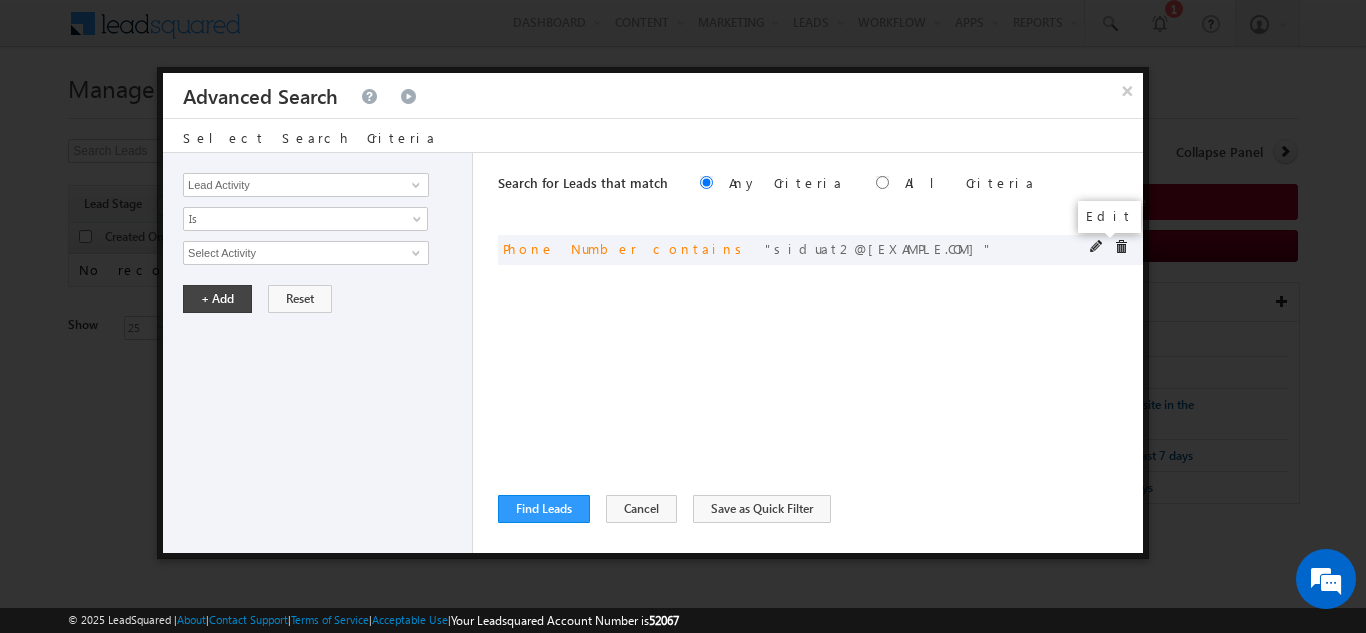 click at bounding box center [1097, 247] 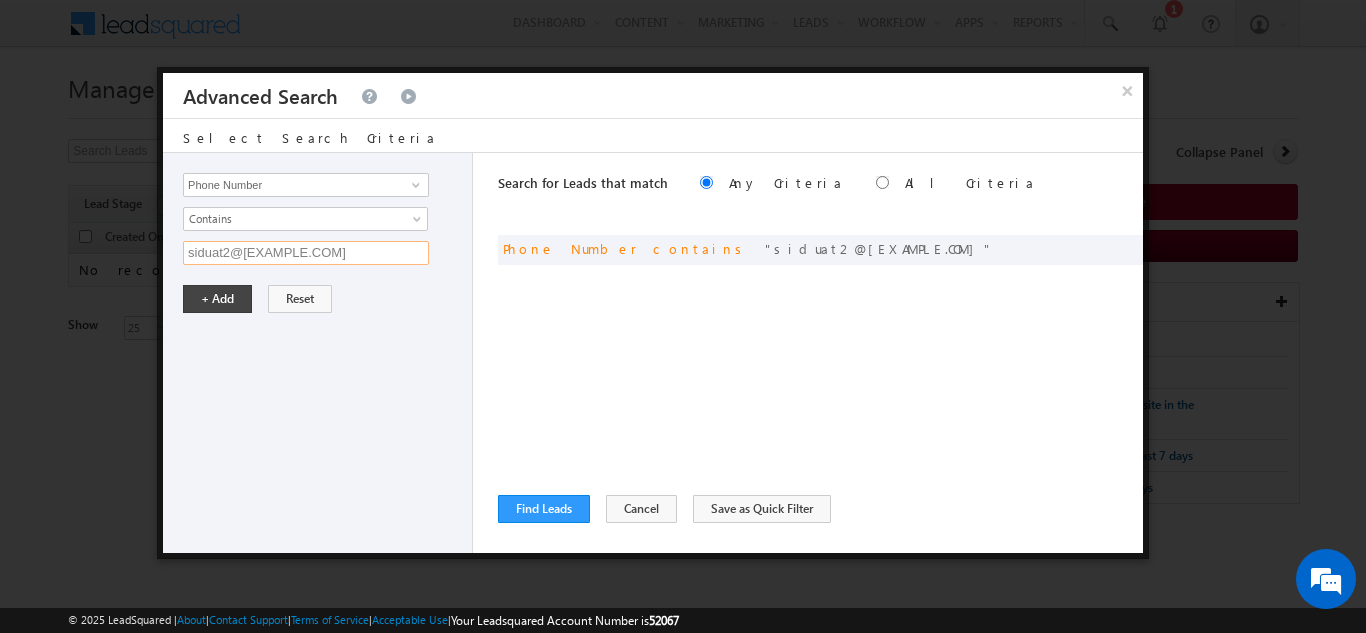 drag, startPoint x: 335, startPoint y: 259, endPoint x: 71, endPoint y: 221, distance: 266.72083 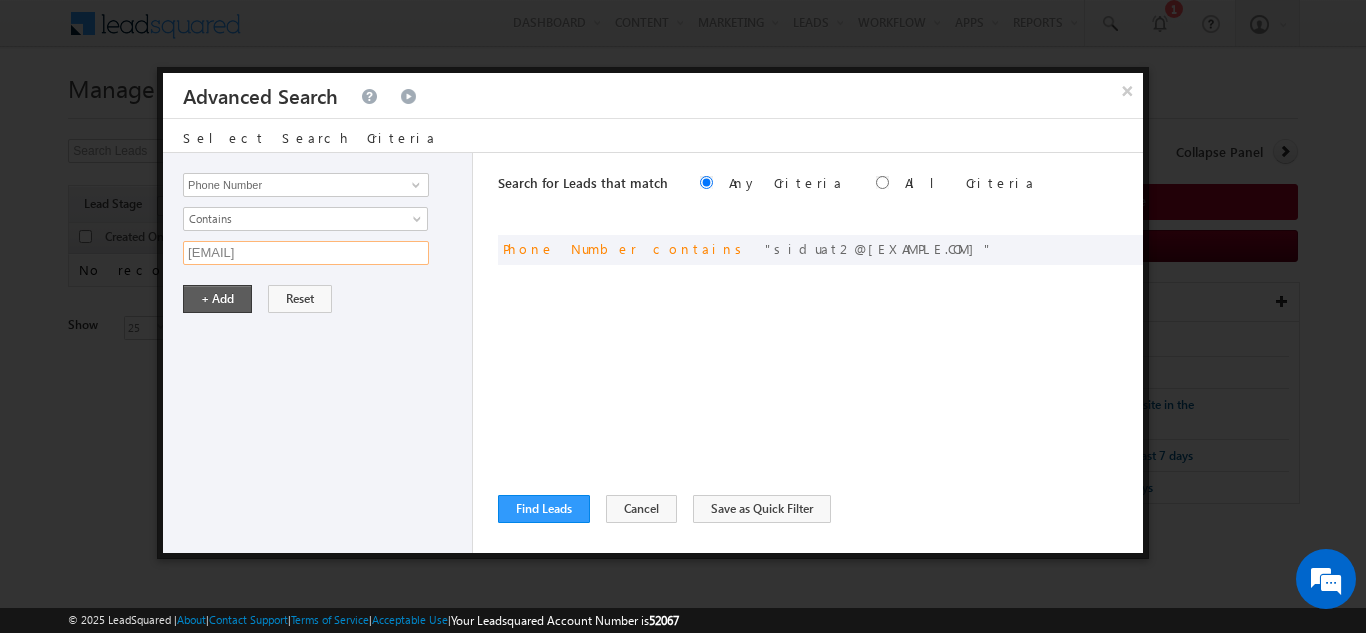 type on "siduat3@gmail.com" 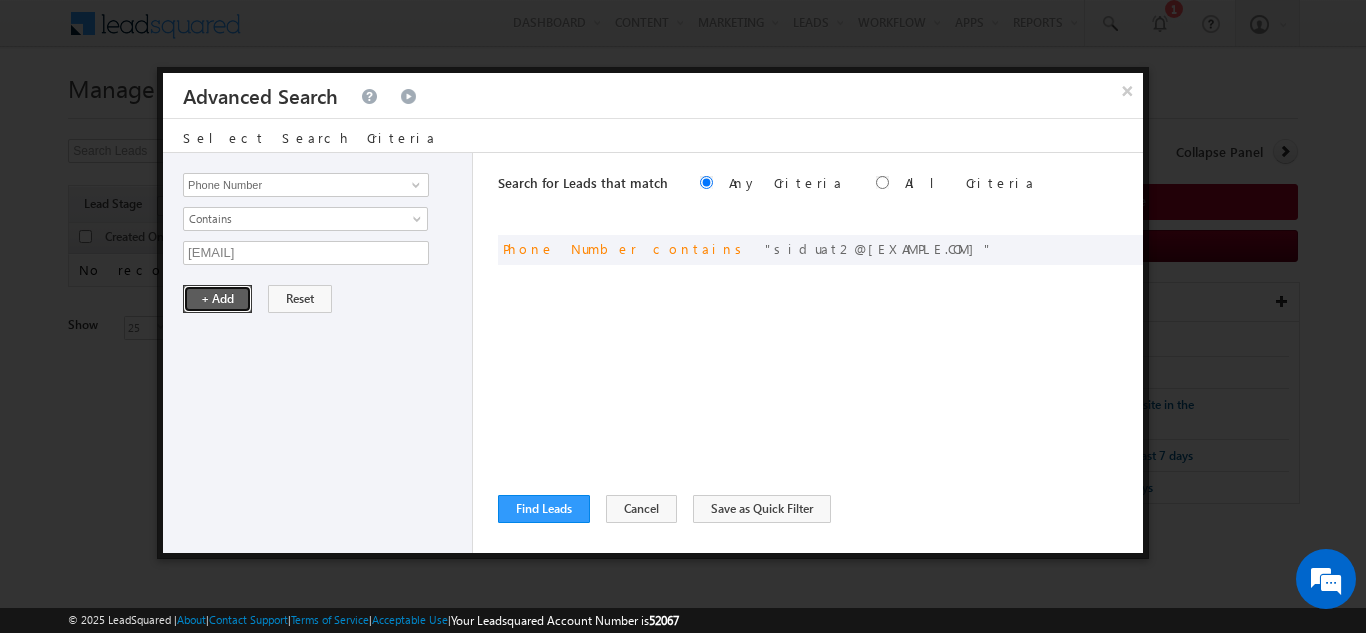click on "+ Add" at bounding box center (217, 299) 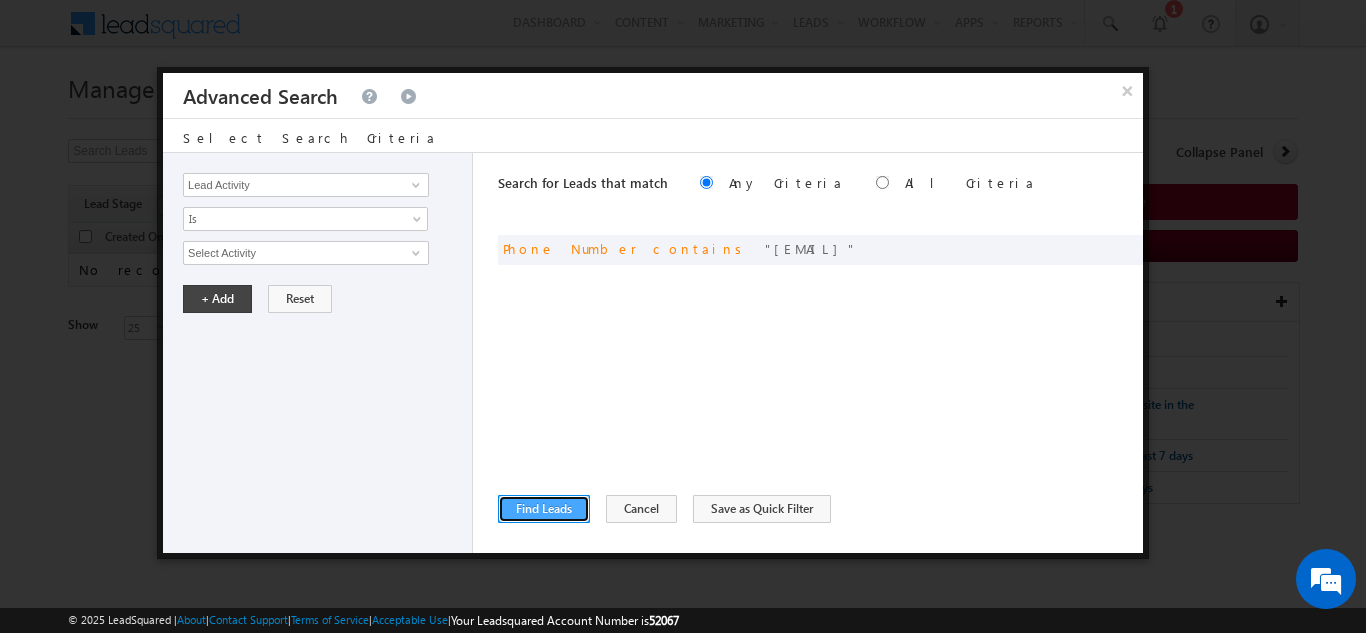 click on "Find Leads" at bounding box center [544, 509] 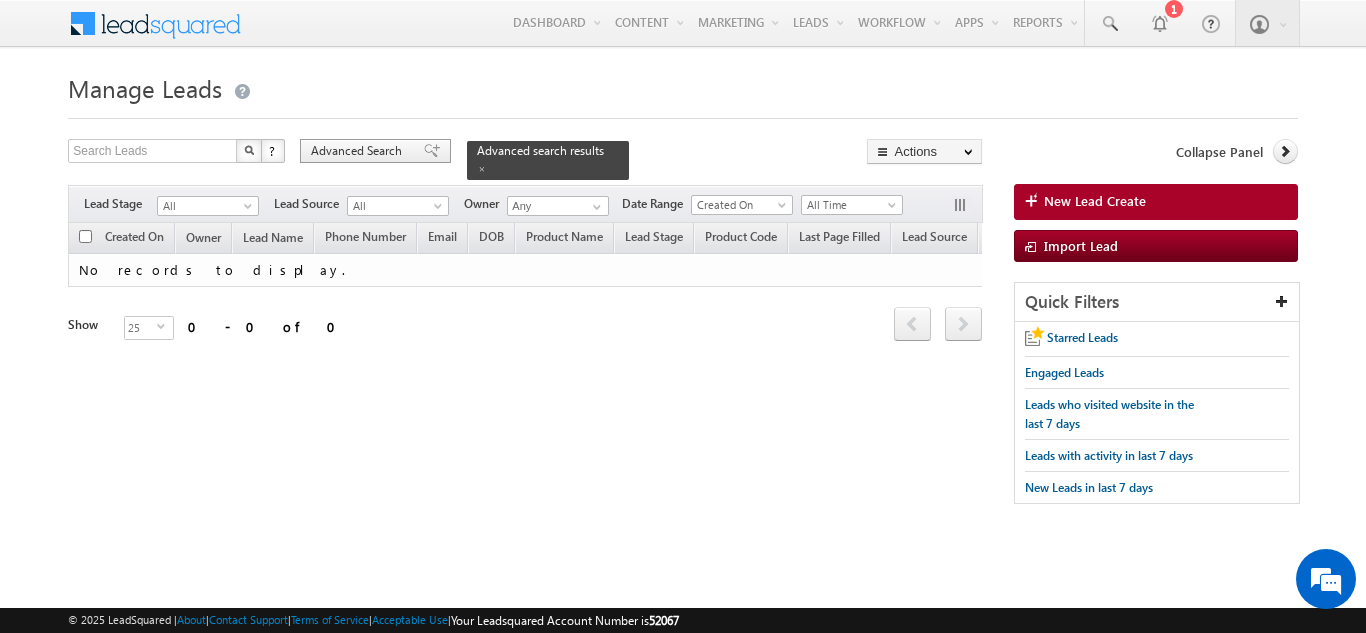 click on "Advanced Search" at bounding box center (359, 151) 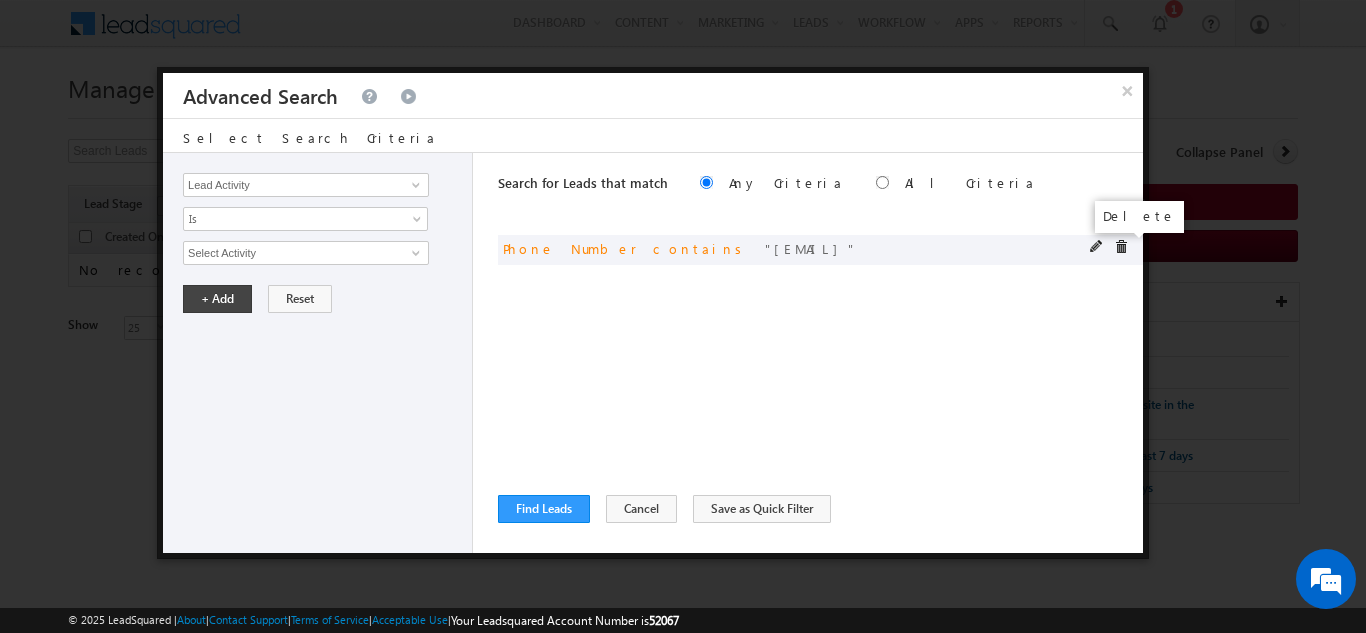 click at bounding box center [1121, 247] 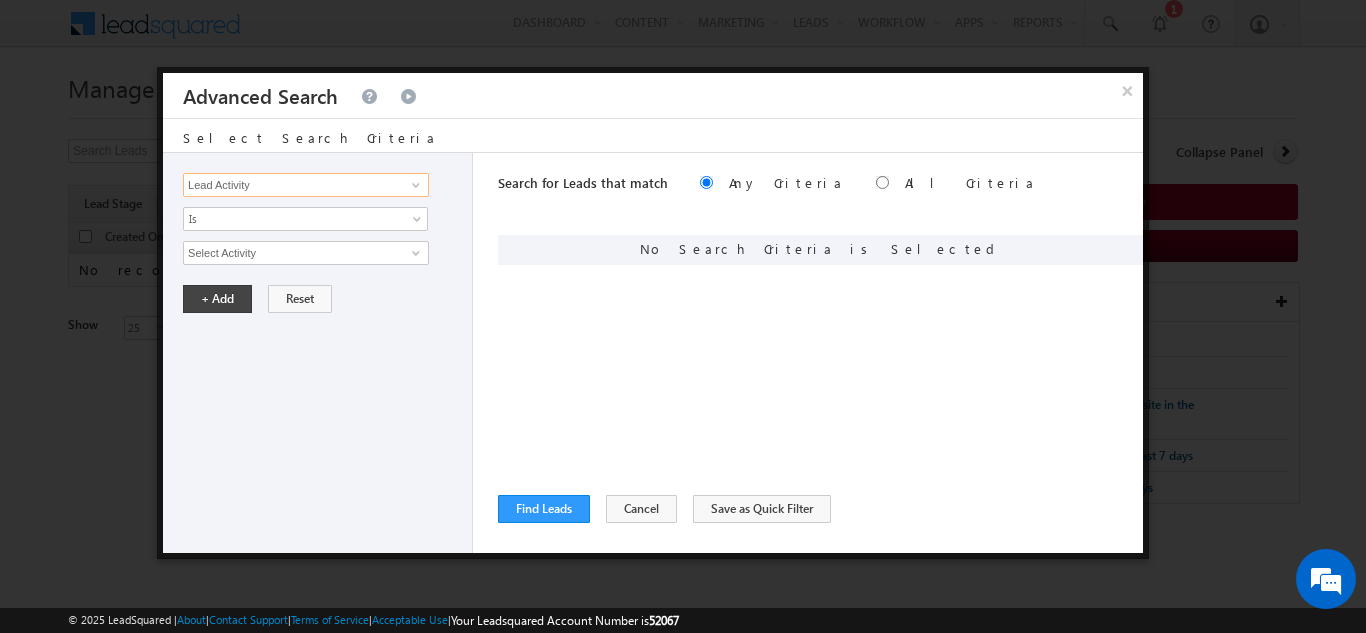 click on "Lead Activity" at bounding box center (306, 185) 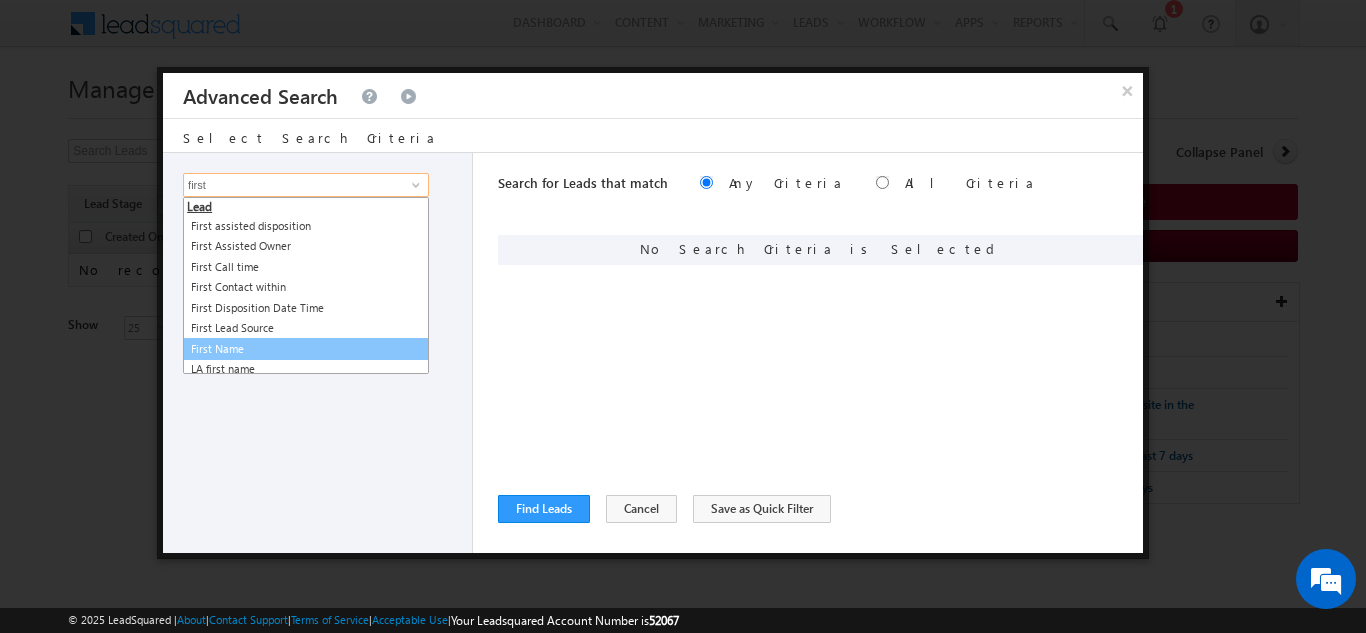 click on "First Name" at bounding box center [306, 349] 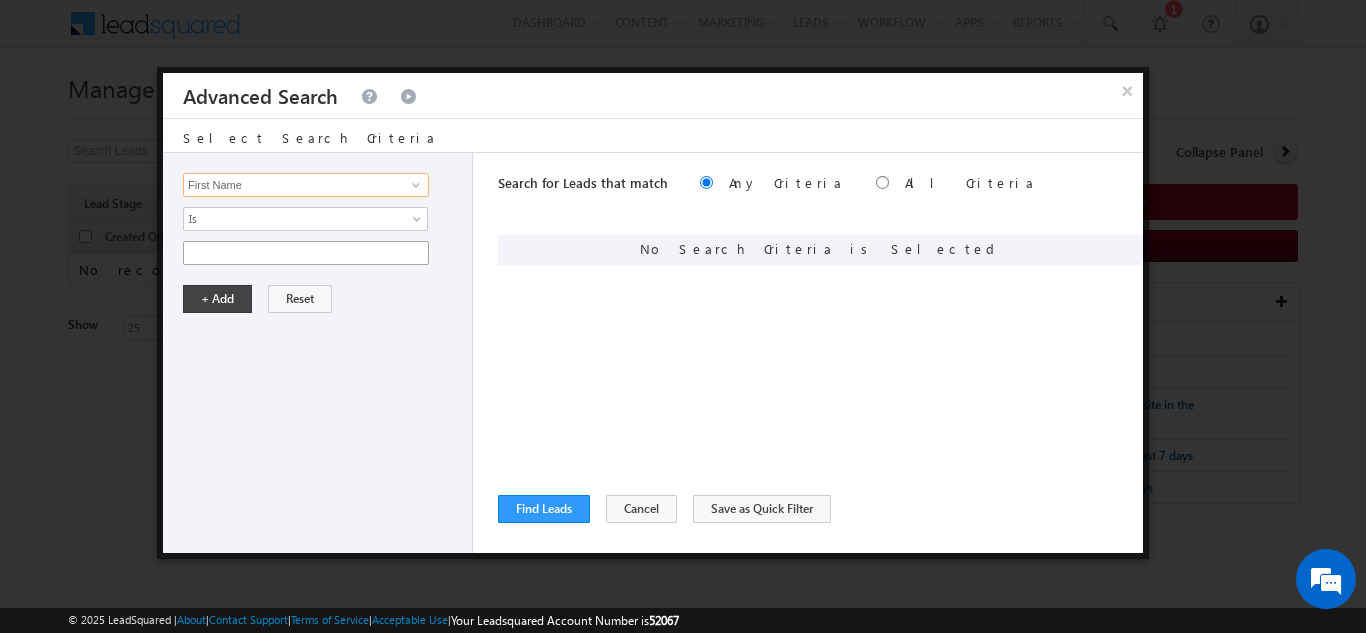 type on "First Name" 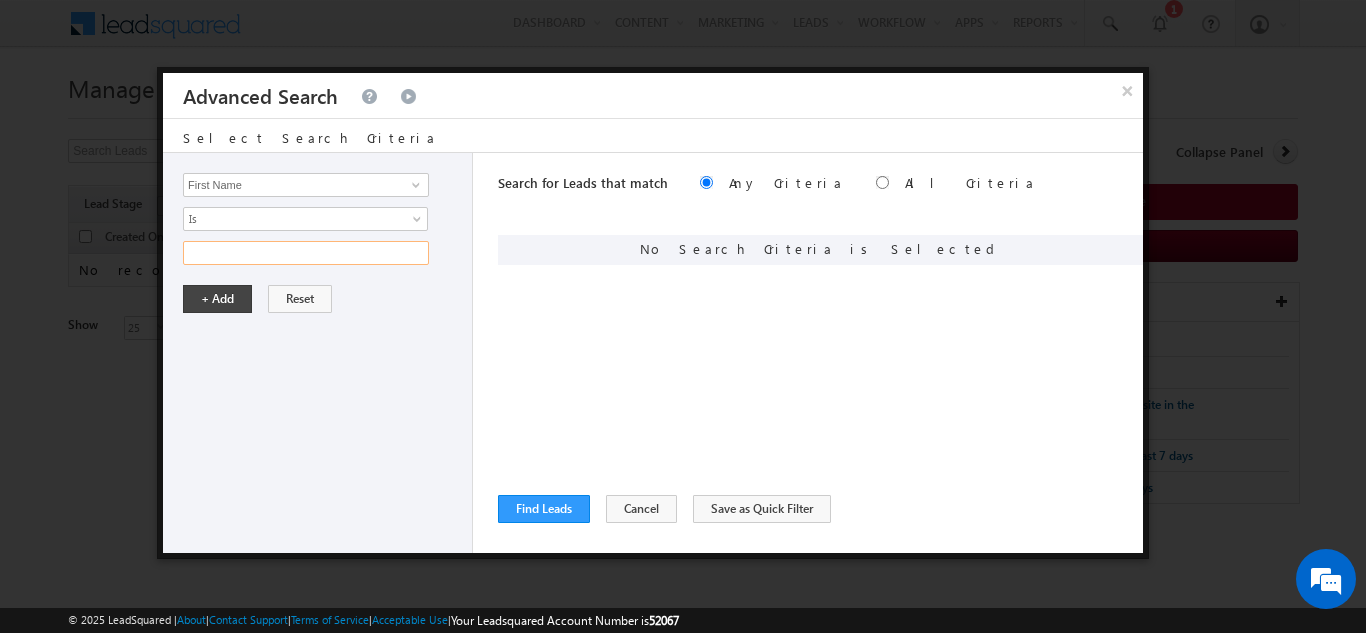 click at bounding box center (306, 253) 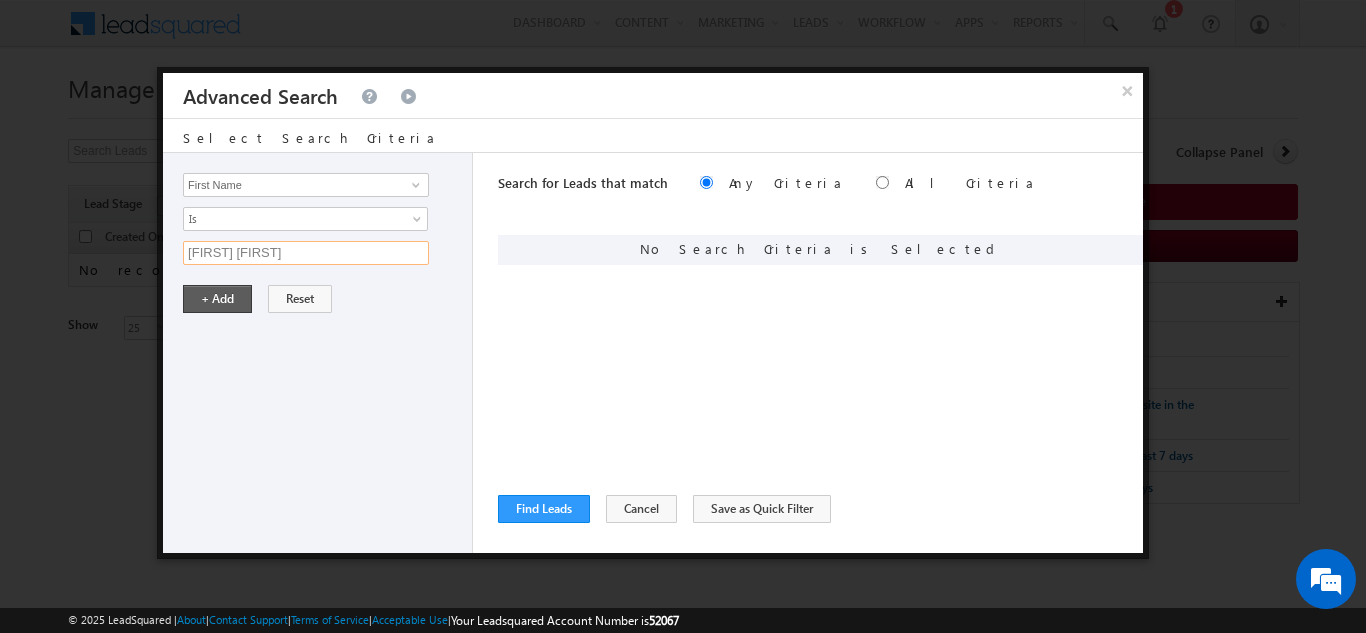 type on "Siddhesh uat1" 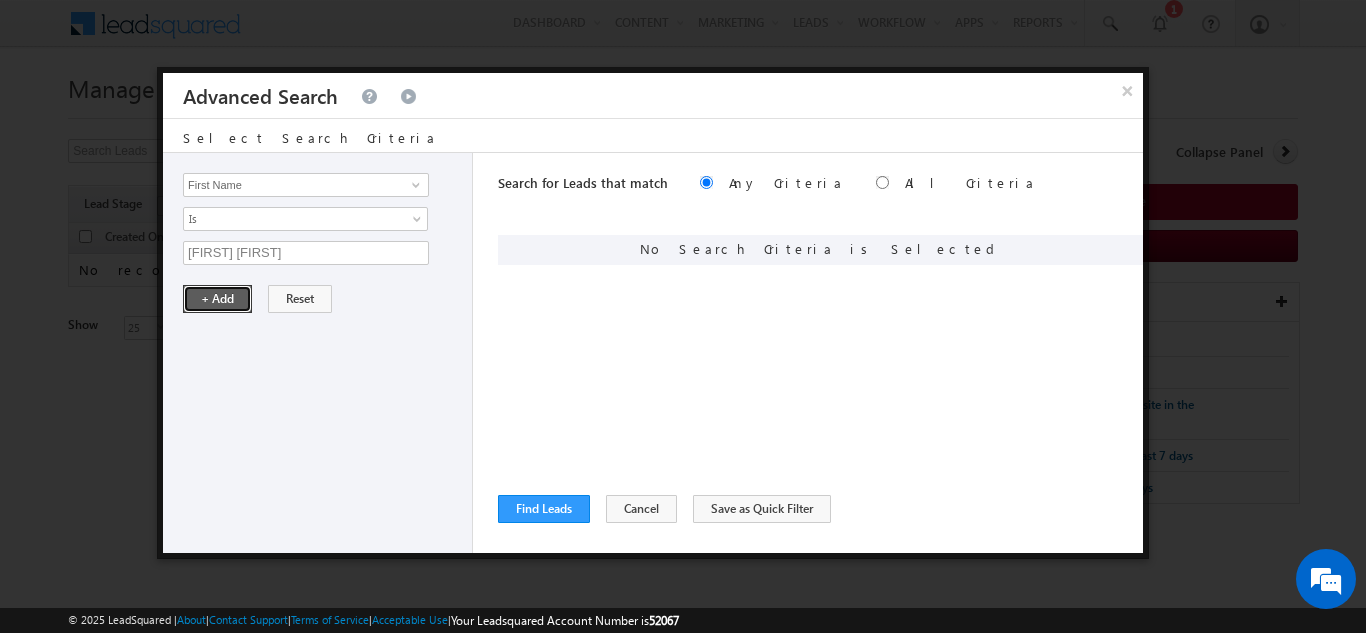 click on "+ Add" at bounding box center [217, 299] 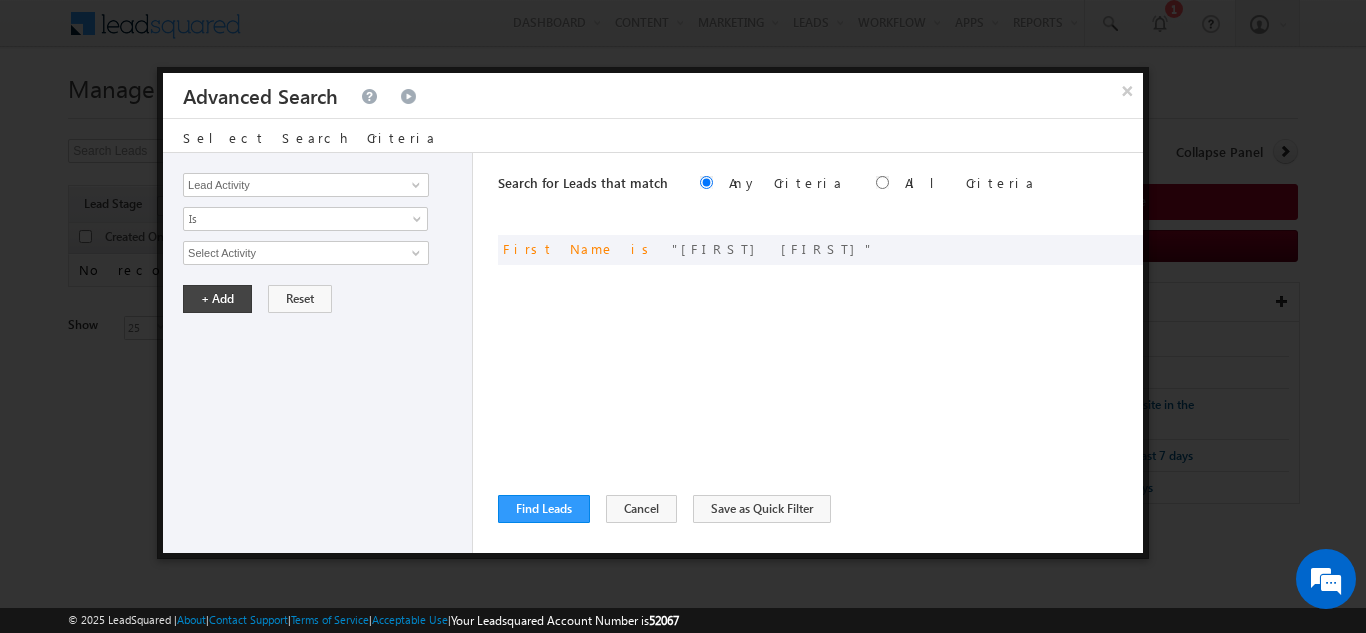 click on "Search for Leads that match
Any Criteria
All Criteria
Note that the current triggering entity  is not considered  in the condition
If more than one opportunities are returned, the opportunity which is  most recently created  will be considered.
Descending
Ascending
or  First Name   is   Siddhesh uat1" at bounding box center [820, 353] 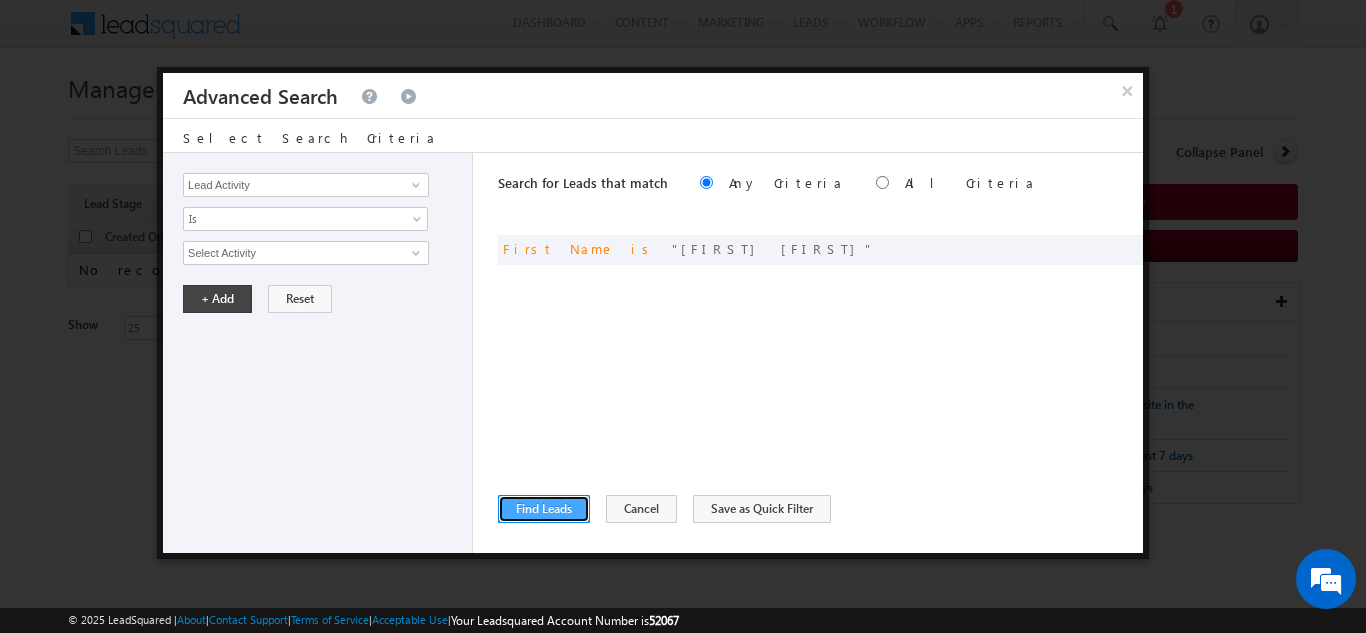 click on "Find Leads" at bounding box center [544, 509] 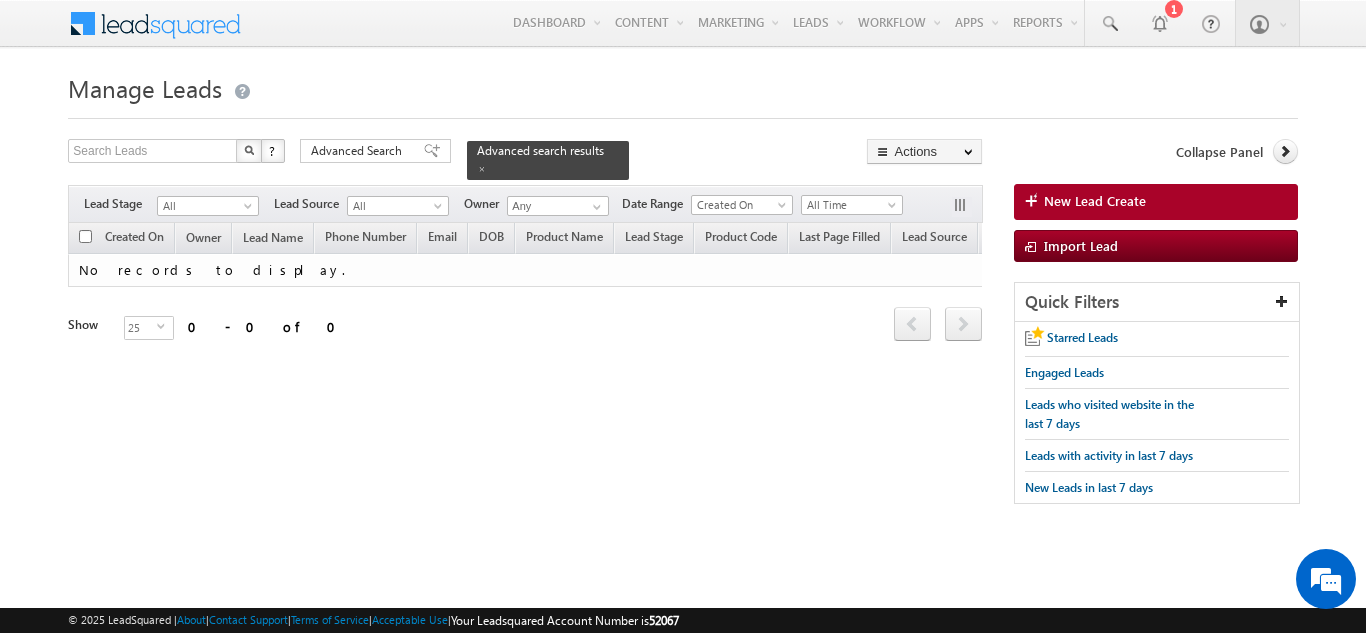 click on "Manage Leads
New Lead Create
Search Leads X ?   0 results found
Advanced Search
Advanced Search
Actions Actions" at bounding box center (682, 295) 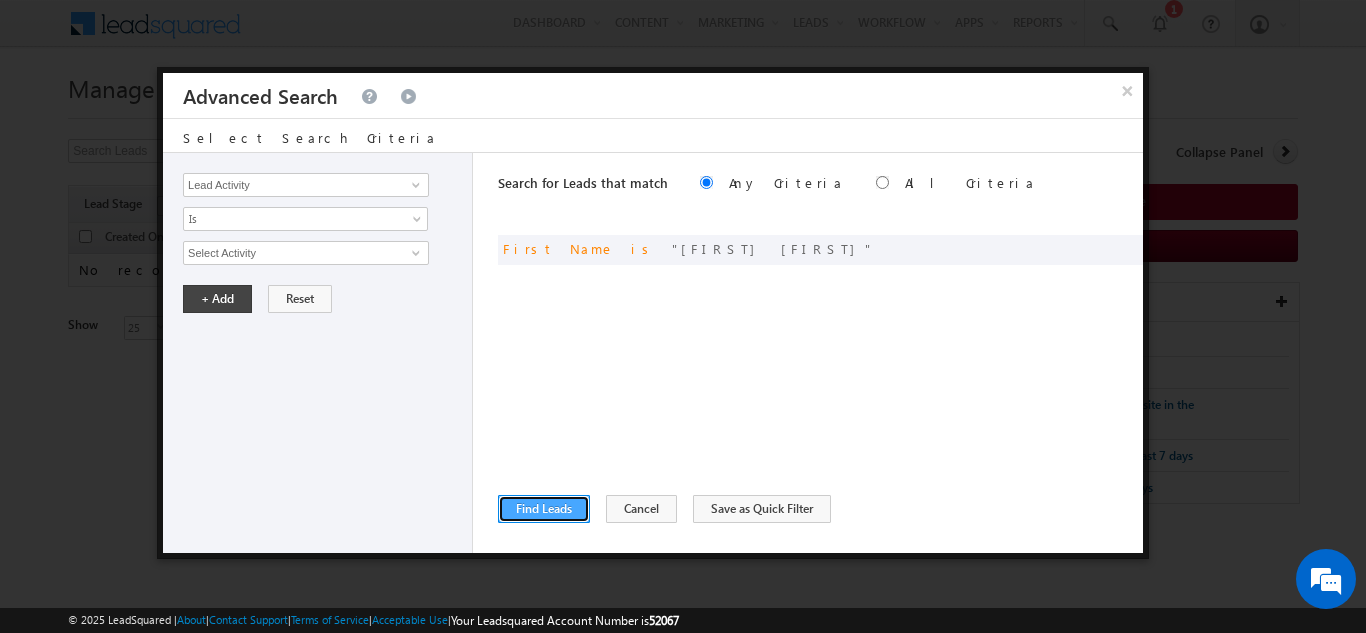 click on "Find Leads" at bounding box center [544, 509] 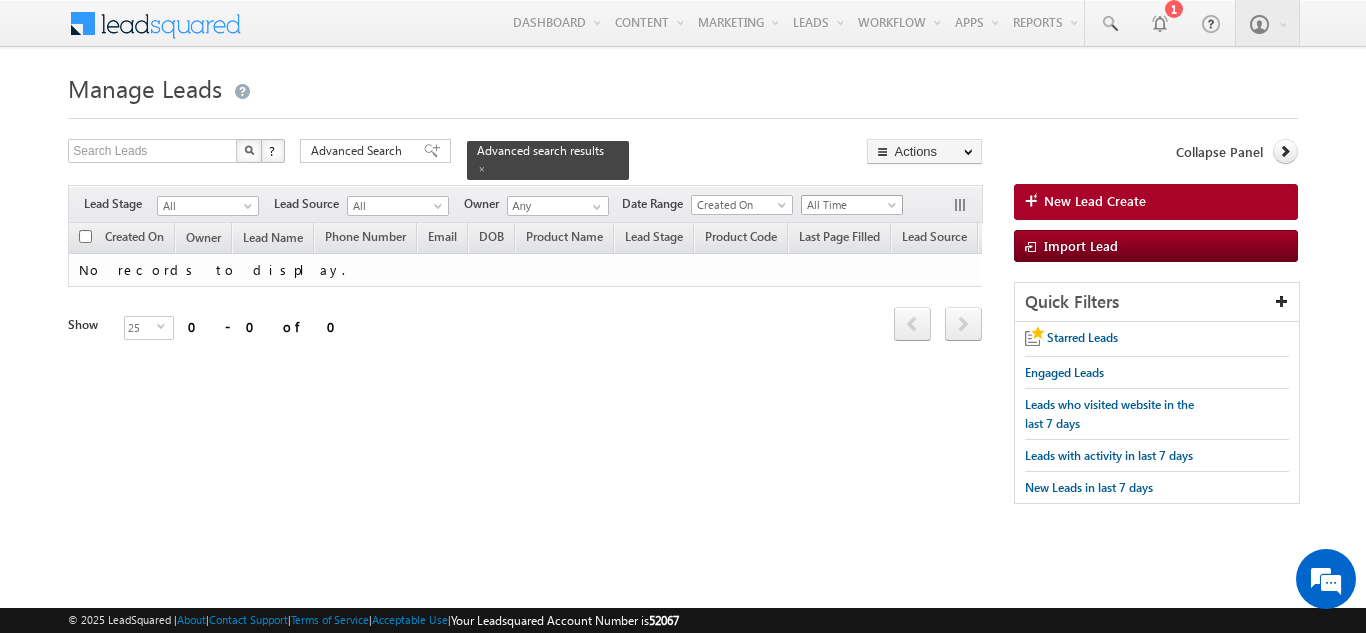 click on "All Time" at bounding box center (849, 205) 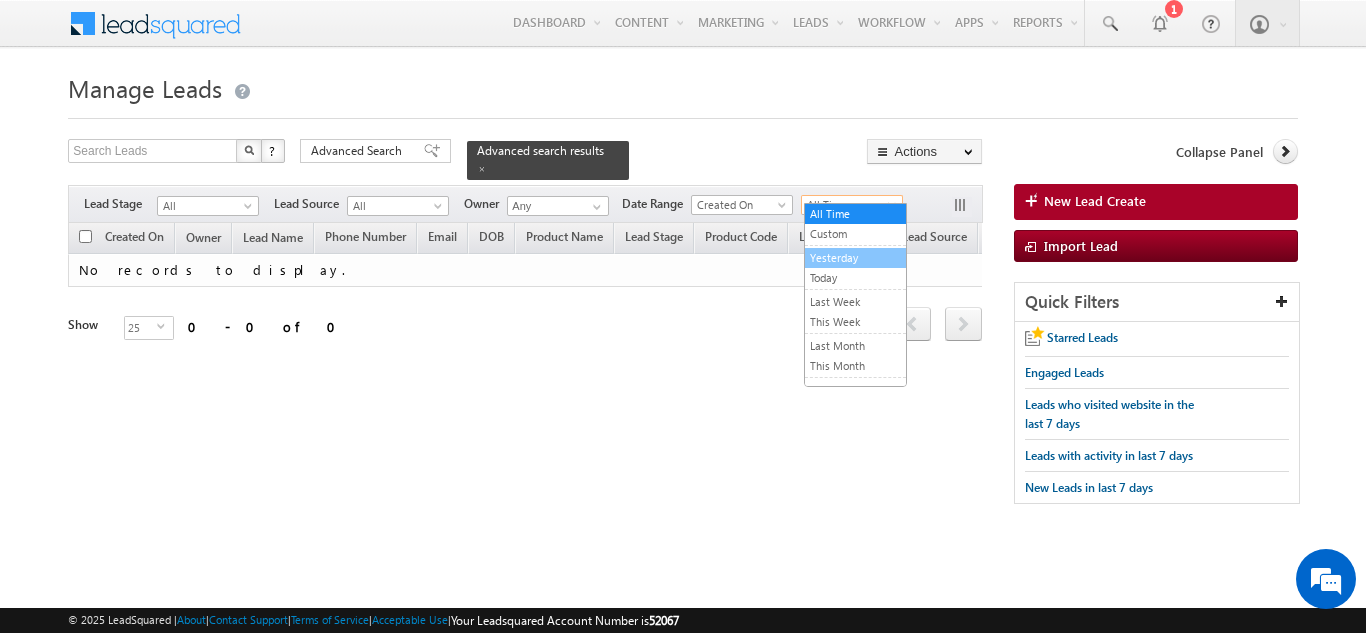 click on "Today" at bounding box center [855, 278] 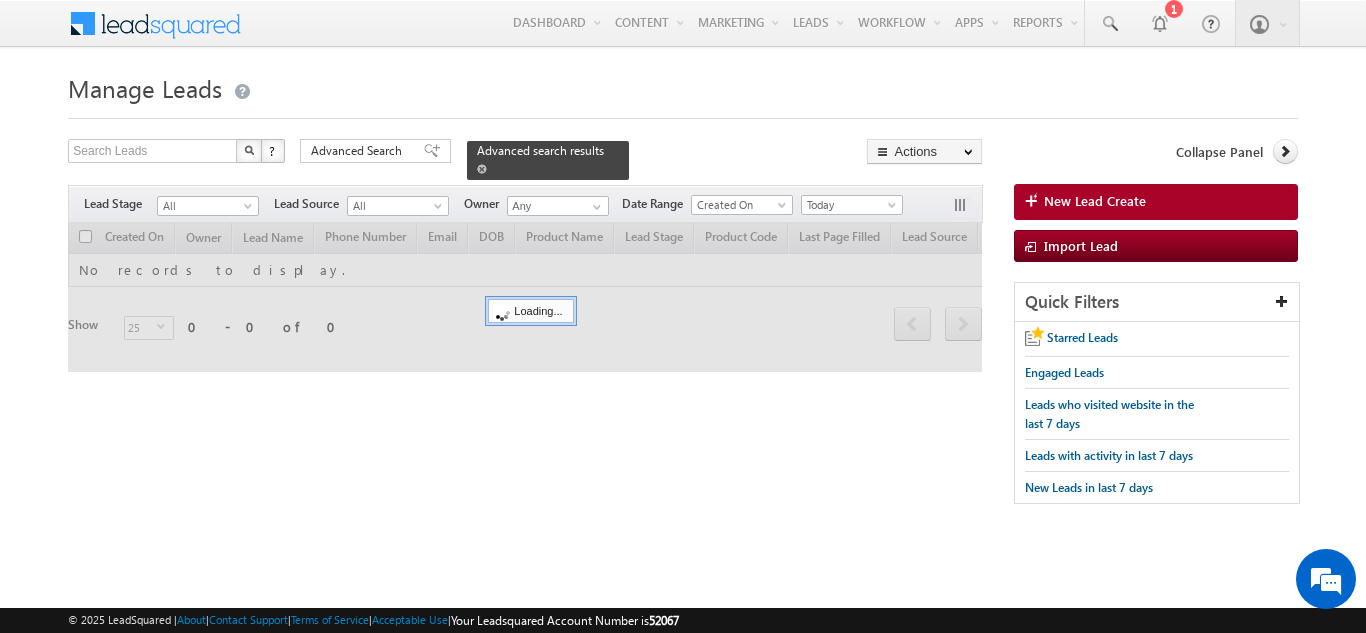 click at bounding box center (482, 169) 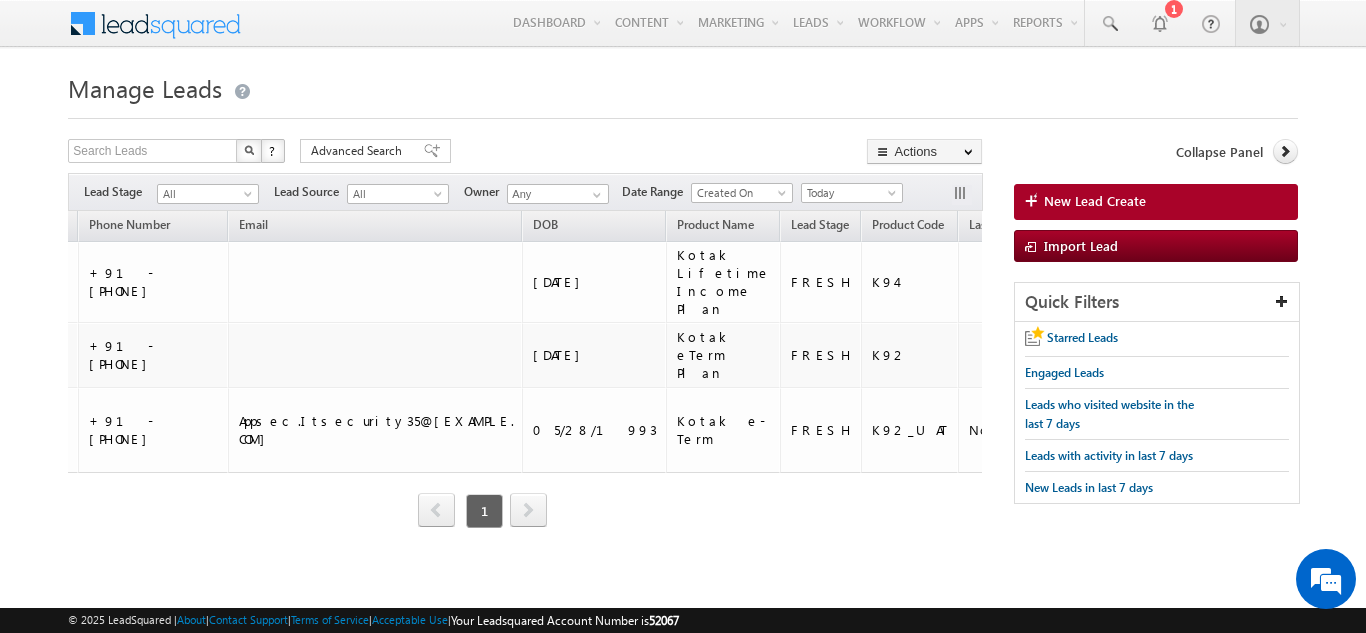 scroll, scrollTop: 0, scrollLeft: 0, axis: both 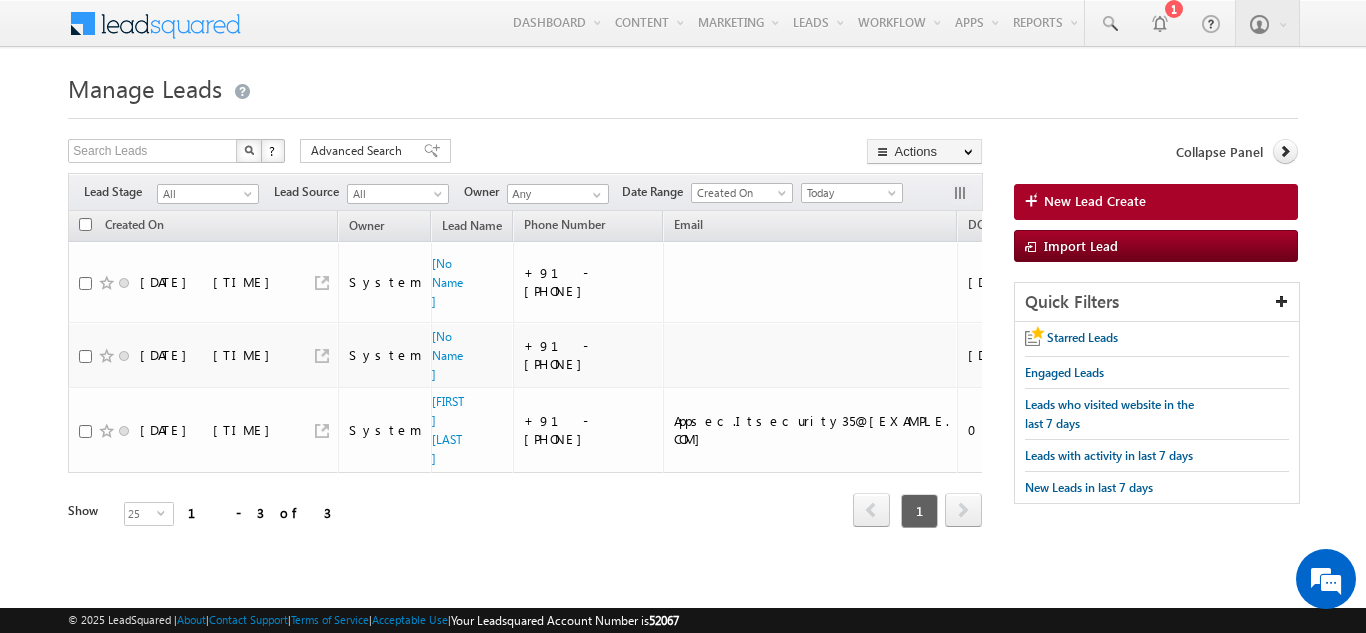 click on "Created On
Owner
Lead Name
Phone Number
Email" at bounding box center (525, 384) 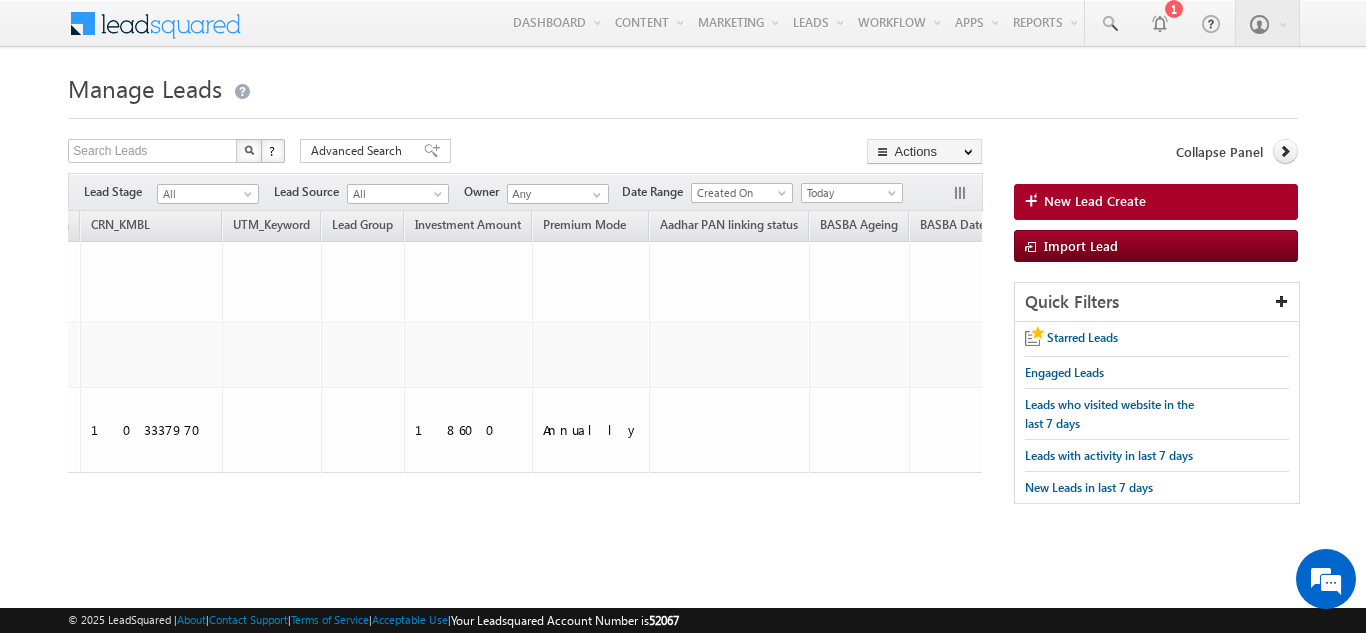 scroll, scrollTop: 0, scrollLeft: 0, axis: both 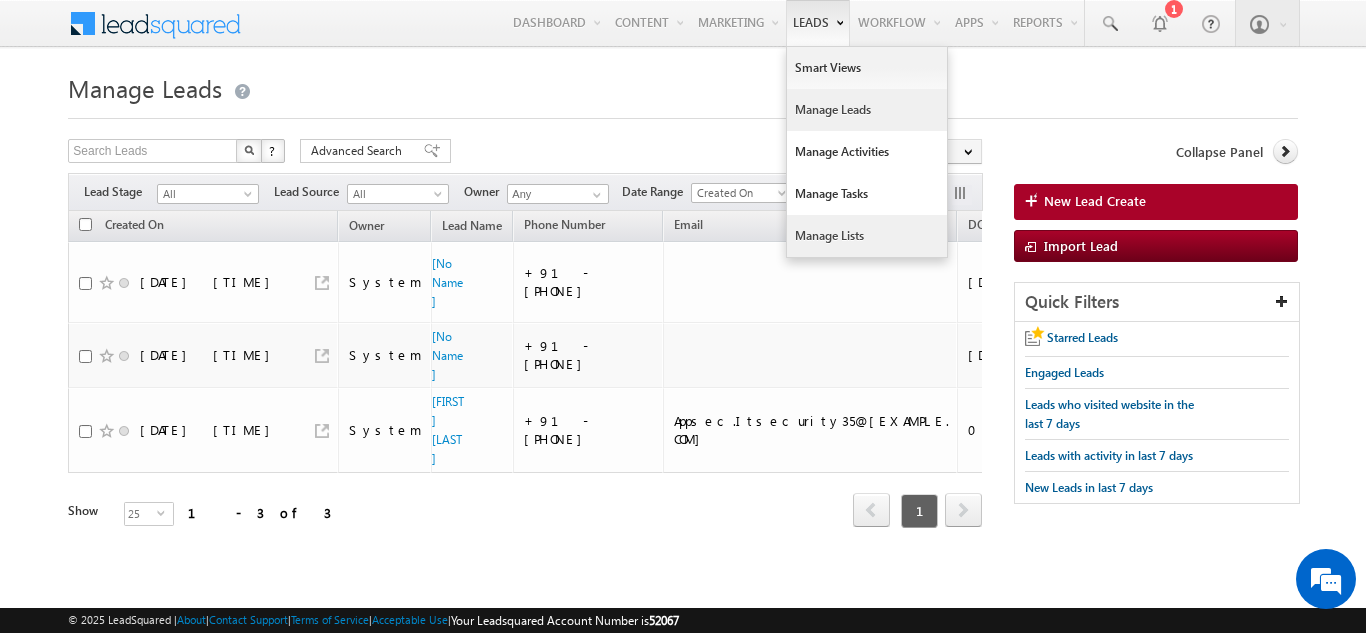 click on "Manage Lists" at bounding box center [867, 236] 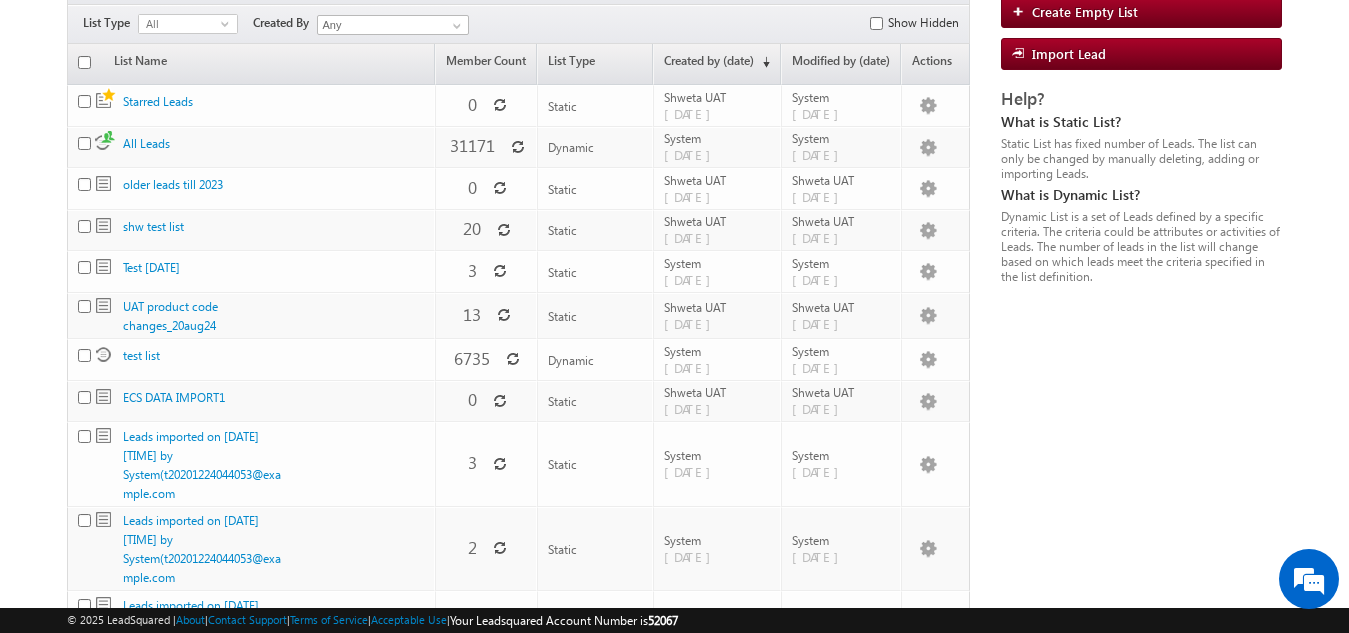 scroll, scrollTop: 0, scrollLeft: 0, axis: both 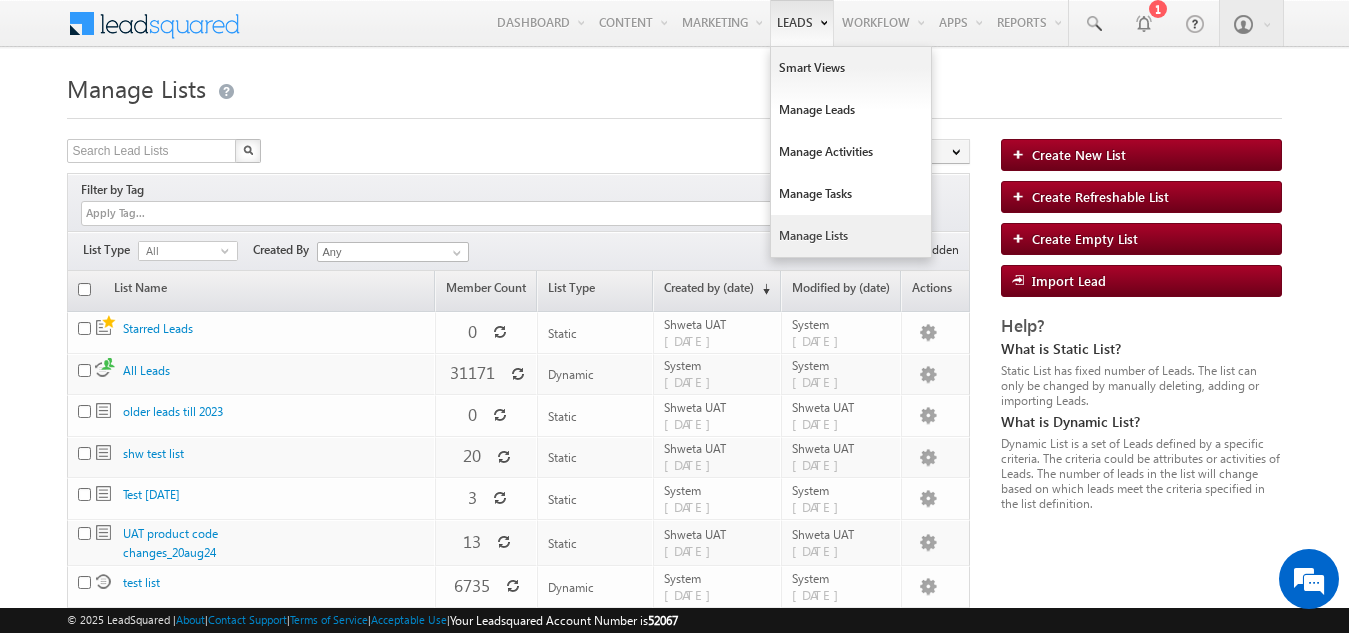 click on "Manage Lists" at bounding box center [851, 236] 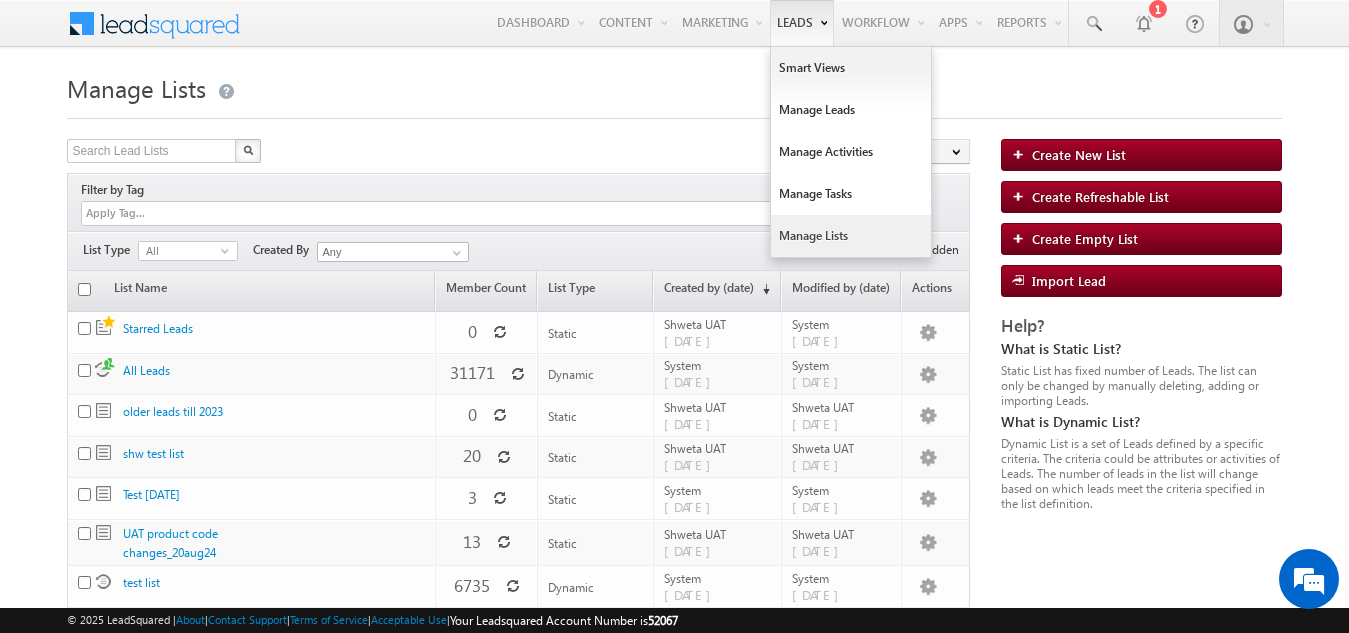 scroll, scrollTop: 0, scrollLeft: 0, axis: both 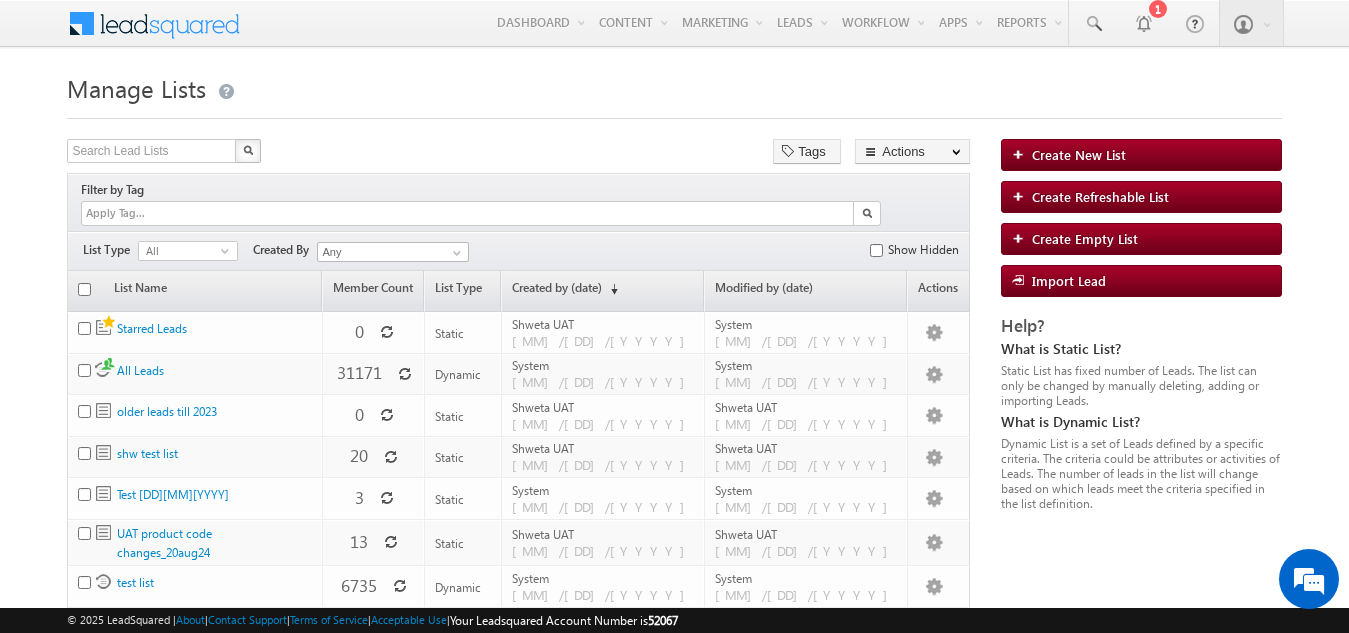 click at bounding box center (674, 112) 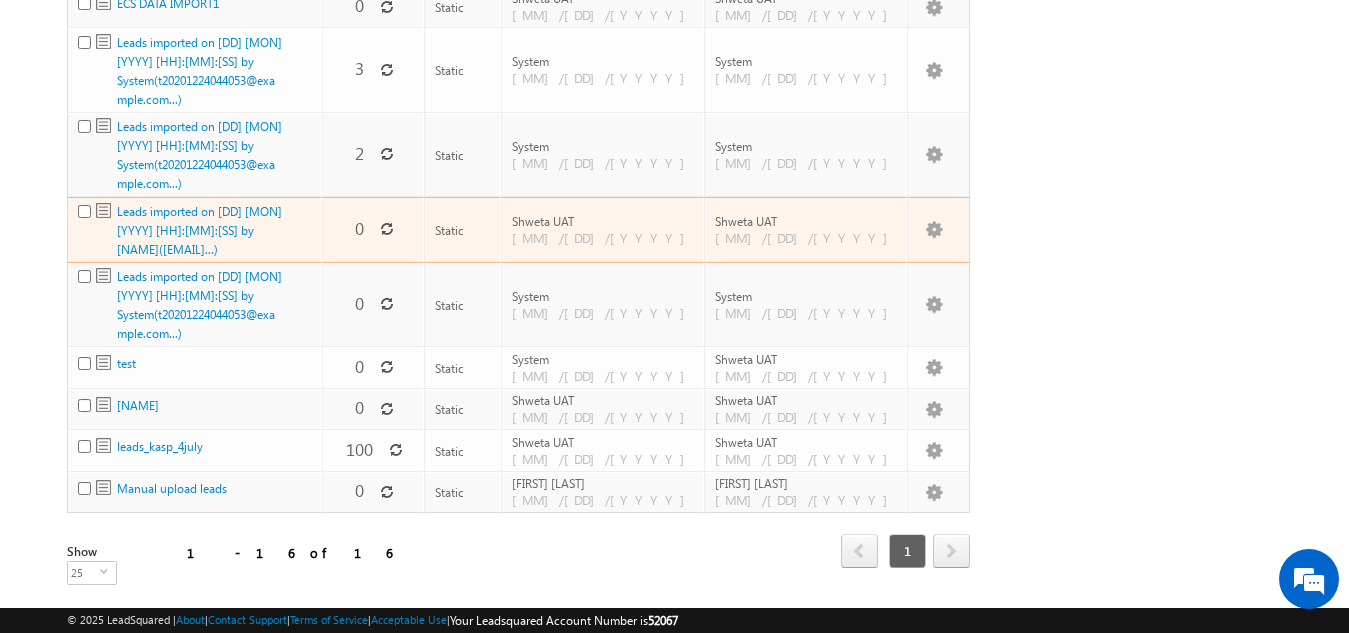 scroll, scrollTop: 627, scrollLeft: 0, axis: vertical 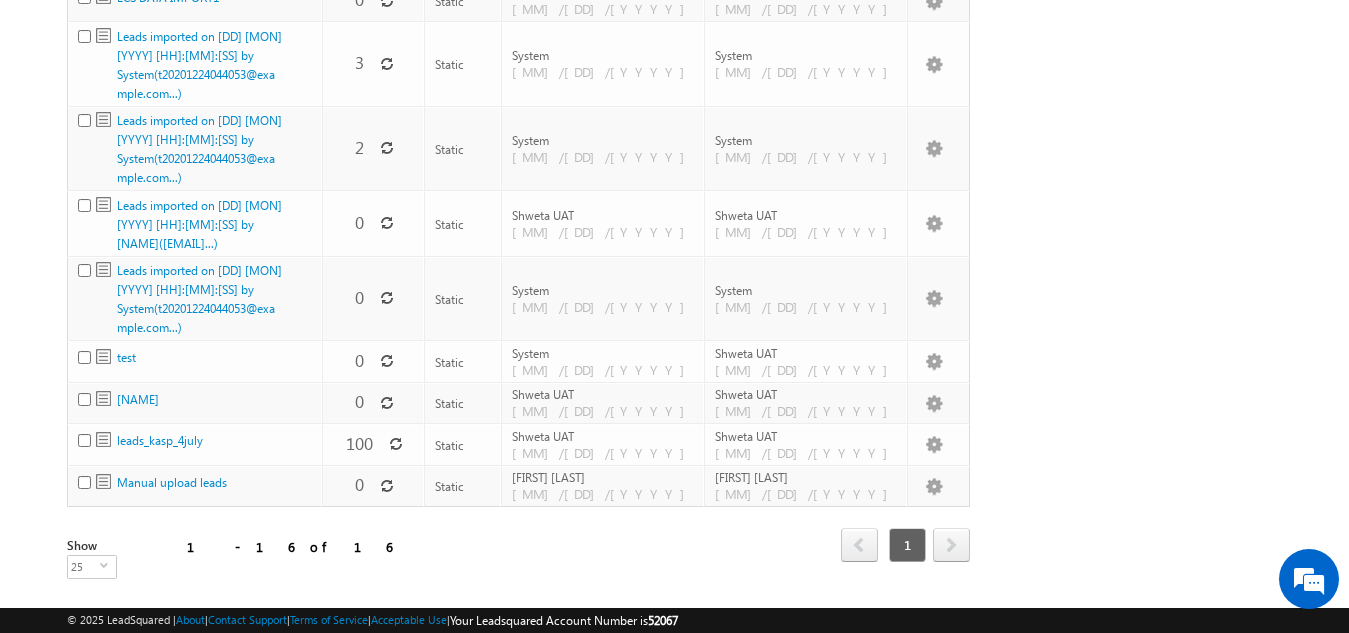 click on "Search Lead Lists X   16 results found
Tags
Actions Select rows to see actions
Actions Delete Hide
Filter by Tag" at bounding box center (674, 61) 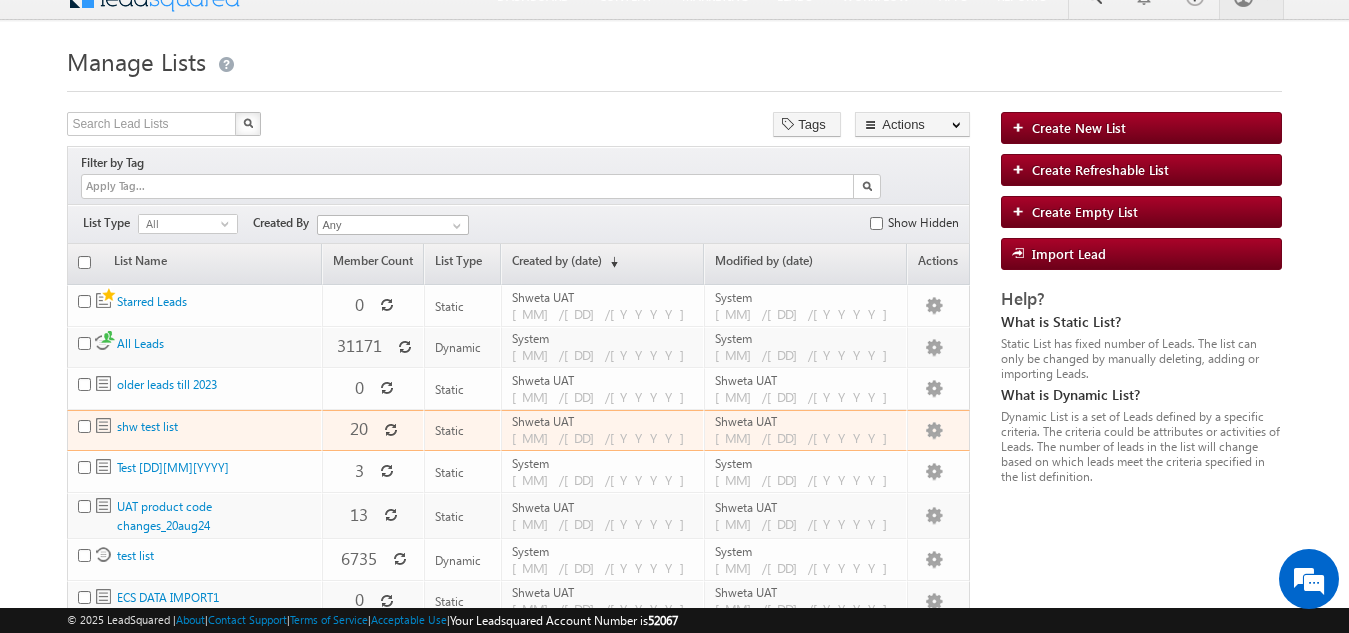scroll, scrollTop: 0, scrollLeft: 0, axis: both 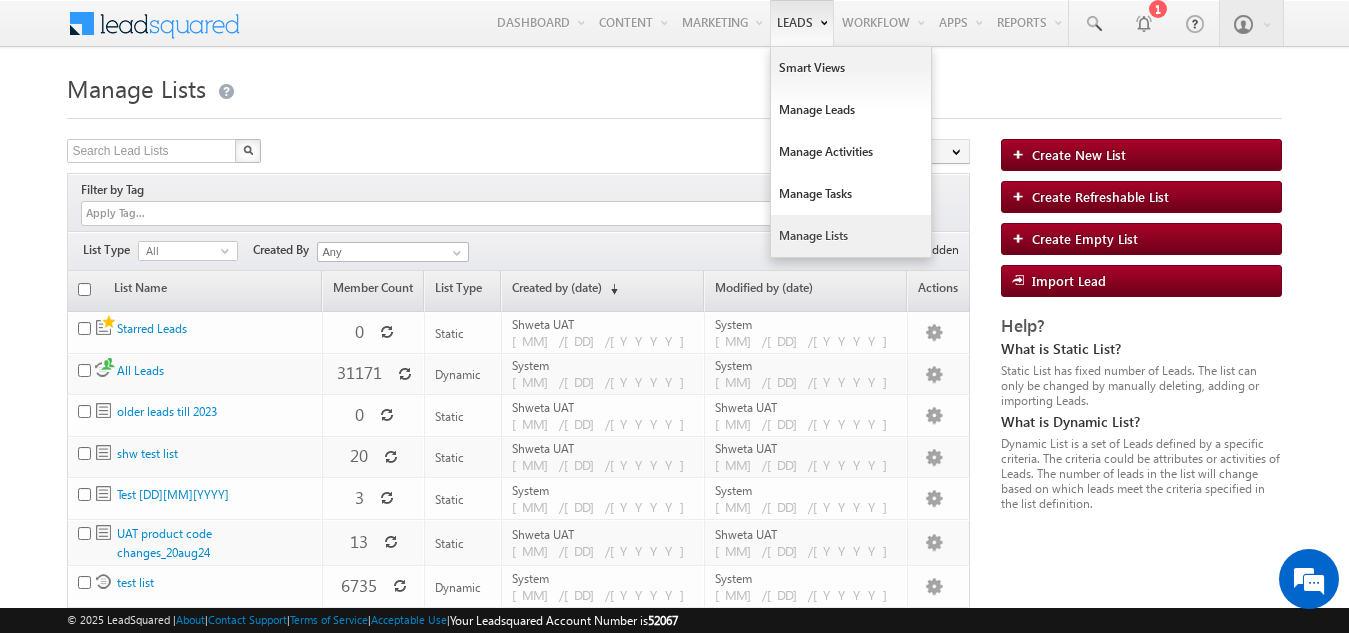 click on "Manage Lists" at bounding box center [851, 236] 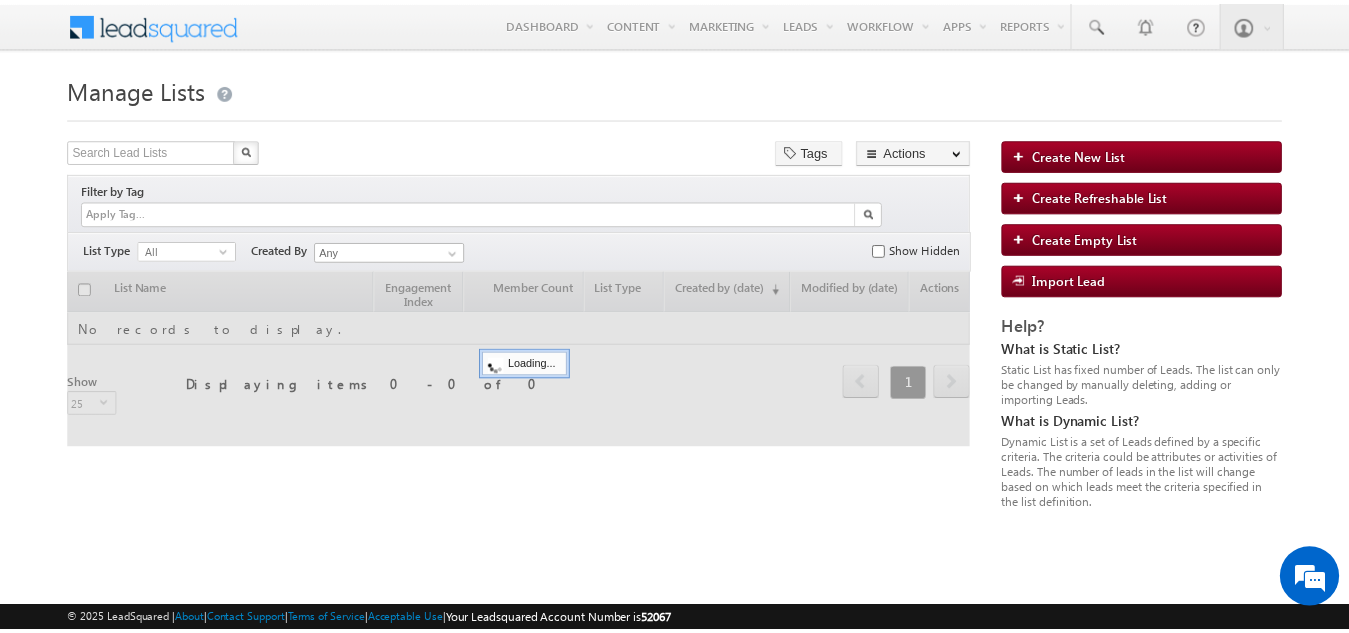 scroll, scrollTop: 0, scrollLeft: 0, axis: both 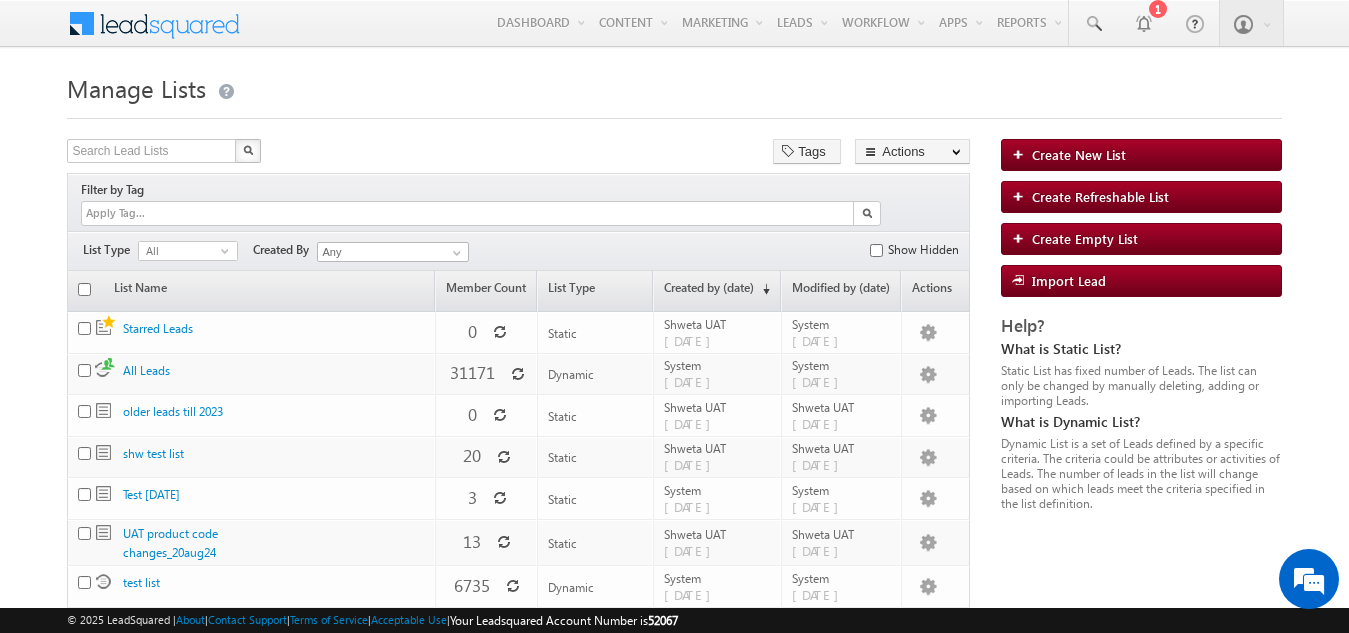 click on "Manage Lists
Create New List
Search Lead Lists X   16 results found
Tags
Actions Select rows to see actions
Actions Delete Hide" at bounding box center [674, 643] 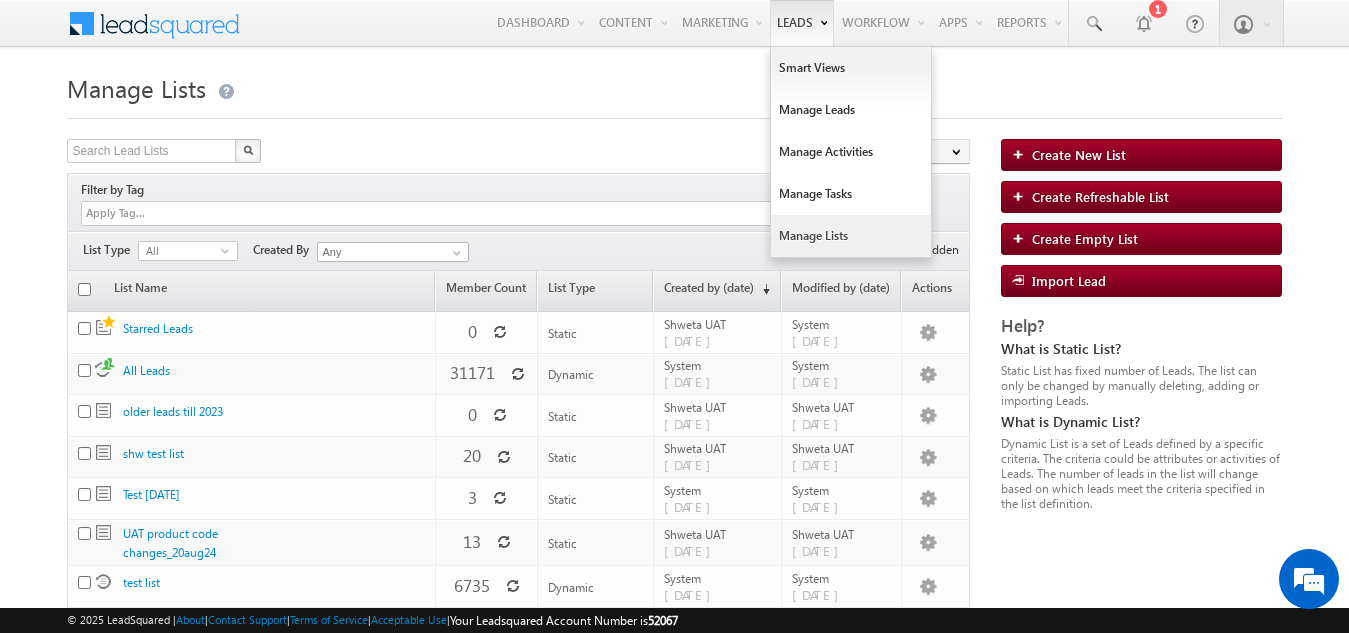 click on "Manage Lists" at bounding box center [851, 236] 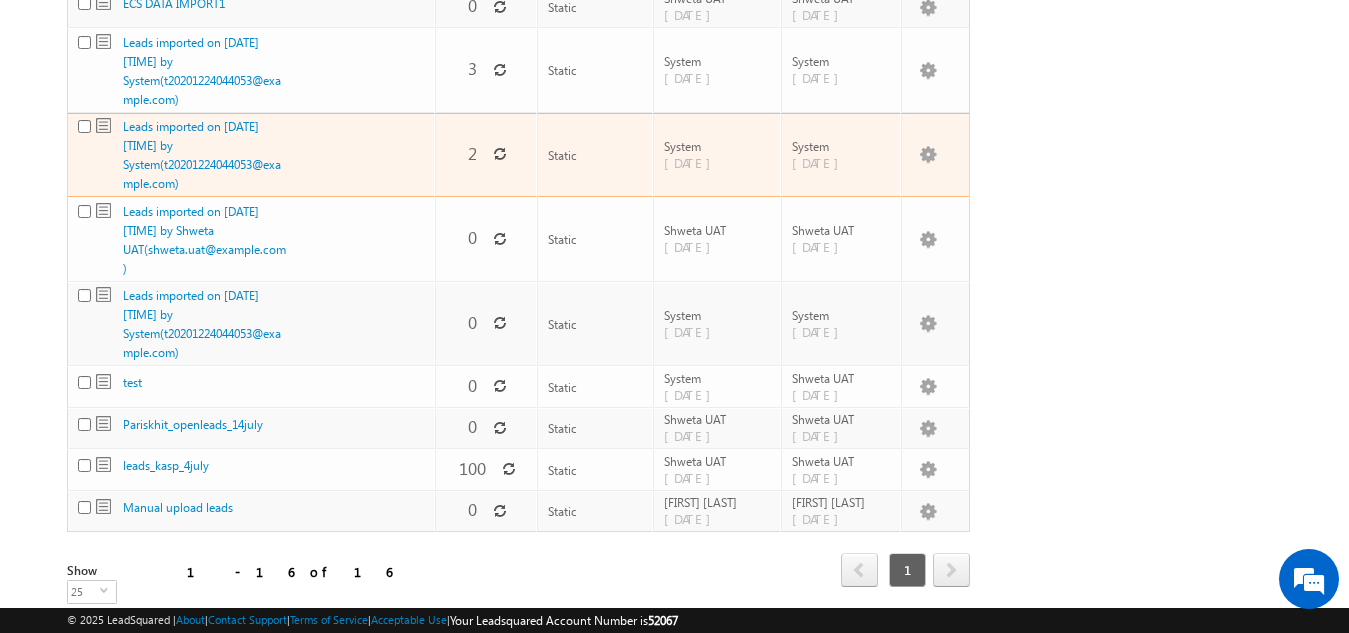 scroll, scrollTop: 627, scrollLeft: 0, axis: vertical 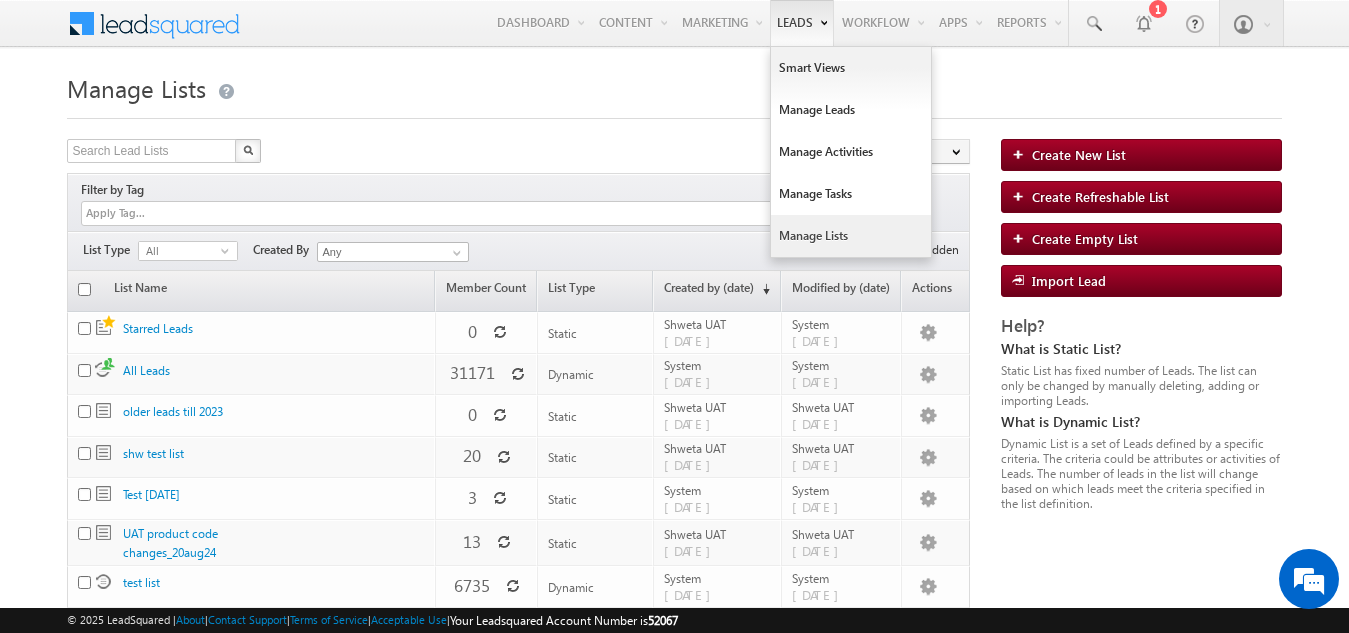 click on "Manage Lists" at bounding box center [851, 236] 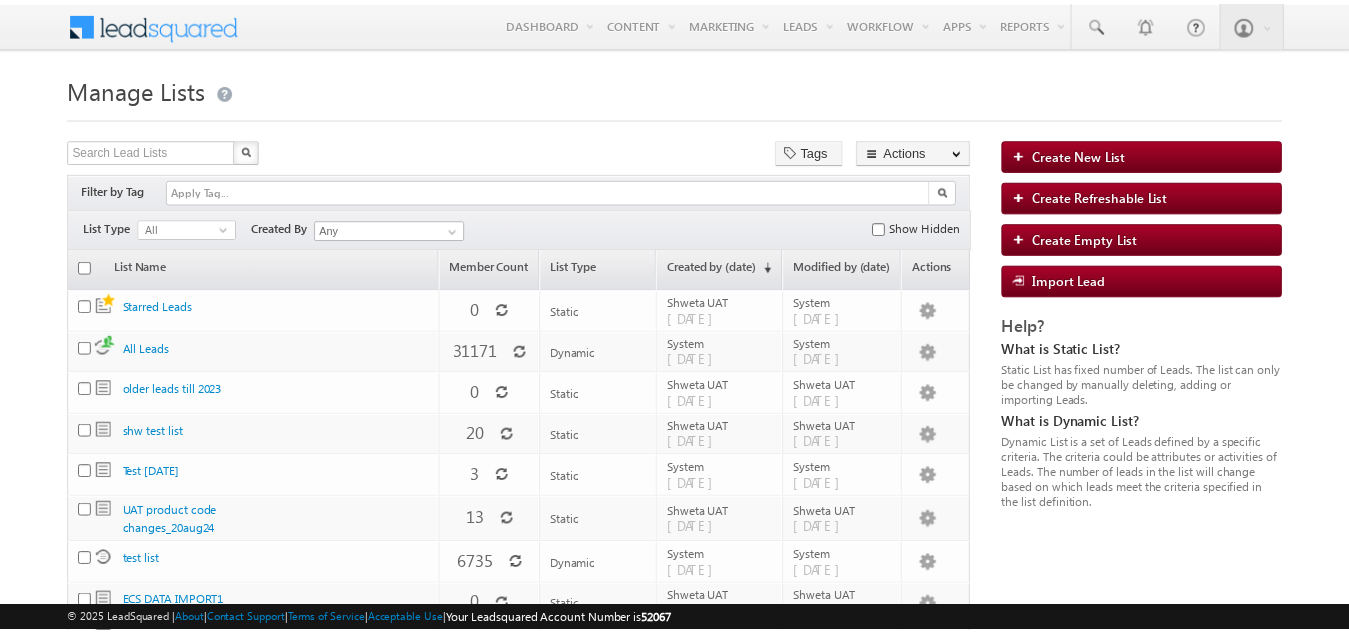scroll, scrollTop: 0, scrollLeft: 0, axis: both 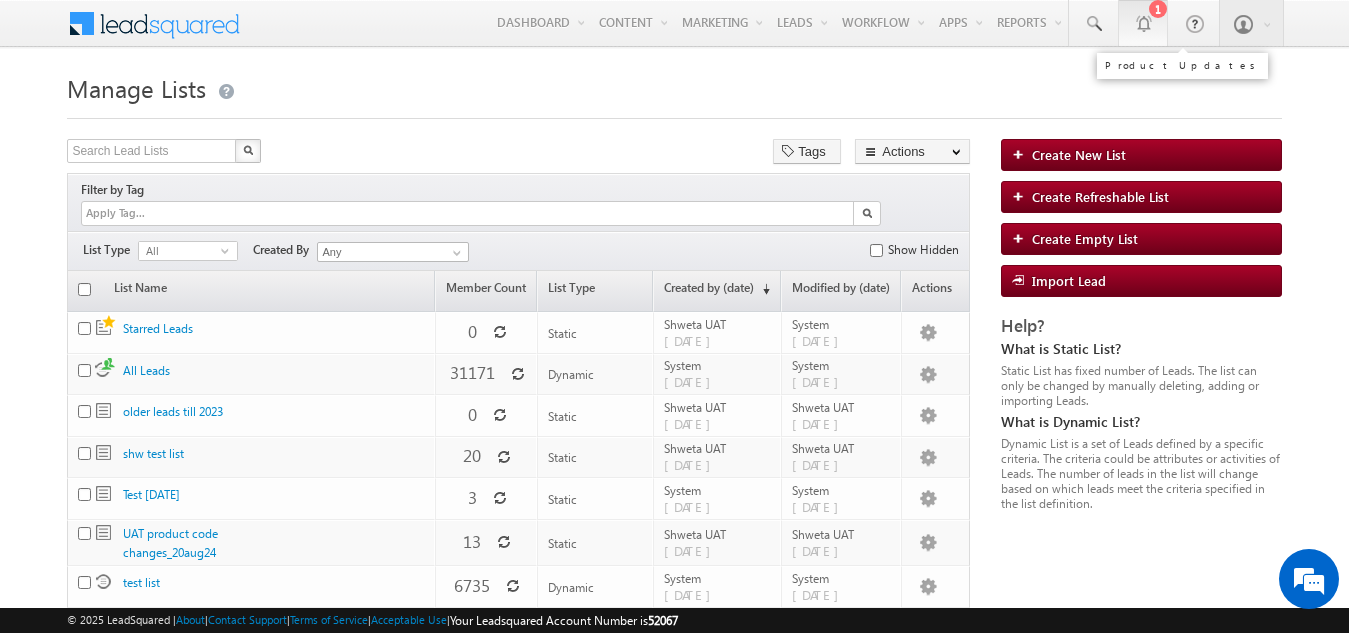 click at bounding box center [1143, 23] 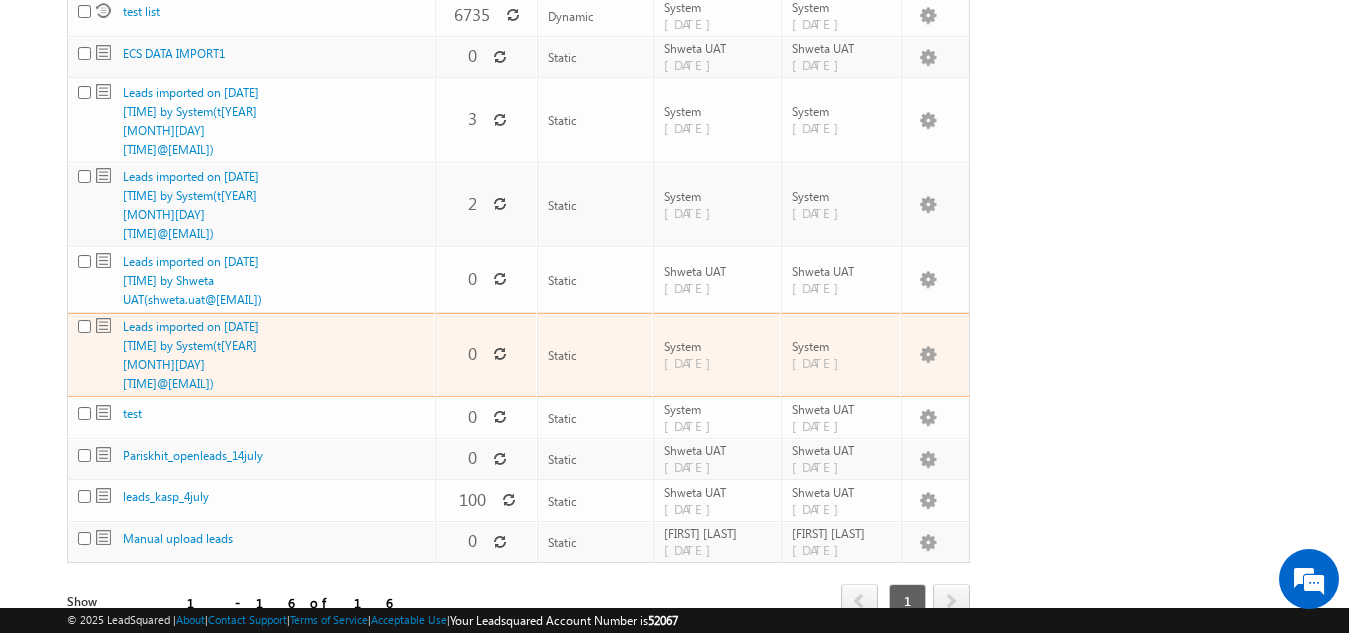 scroll, scrollTop: 627, scrollLeft: 0, axis: vertical 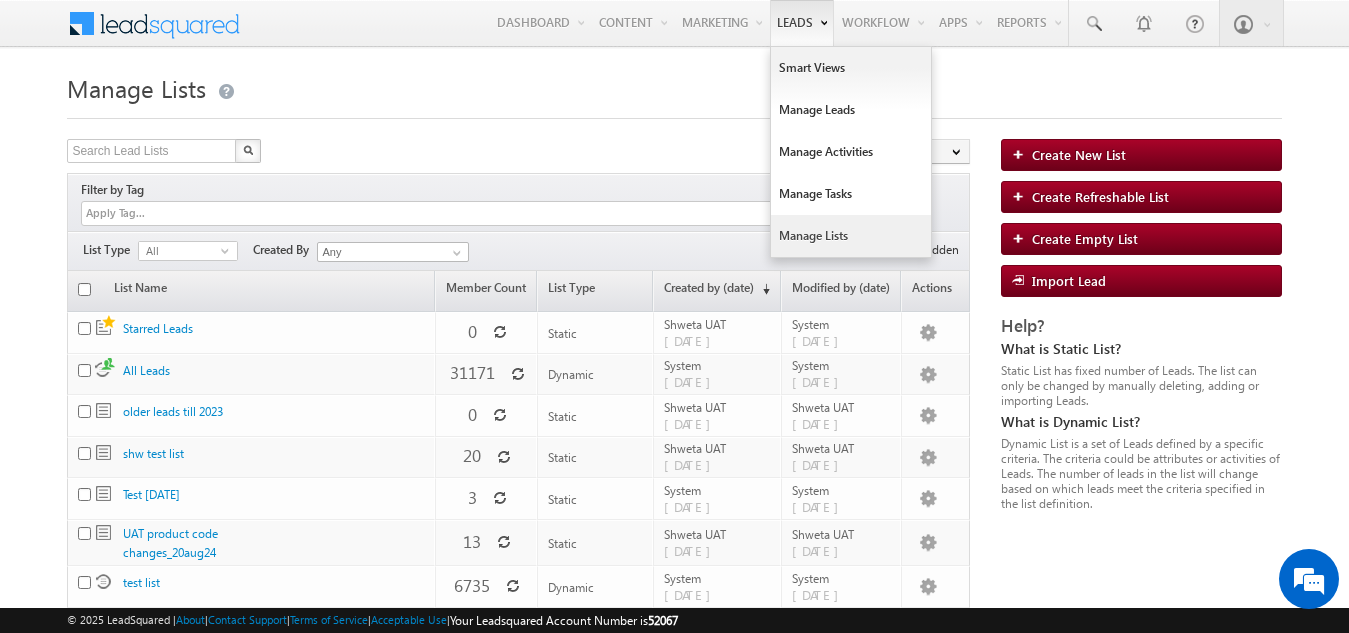click on "Manage Lists" at bounding box center (851, 236) 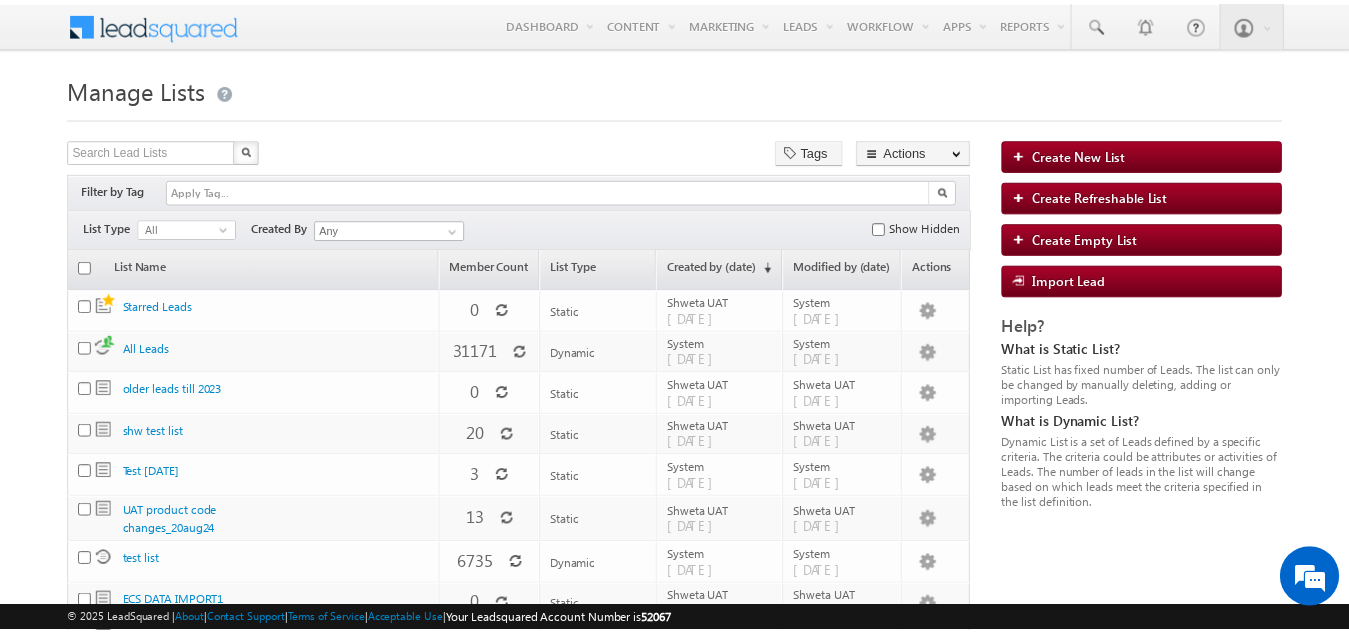 scroll, scrollTop: 0, scrollLeft: 0, axis: both 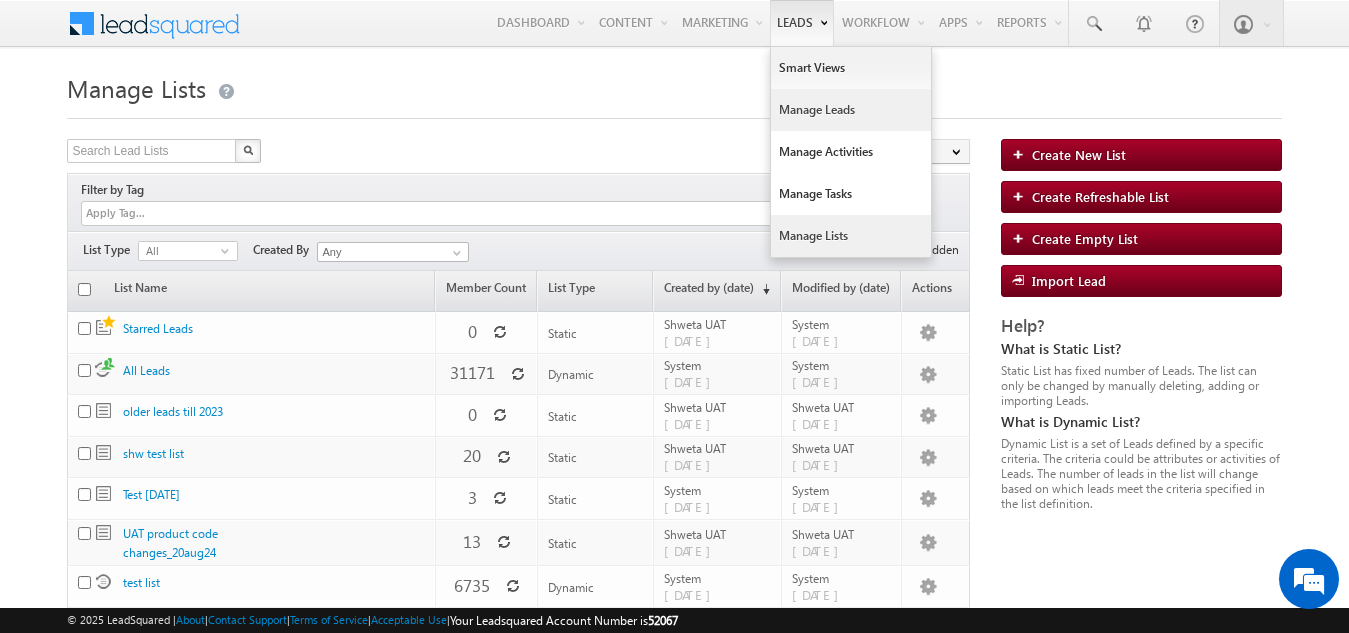 click on "Manage Leads" at bounding box center [851, 110] 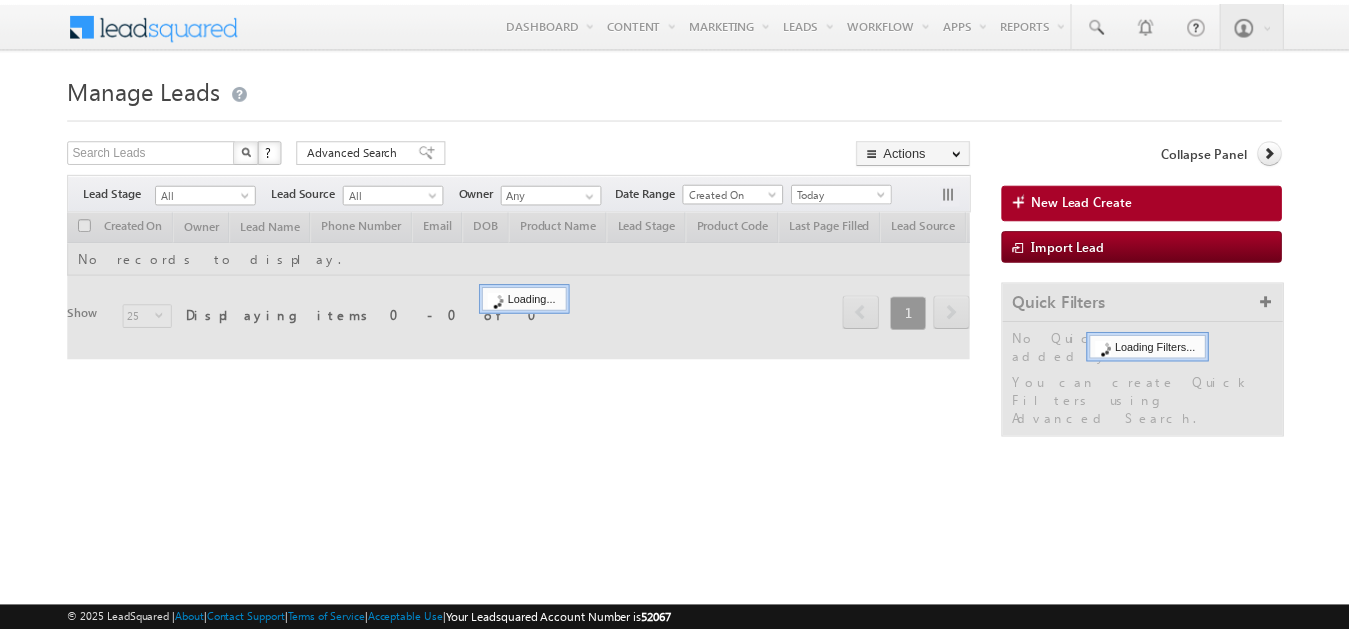 scroll, scrollTop: 0, scrollLeft: 0, axis: both 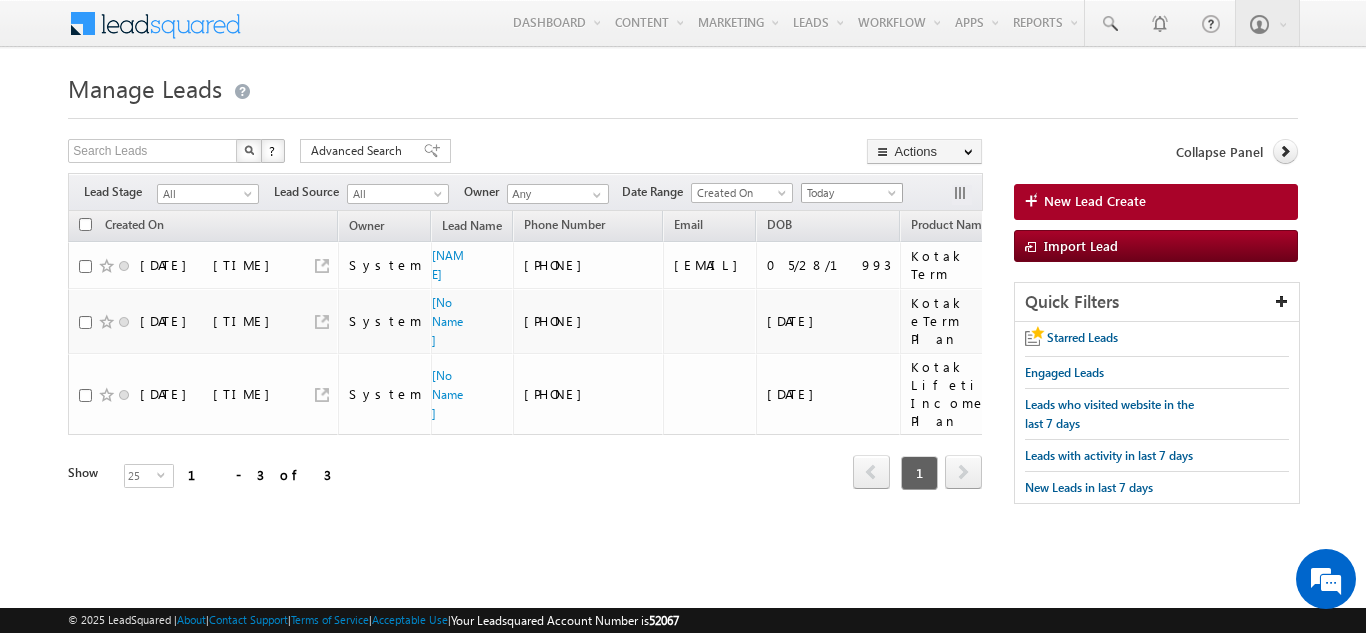 click on "Today" at bounding box center (849, 193) 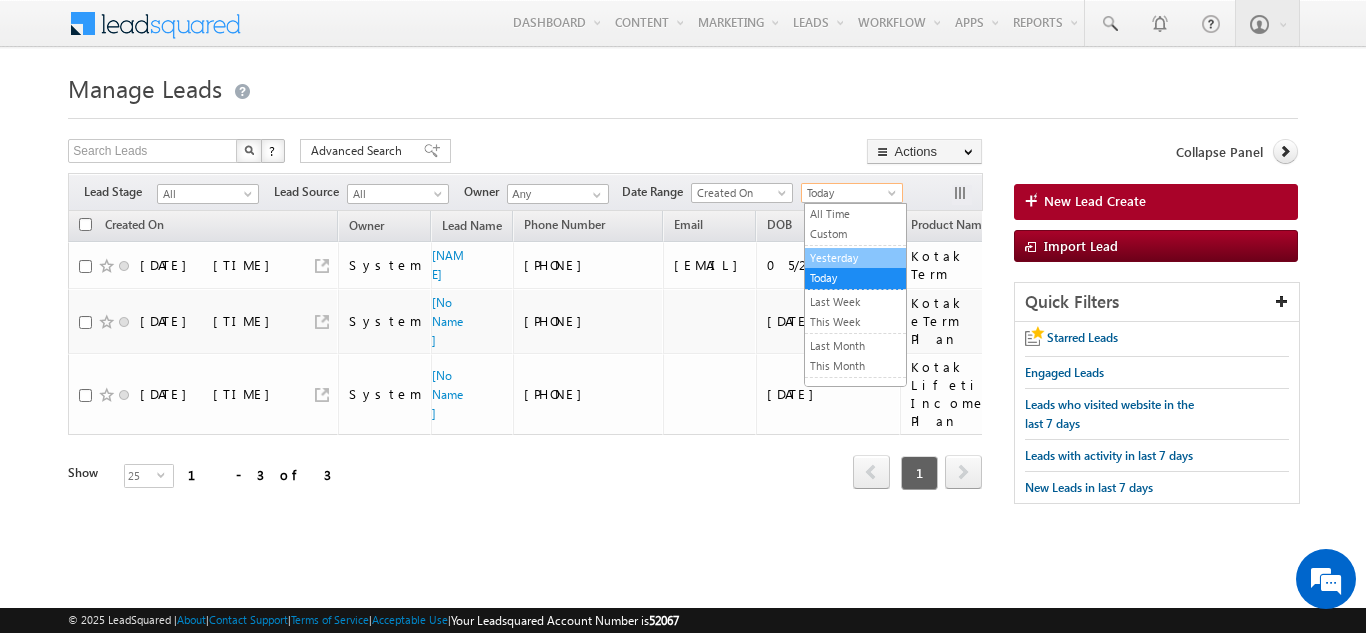 click on "Yesterday" at bounding box center (855, 258) 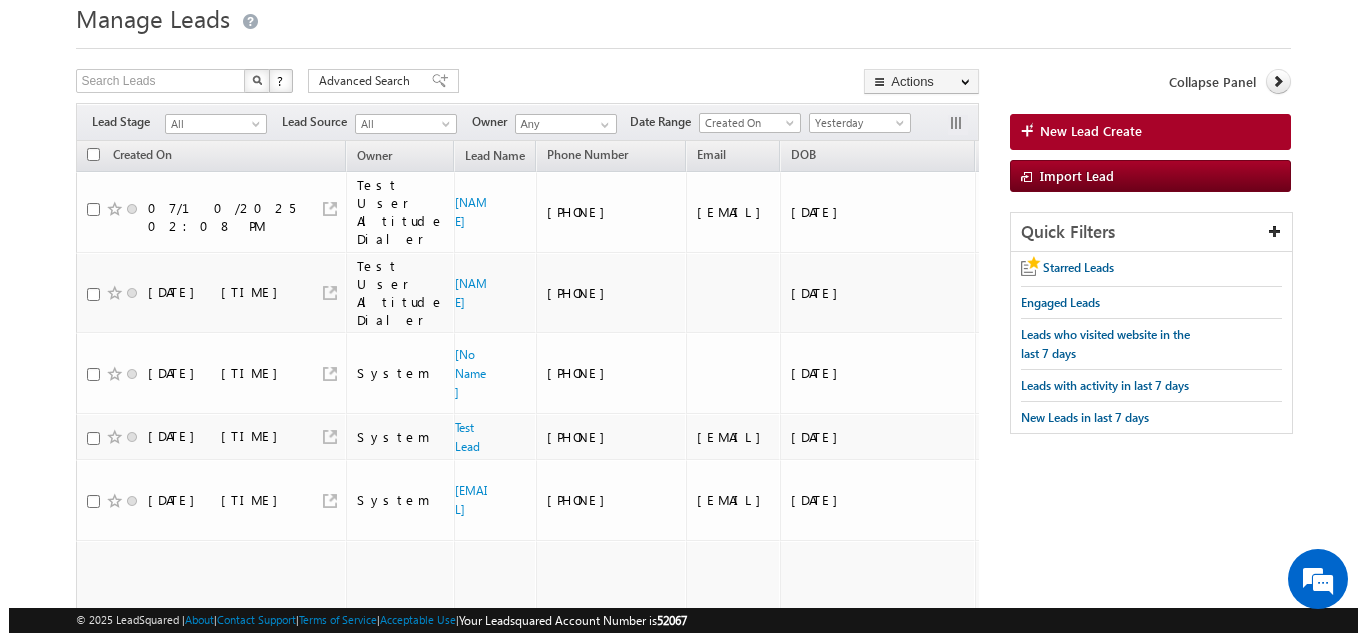 scroll, scrollTop: 0, scrollLeft: 0, axis: both 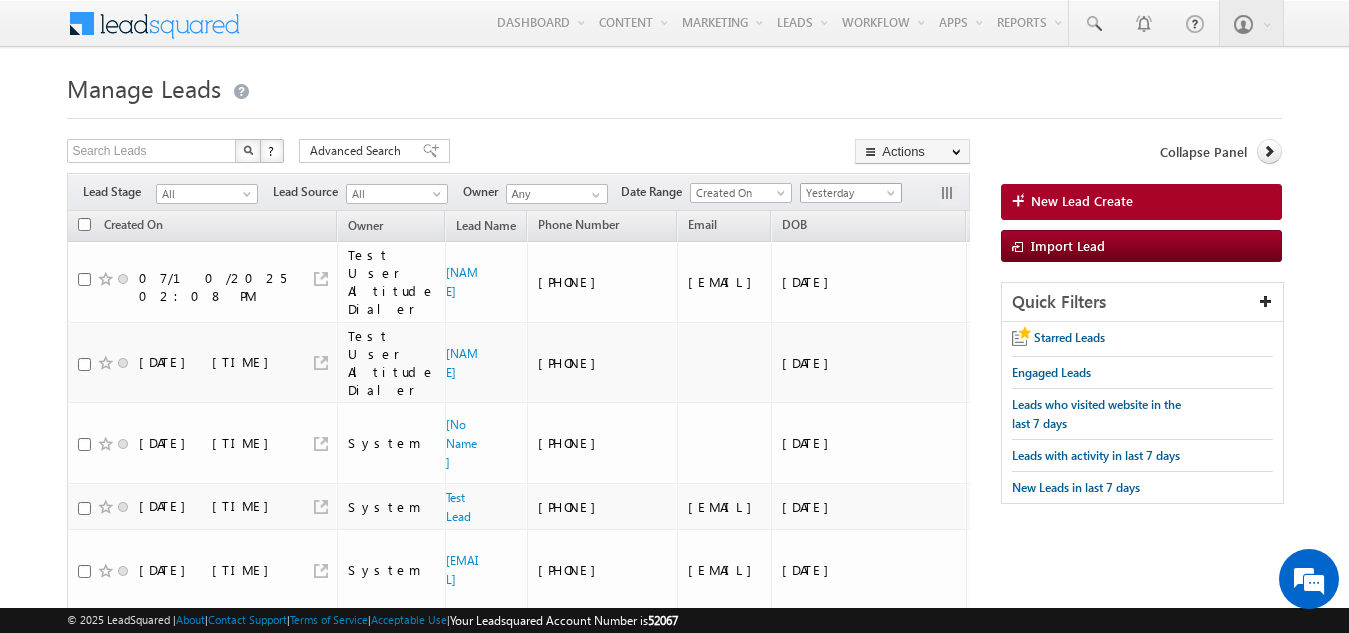 click on "Yesterday" at bounding box center (848, 193) 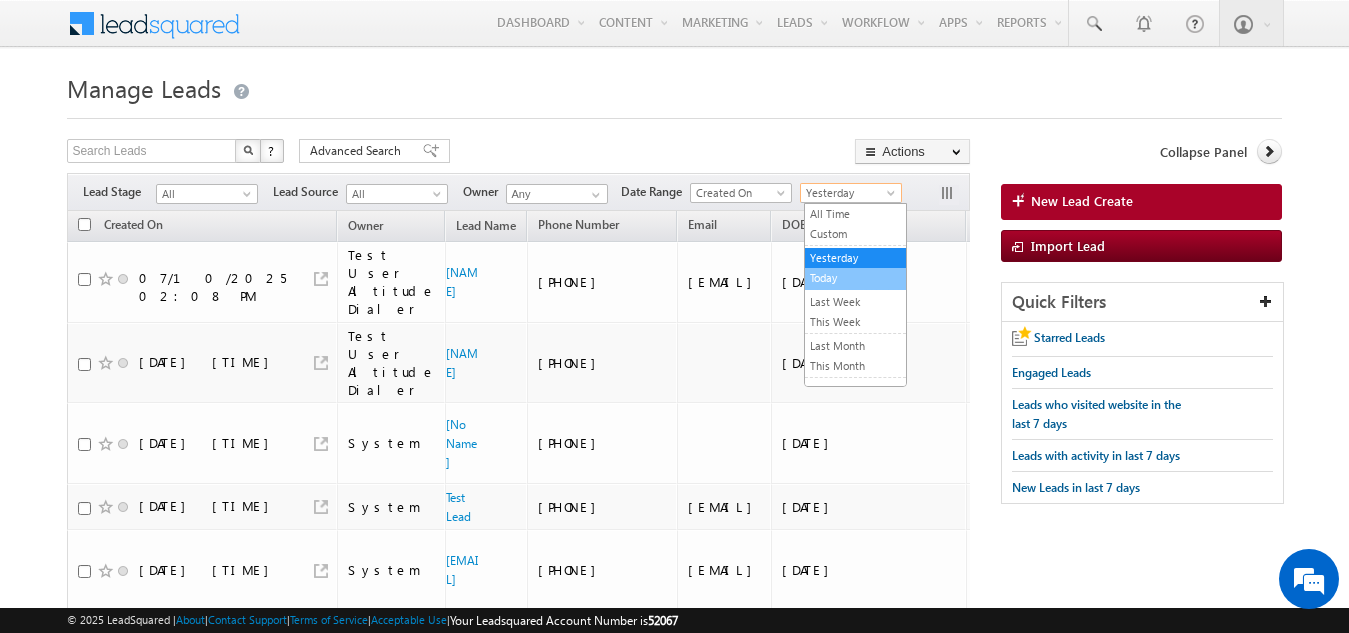 click on "Today" at bounding box center (855, 278) 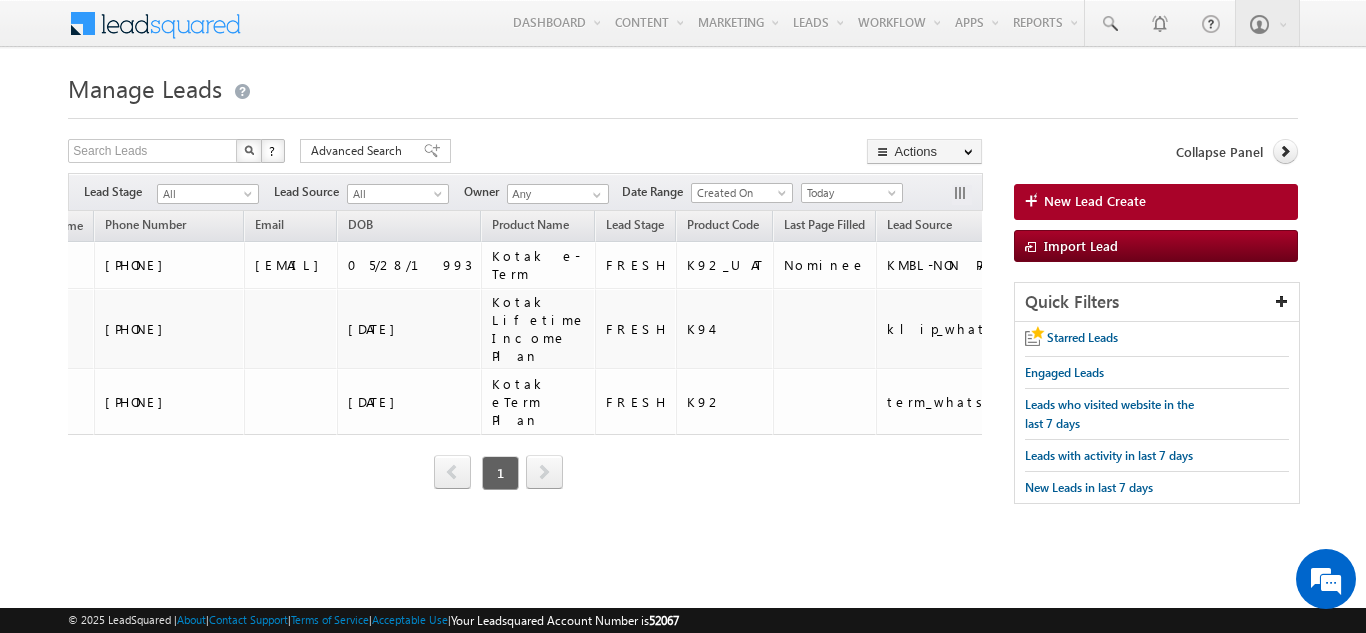 scroll, scrollTop: 0, scrollLeft: 420, axis: horizontal 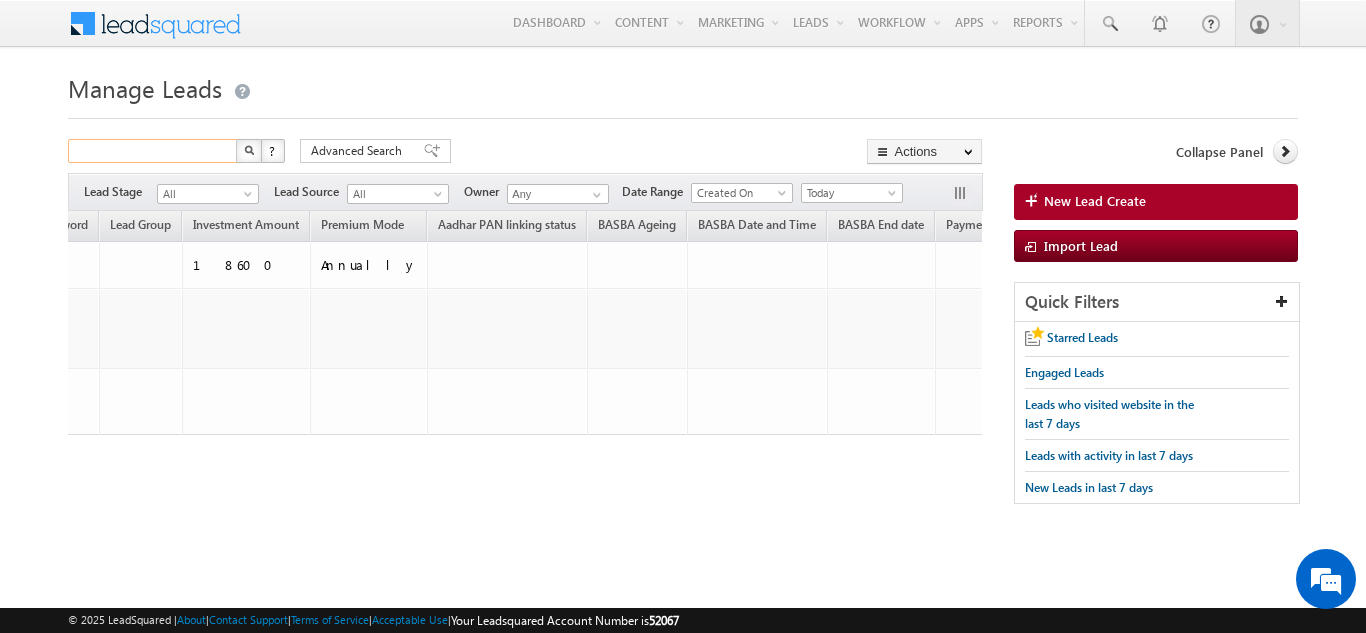 click at bounding box center [153, 151] 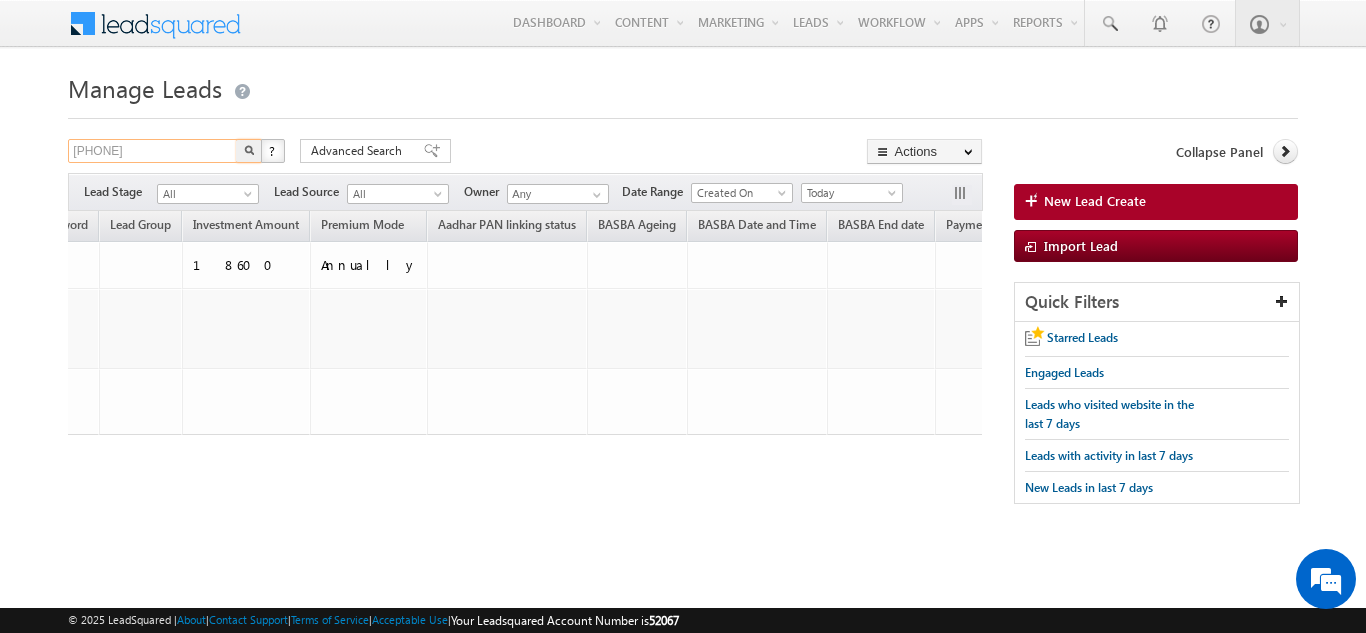 type on "[PHONE]" 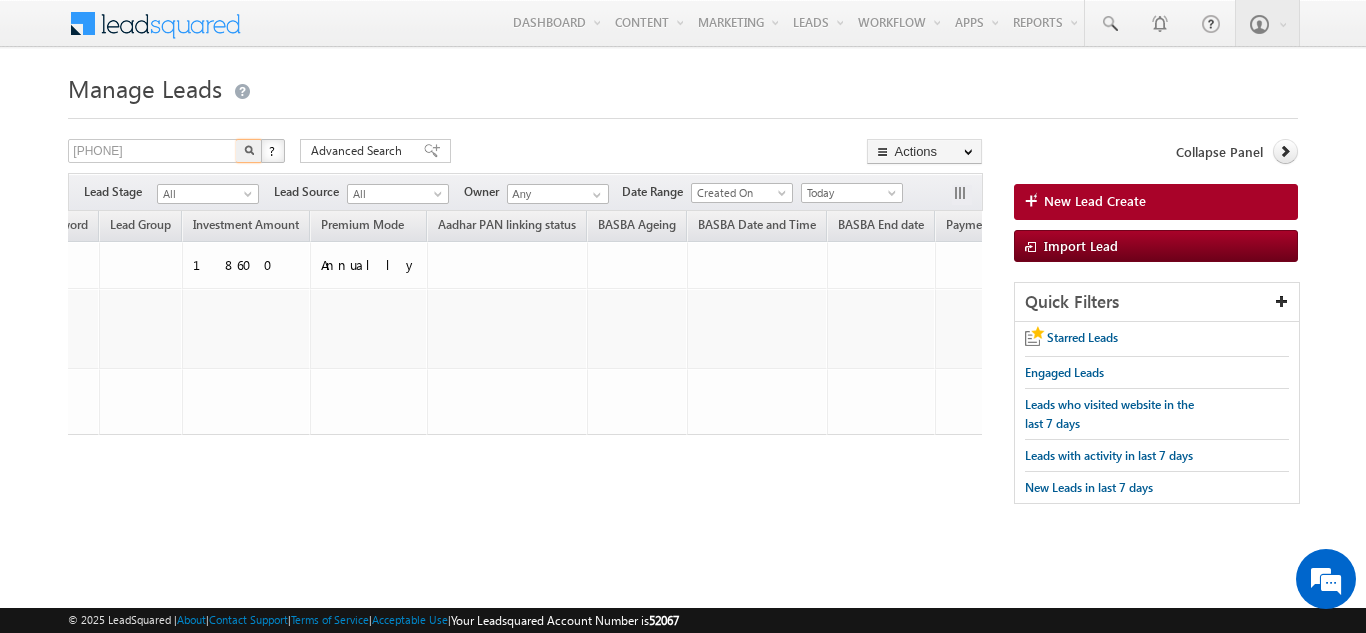 click at bounding box center (249, 150) 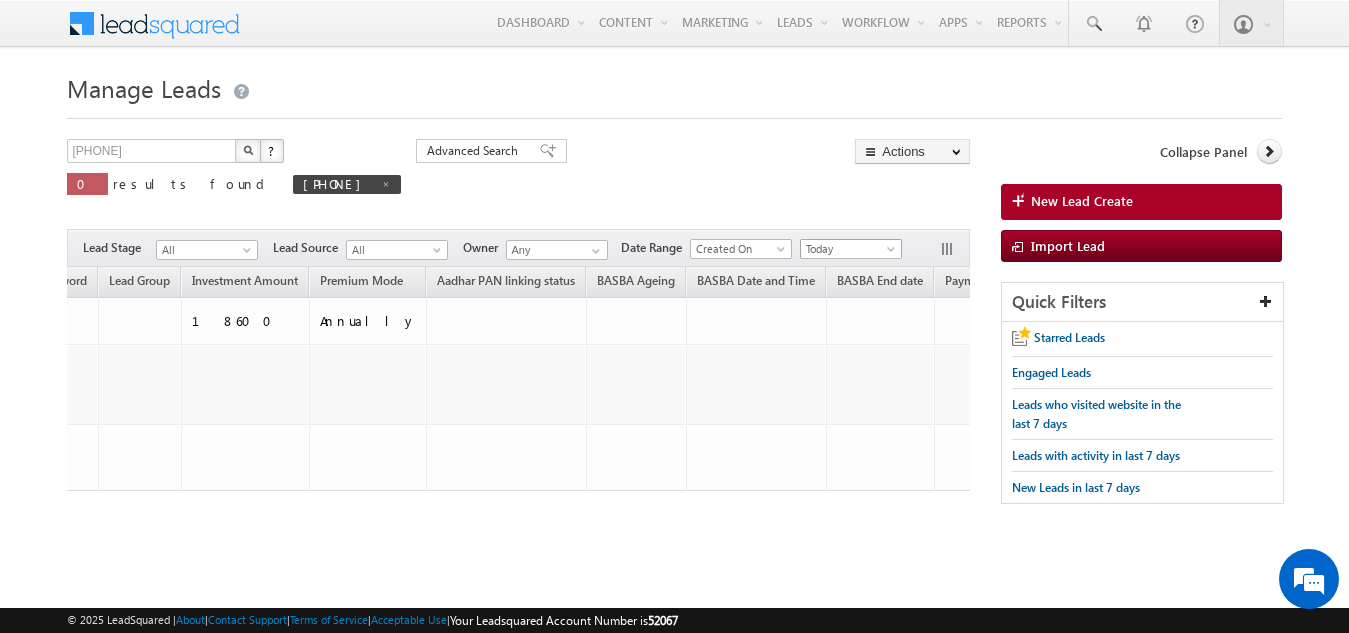 click on "Today" at bounding box center [848, 249] 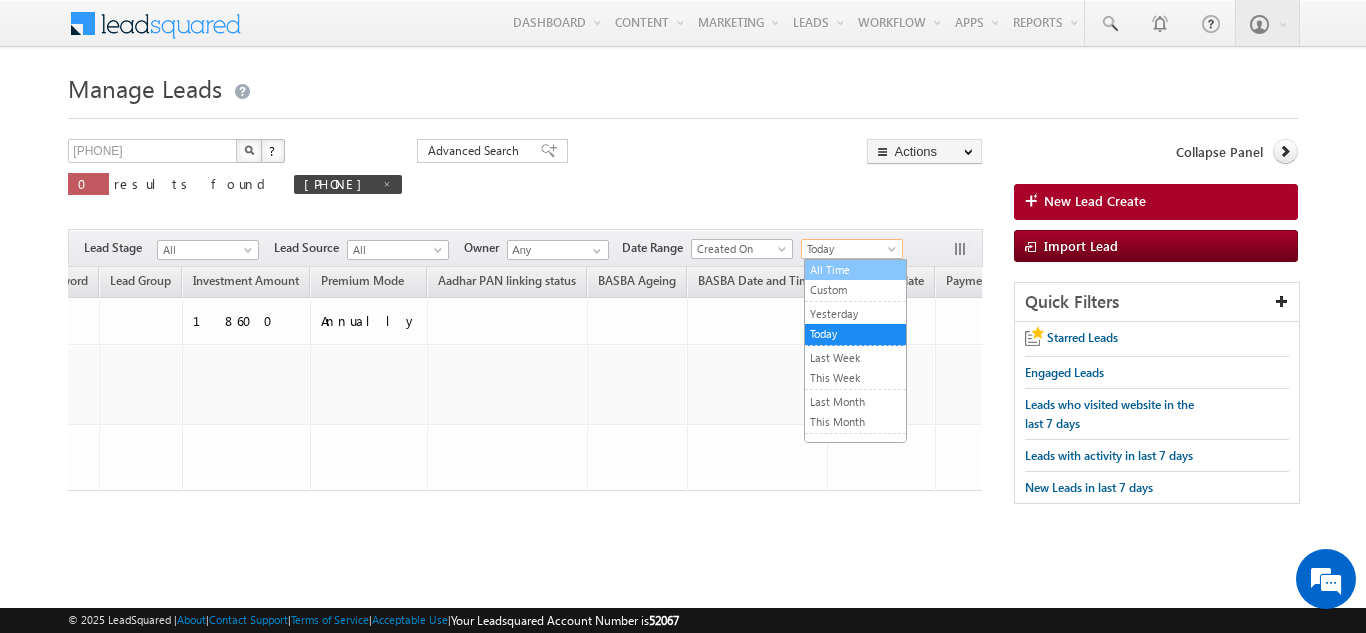 click on "All Time" at bounding box center (855, 270) 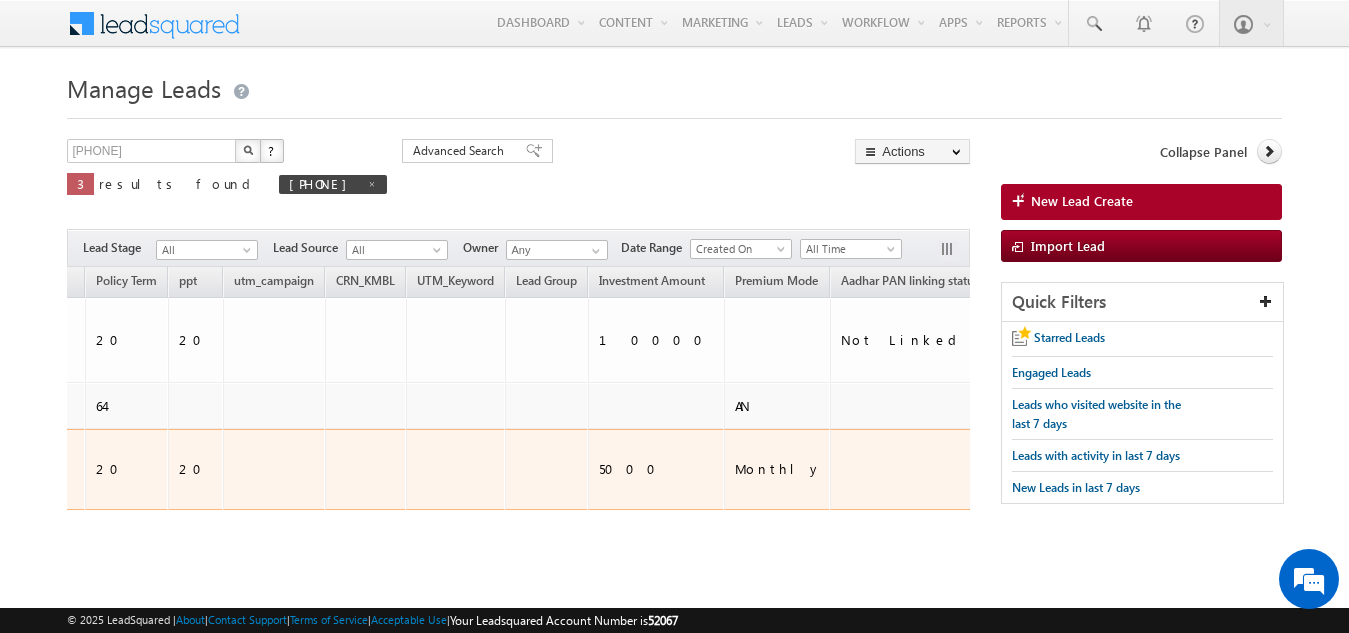 click on "Created On
Owner
Lead Name
Phone Number
Email" at bounding box center (518, 431) 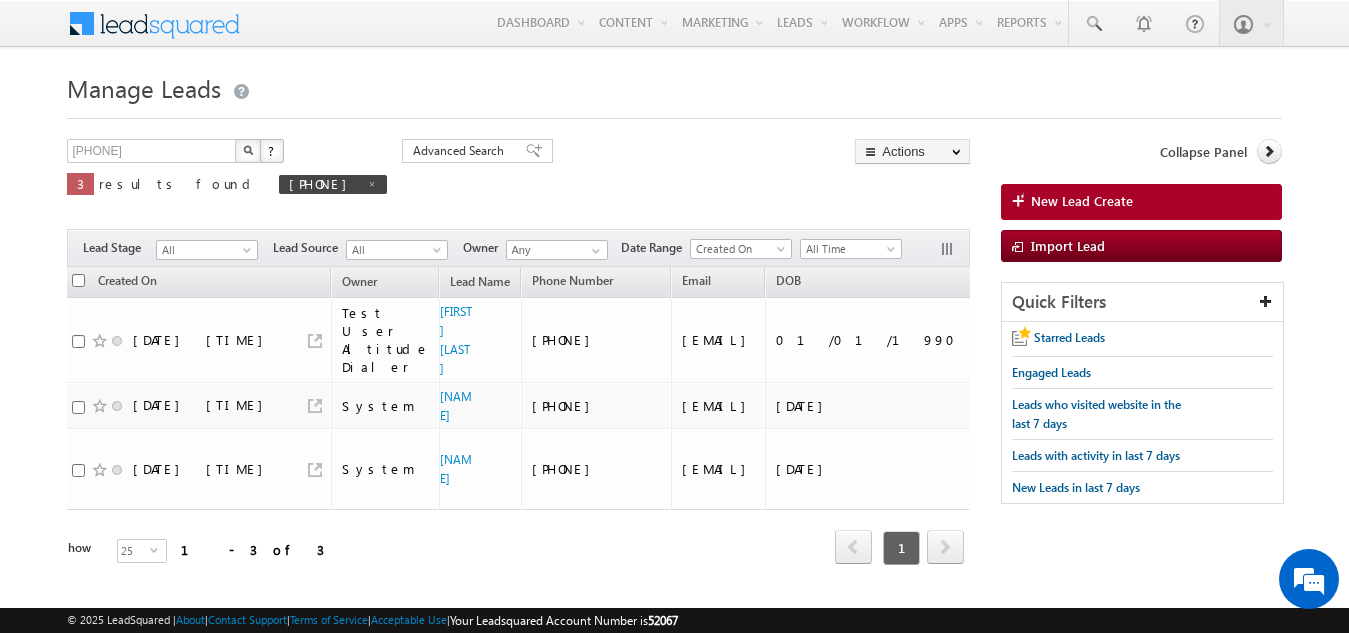 scroll, scrollTop: 0, scrollLeft: 0, axis: both 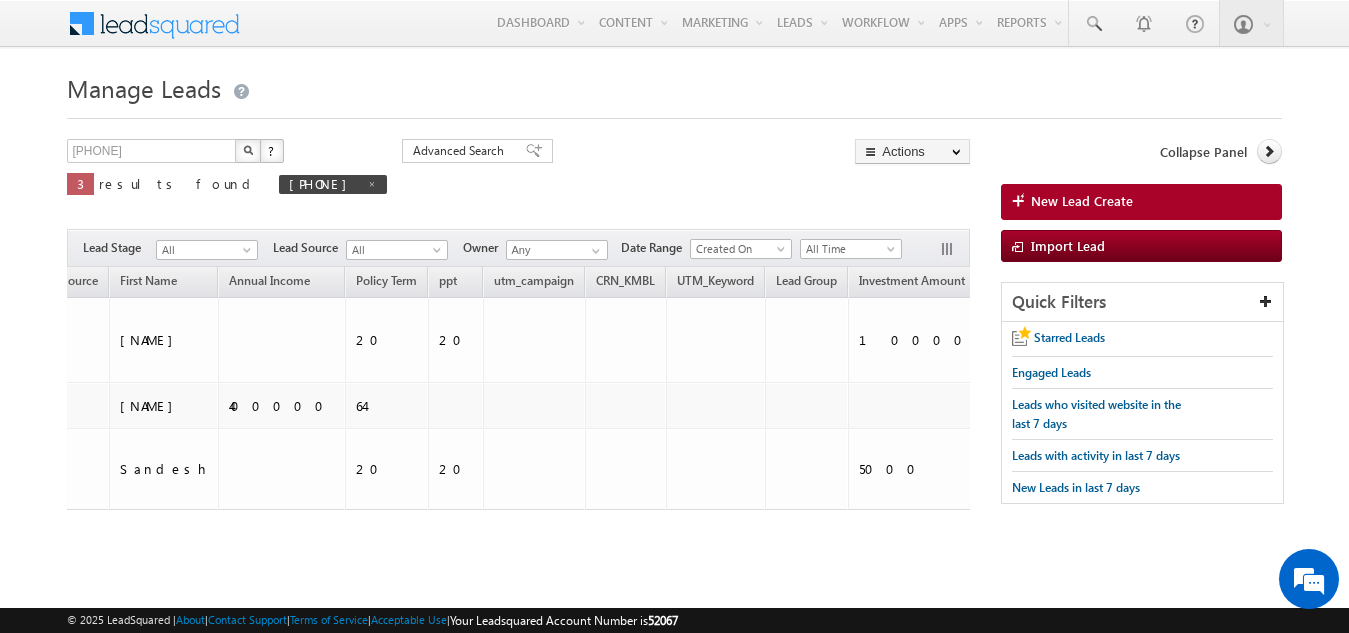 drag, startPoint x: 213, startPoint y: 565, endPoint x: 343, endPoint y: 519, distance: 137.89851 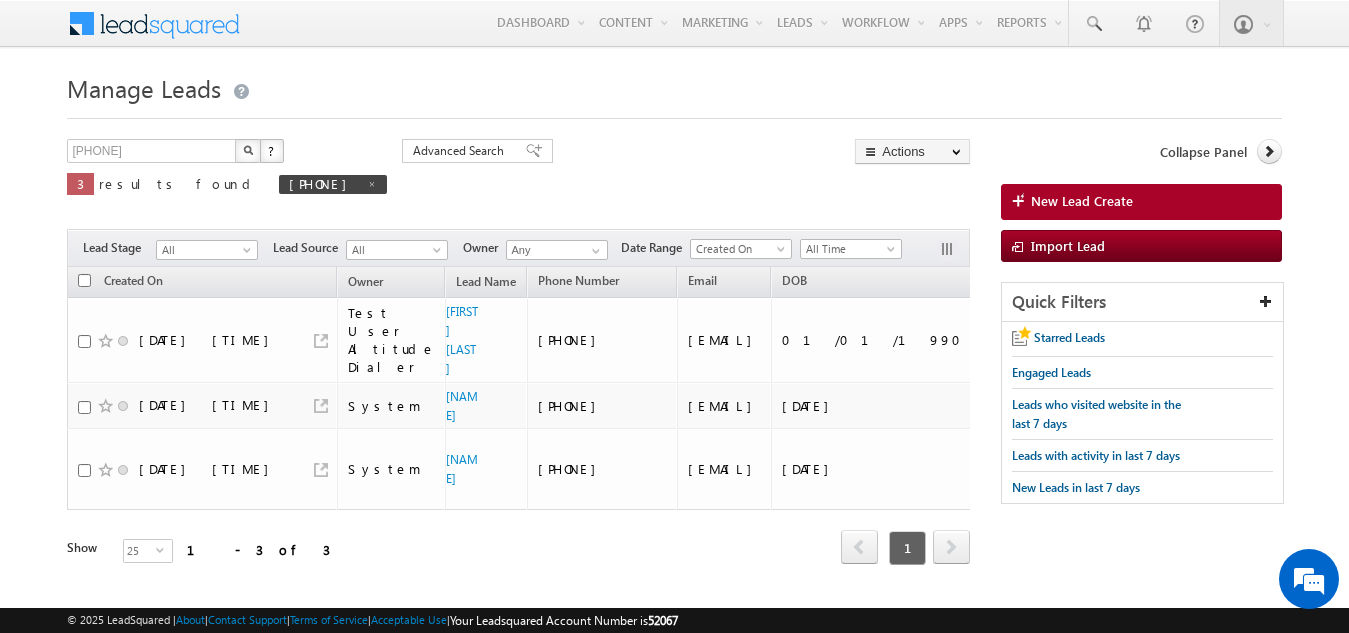scroll, scrollTop: 0, scrollLeft: 4289, axis: horizontal 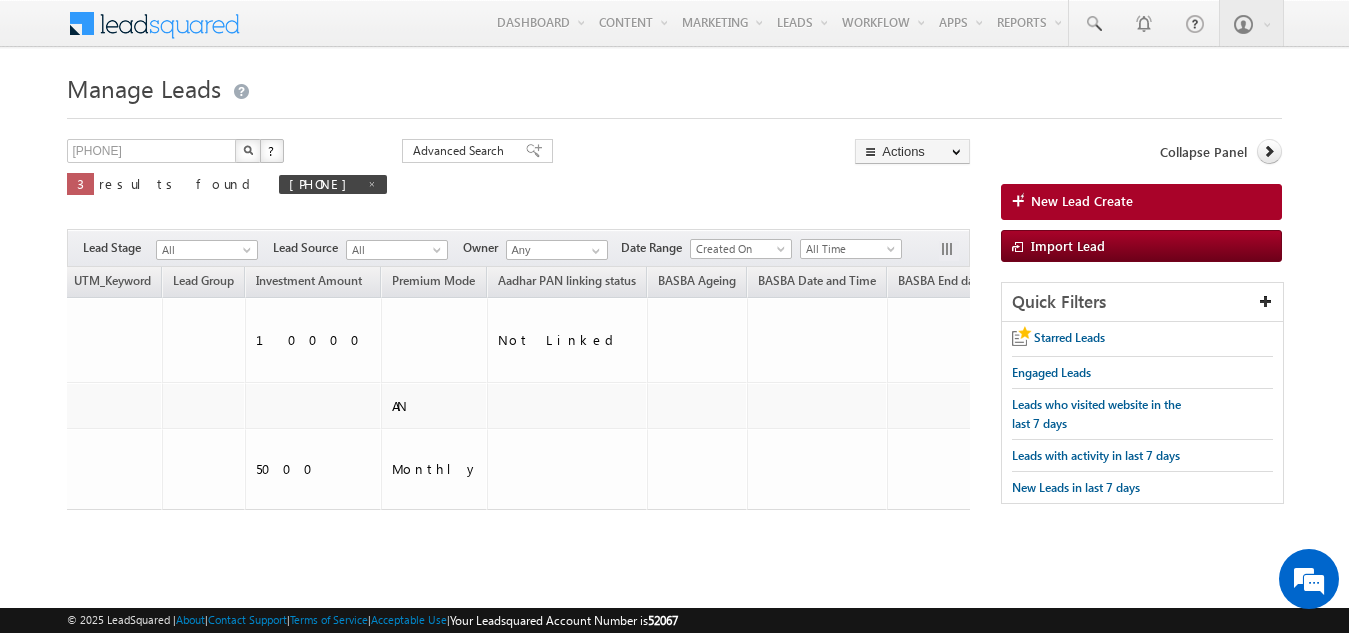 click on "Menu
Shweta UAT
shwet a.uat @kota k.com" at bounding box center (674, 310) 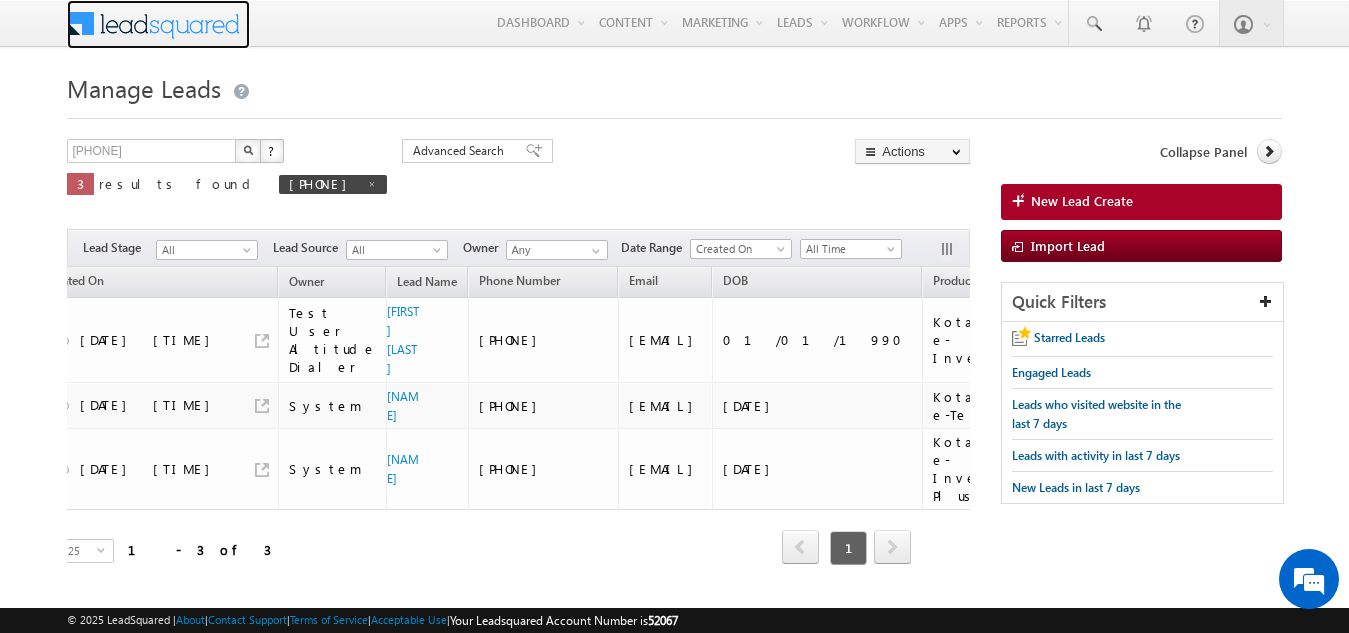 scroll, scrollTop: 0, scrollLeft: 0, axis: both 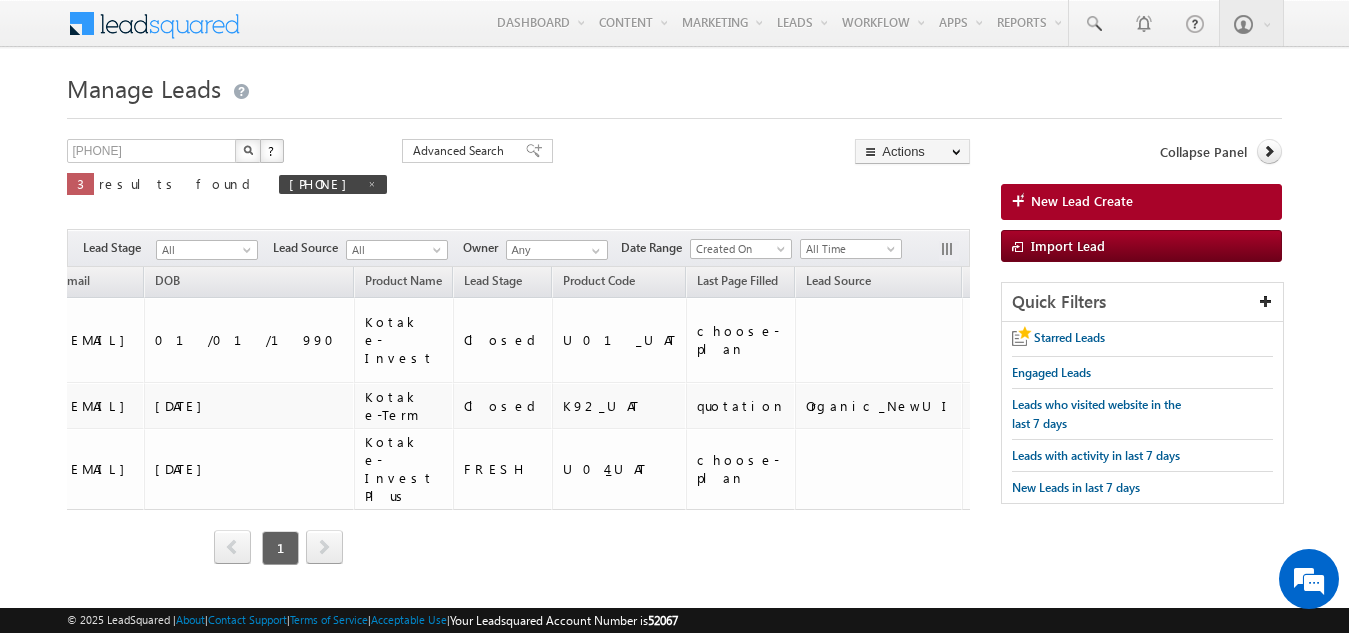 click at bounding box center [248, 151] 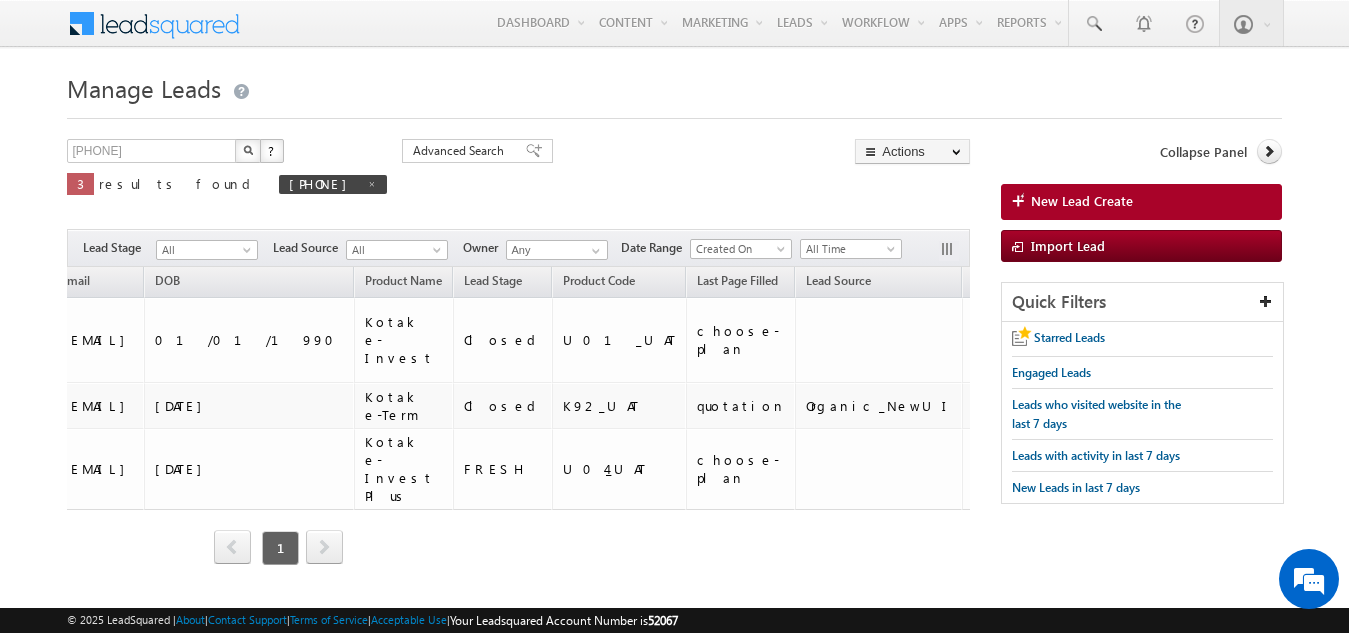 scroll, scrollTop: 0, scrollLeft: 0, axis: both 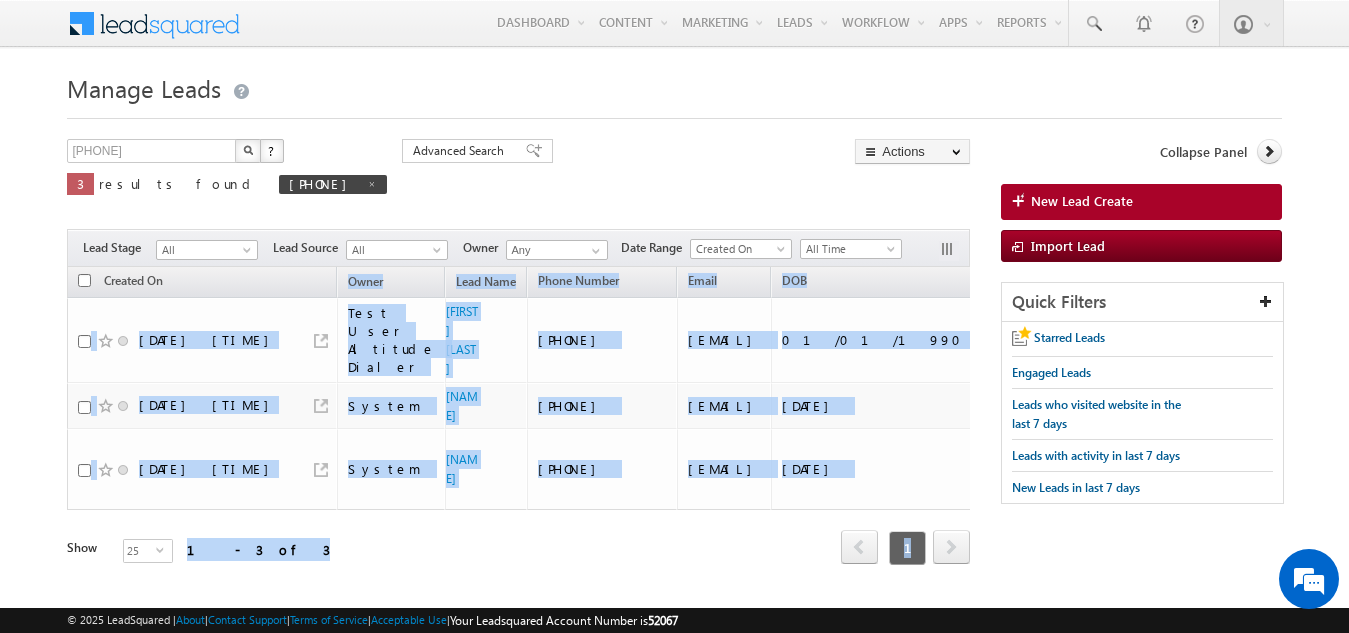 drag, startPoint x: 4, startPoint y: 544, endPoint x: 305, endPoint y: 290, distance: 393.84897 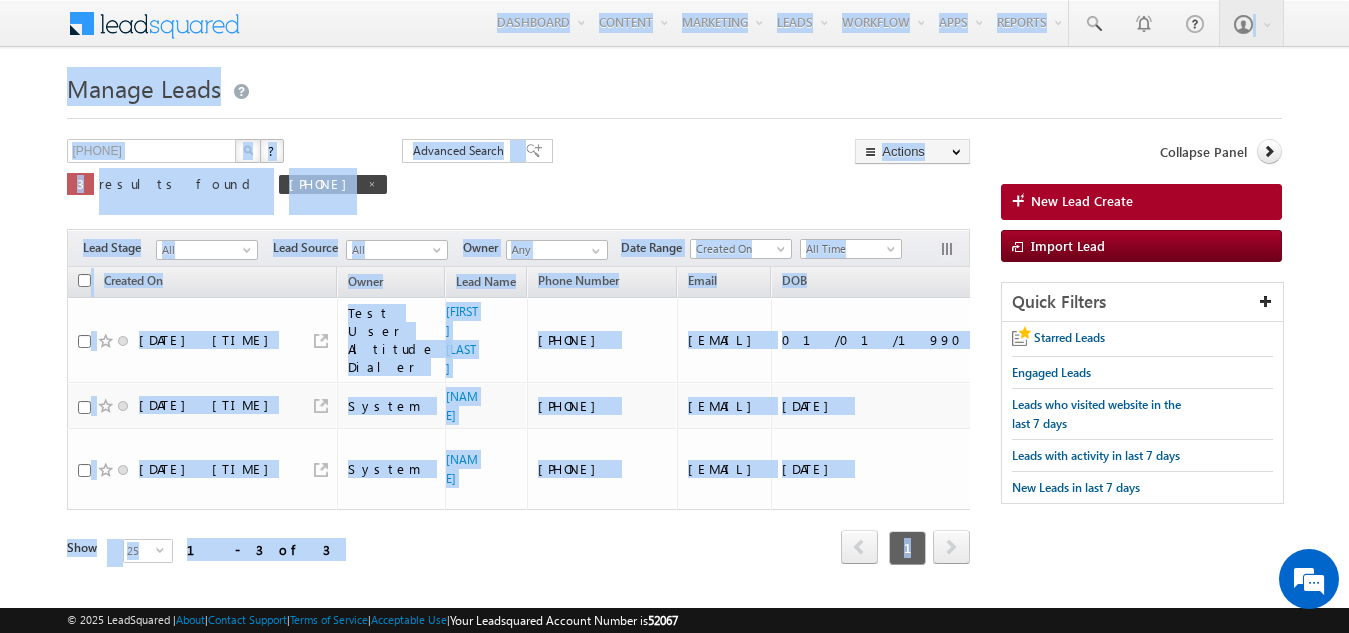 drag, startPoint x: 283, startPoint y: 522, endPoint x: 21, endPoint y: -76, distance: 652.8767 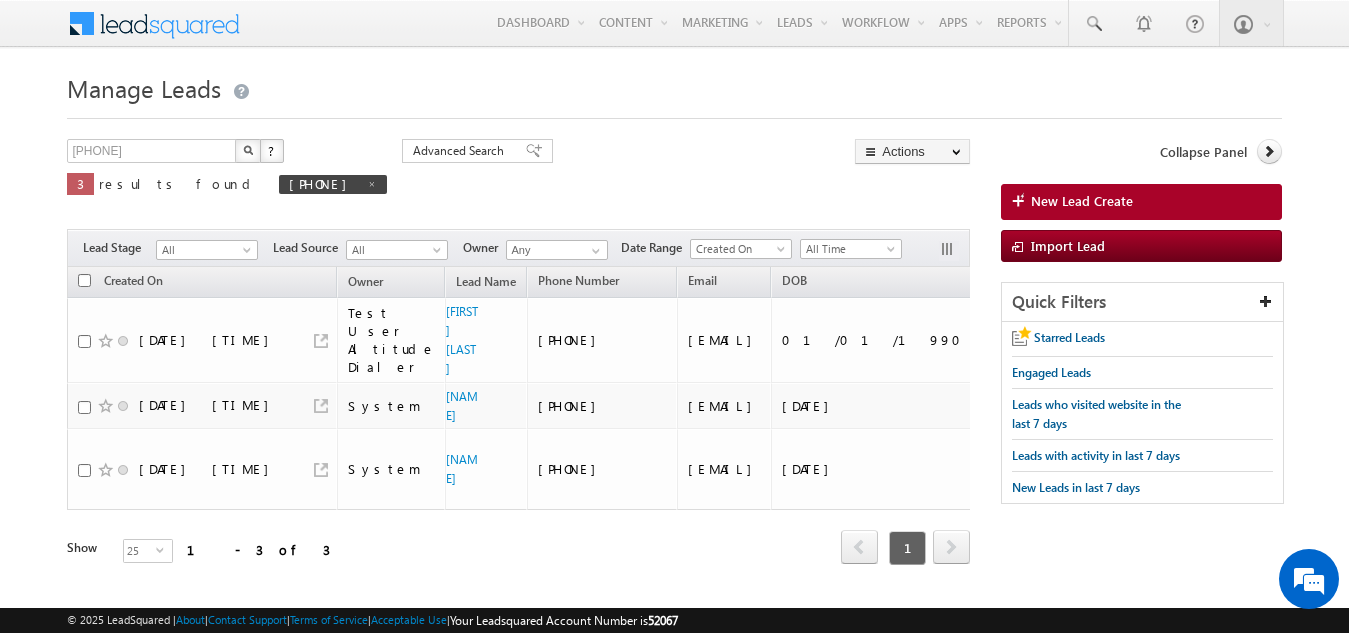click on "Created On
Owner
Lead Name
Phone Number
Email" at bounding box center [518, 431] 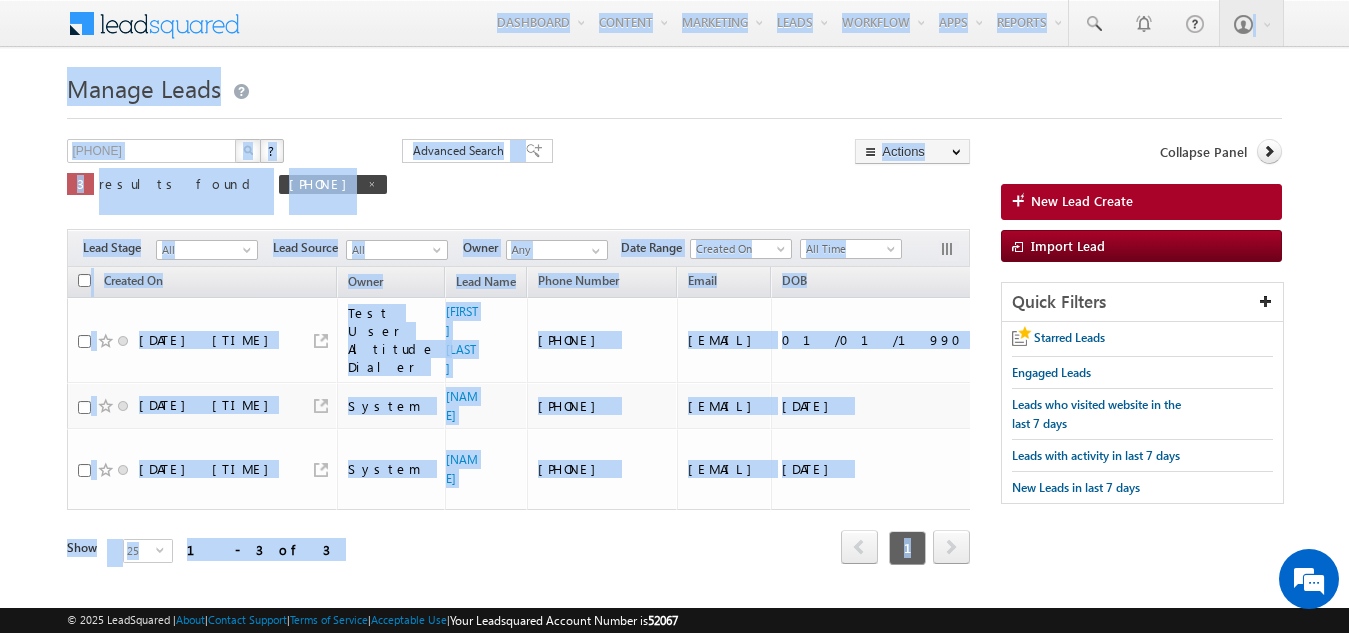 drag, startPoint x: 258, startPoint y: 531, endPoint x: 0, endPoint y: -10, distance: 599.3705 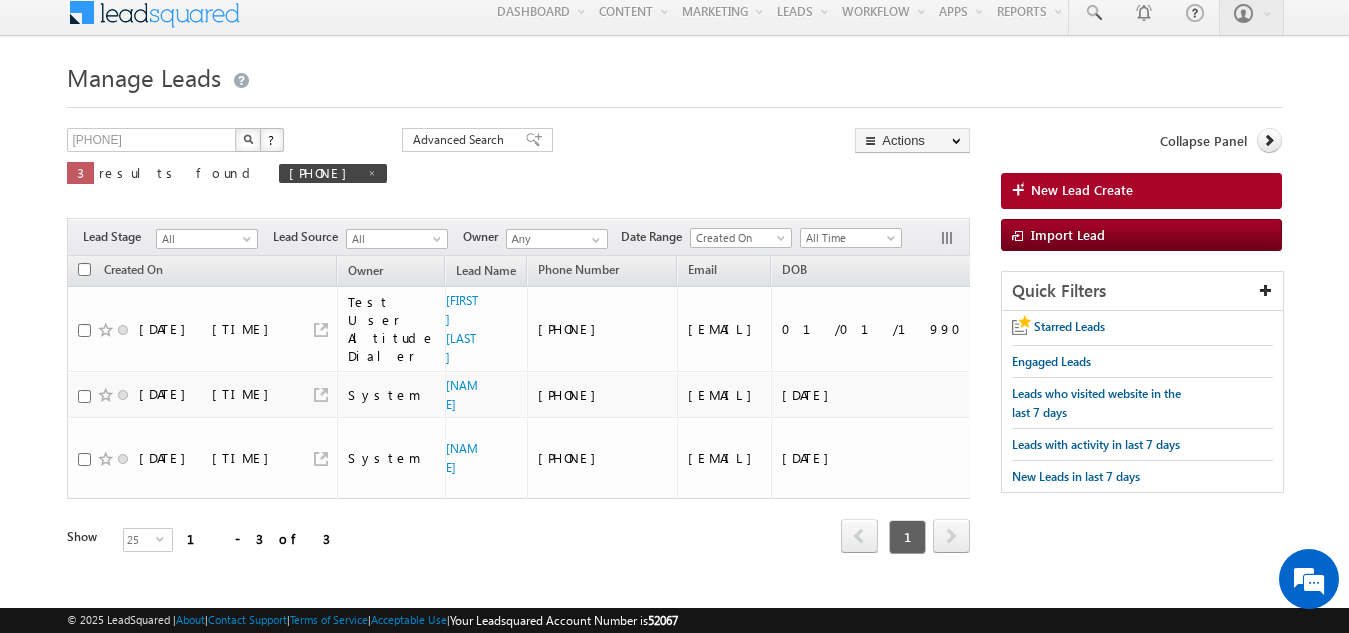 scroll, scrollTop: 14, scrollLeft: 0, axis: vertical 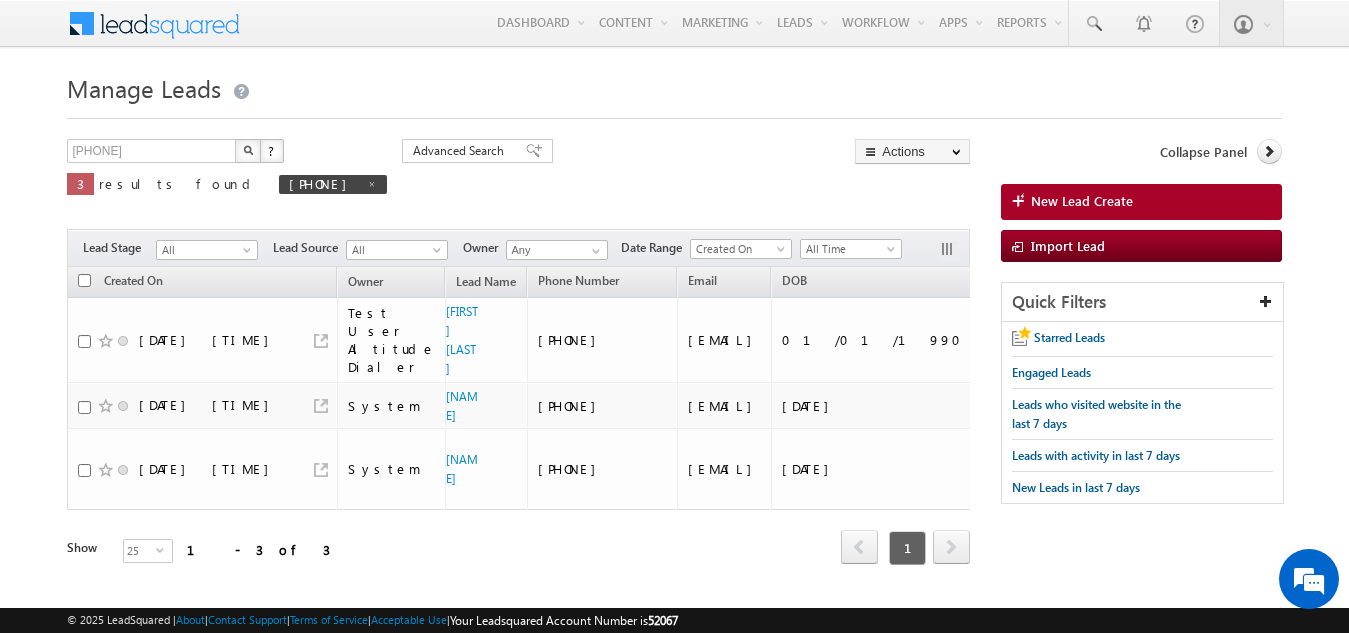 click at bounding box center [674, 112] 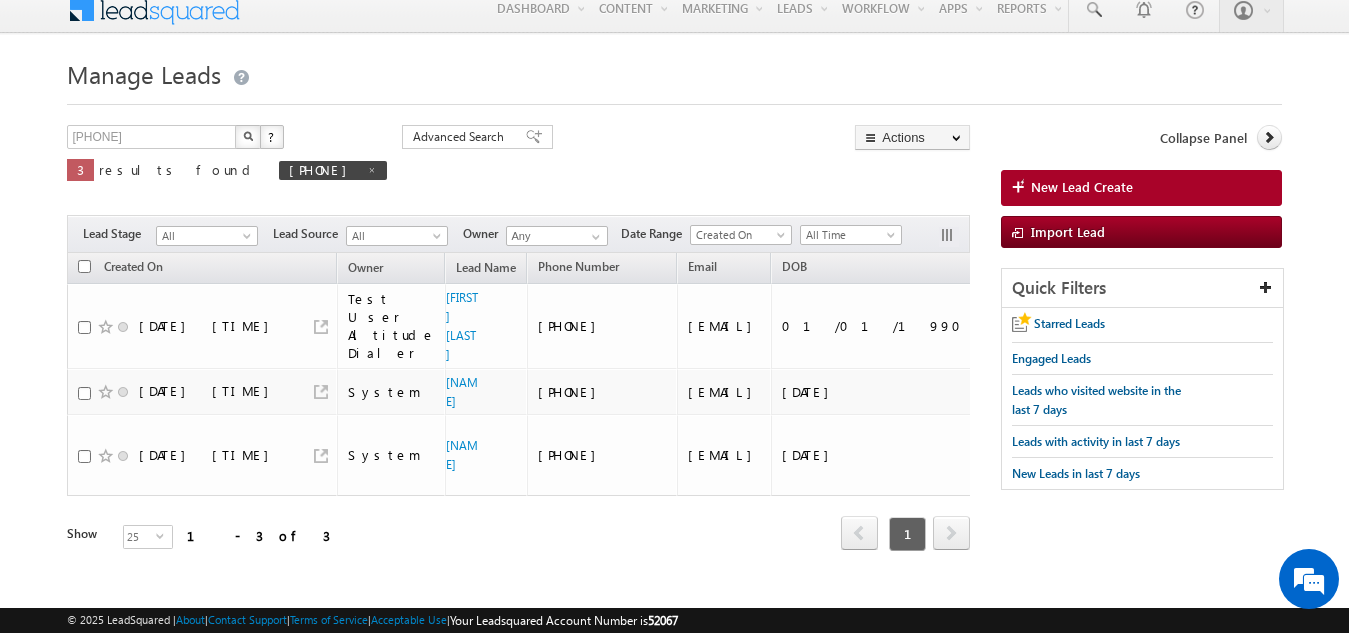 scroll, scrollTop: 0, scrollLeft: 42, axis: horizontal 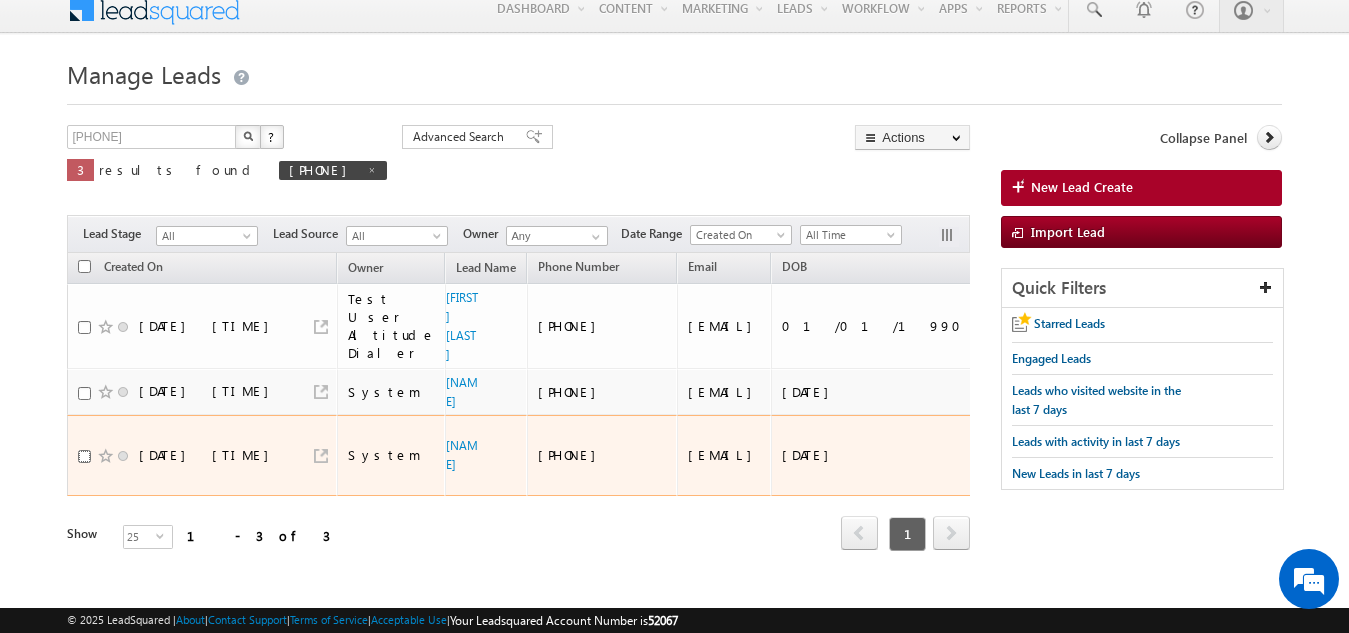 click at bounding box center (84, 456) 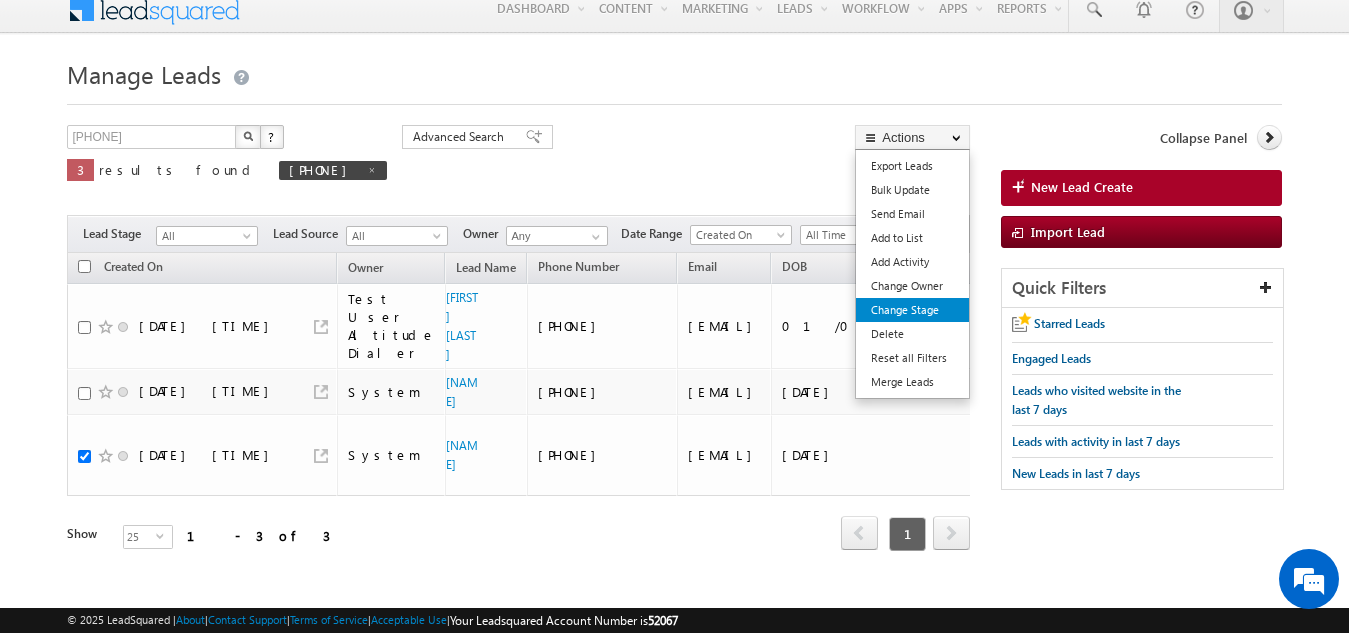 click on "Change Stage" at bounding box center (912, 310) 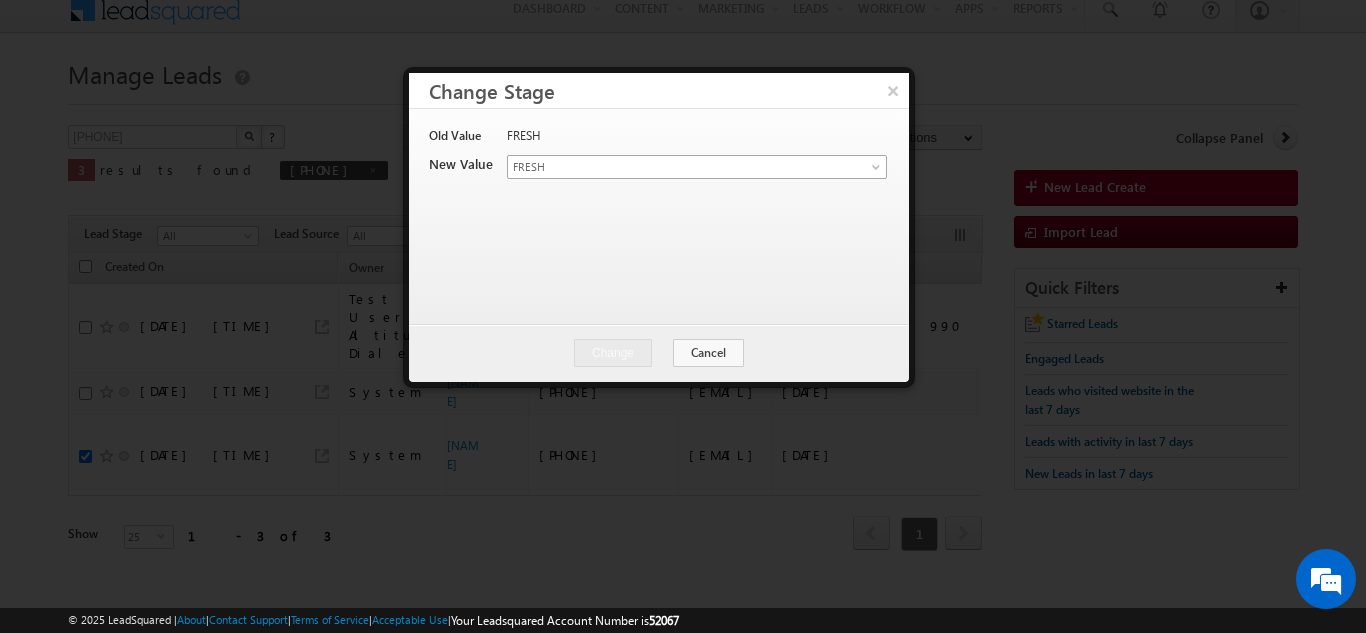 click on "FRESH" at bounding box center (697, 167) 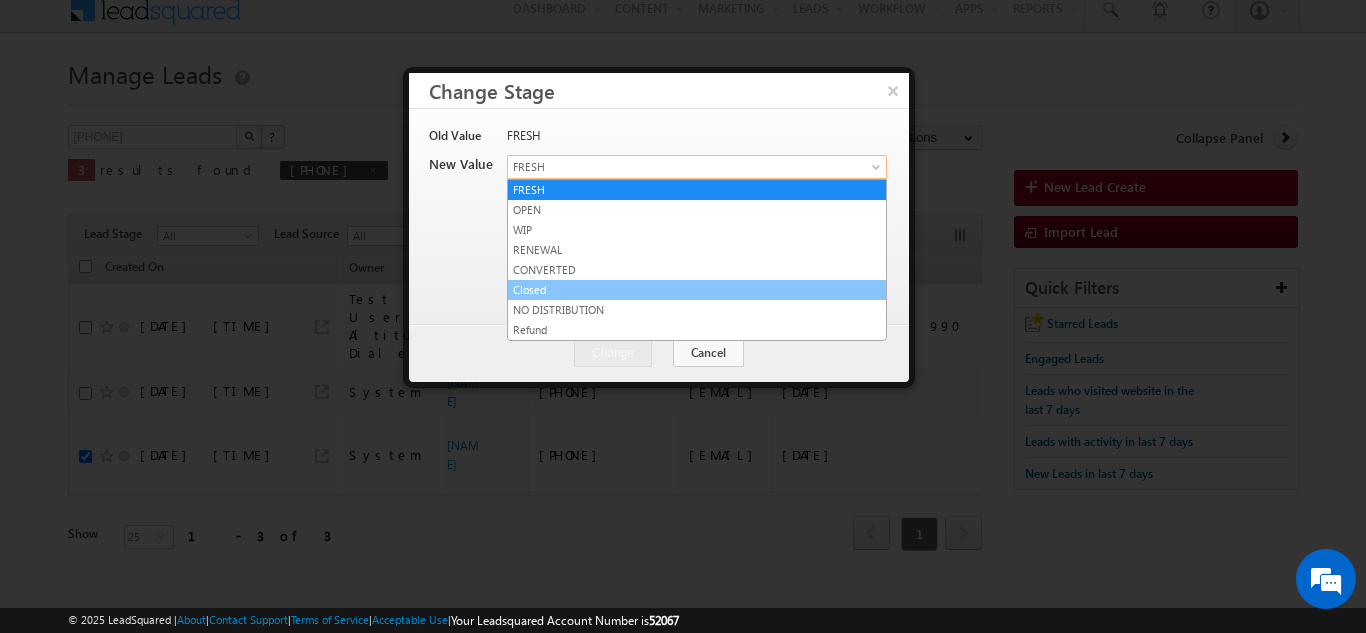 click on "Closed" at bounding box center [697, 290] 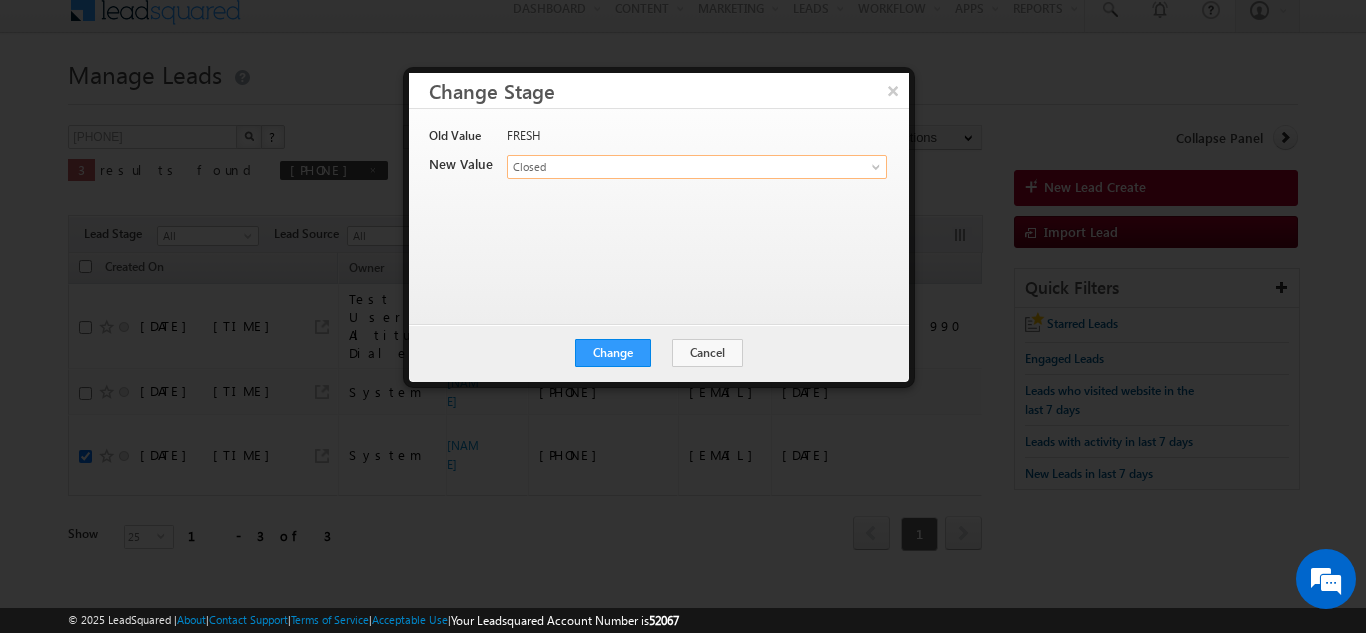click on "Change
Cancel
Close" at bounding box center [659, 353] 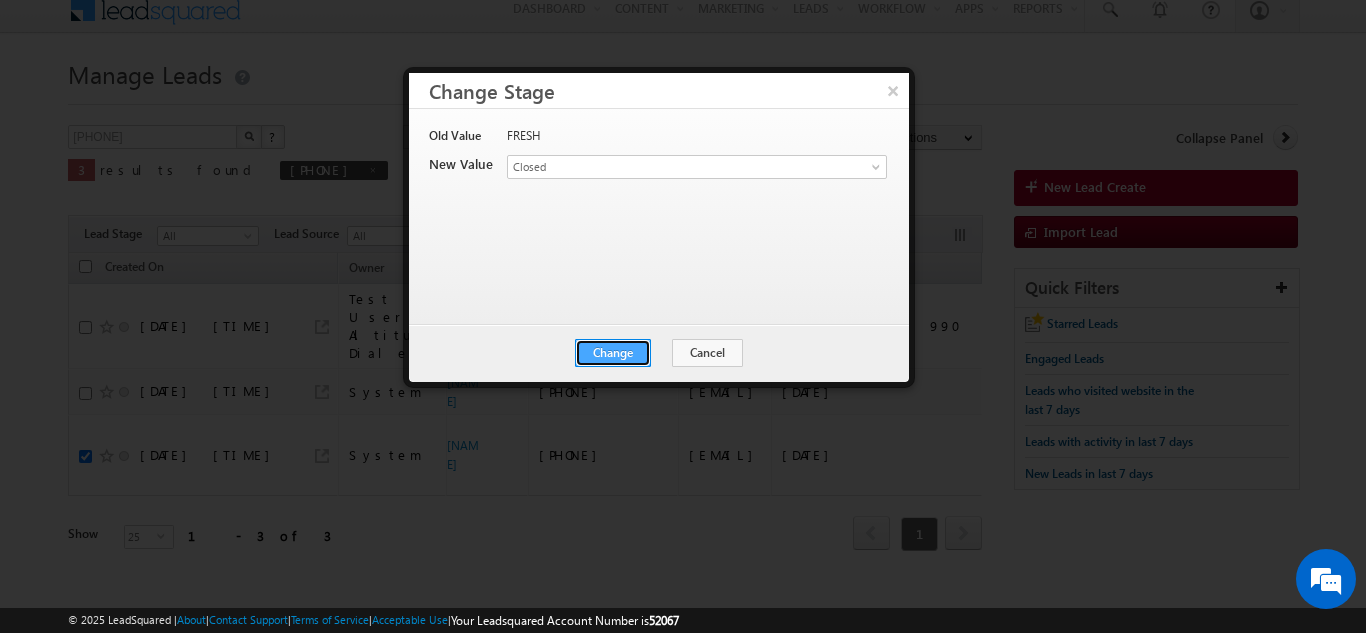 click on "Change" at bounding box center [613, 353] 